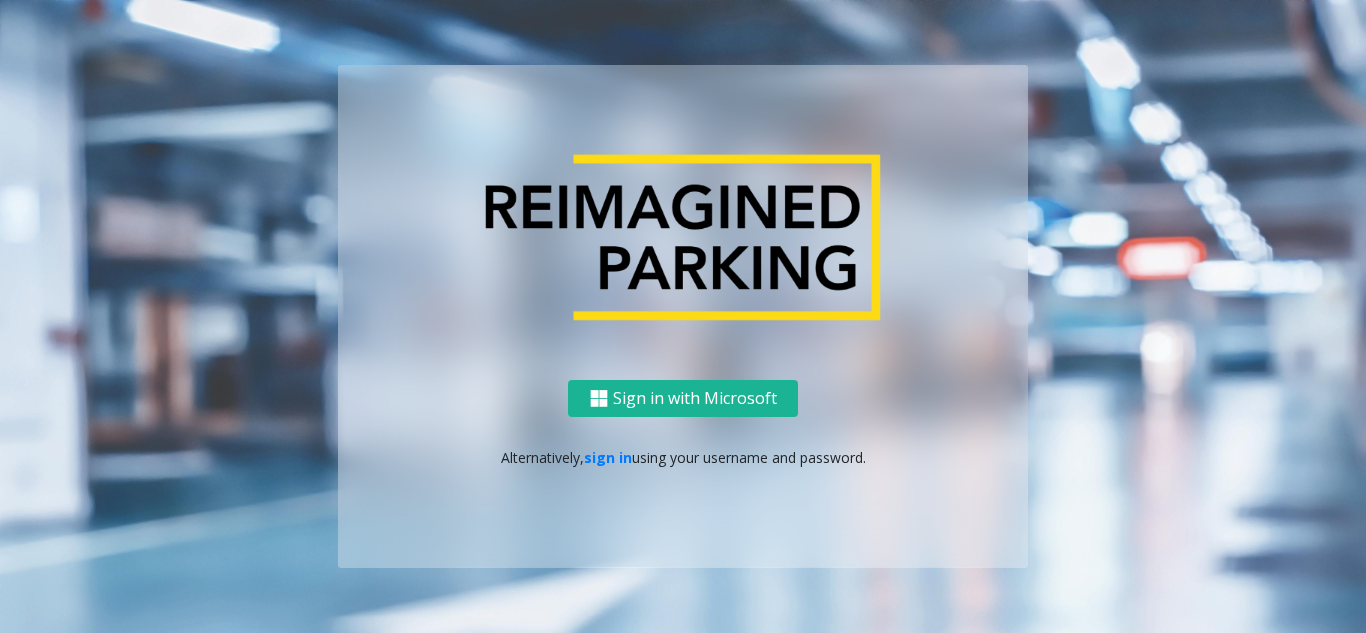 scroll, scrollTop: 0, scrollLeft: 0, axis: both 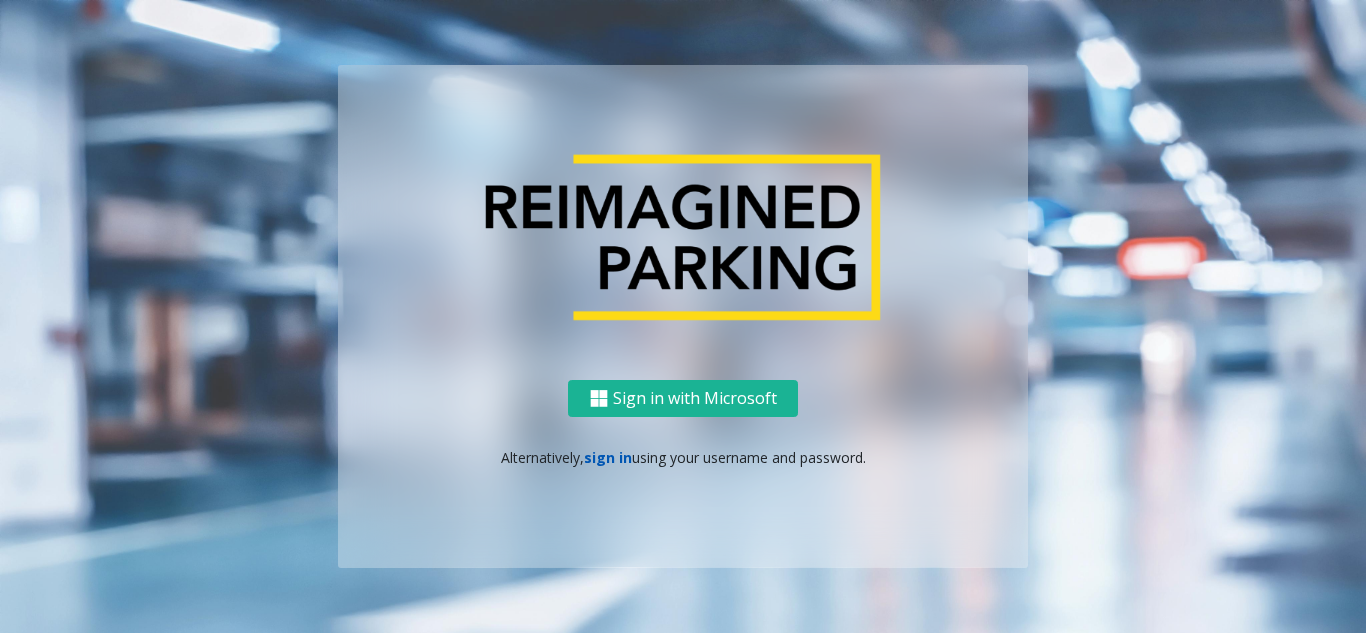 click on "sign in" 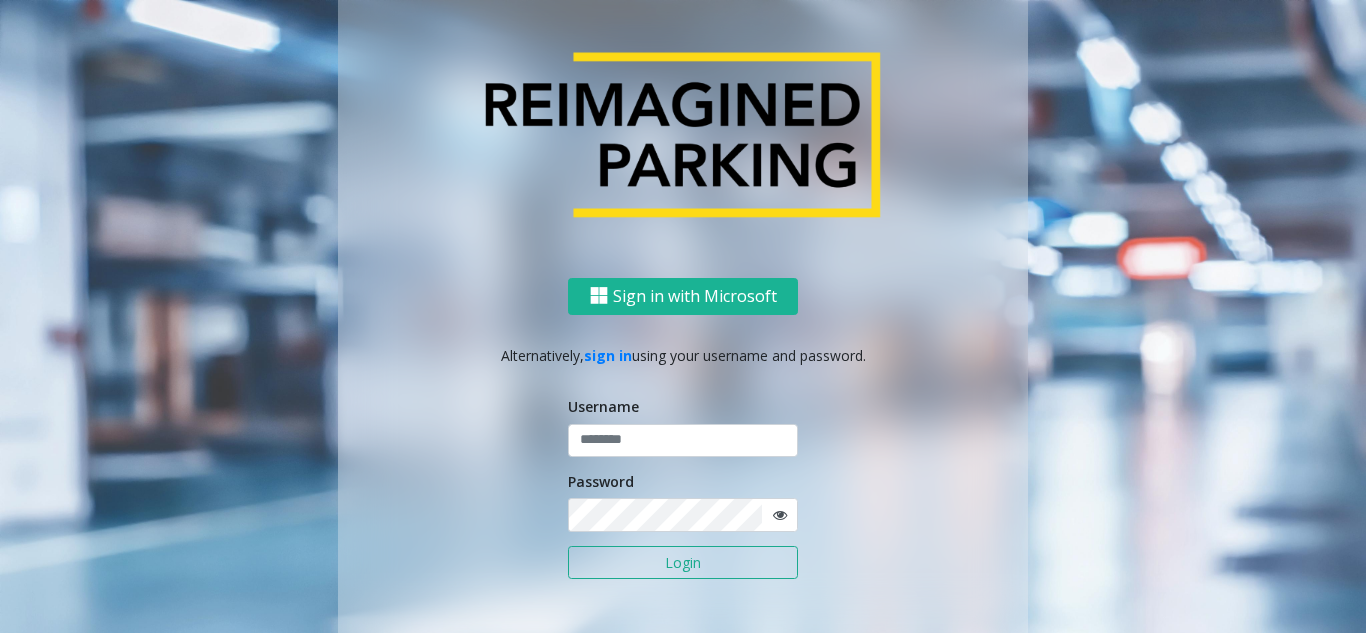 click on "Username" 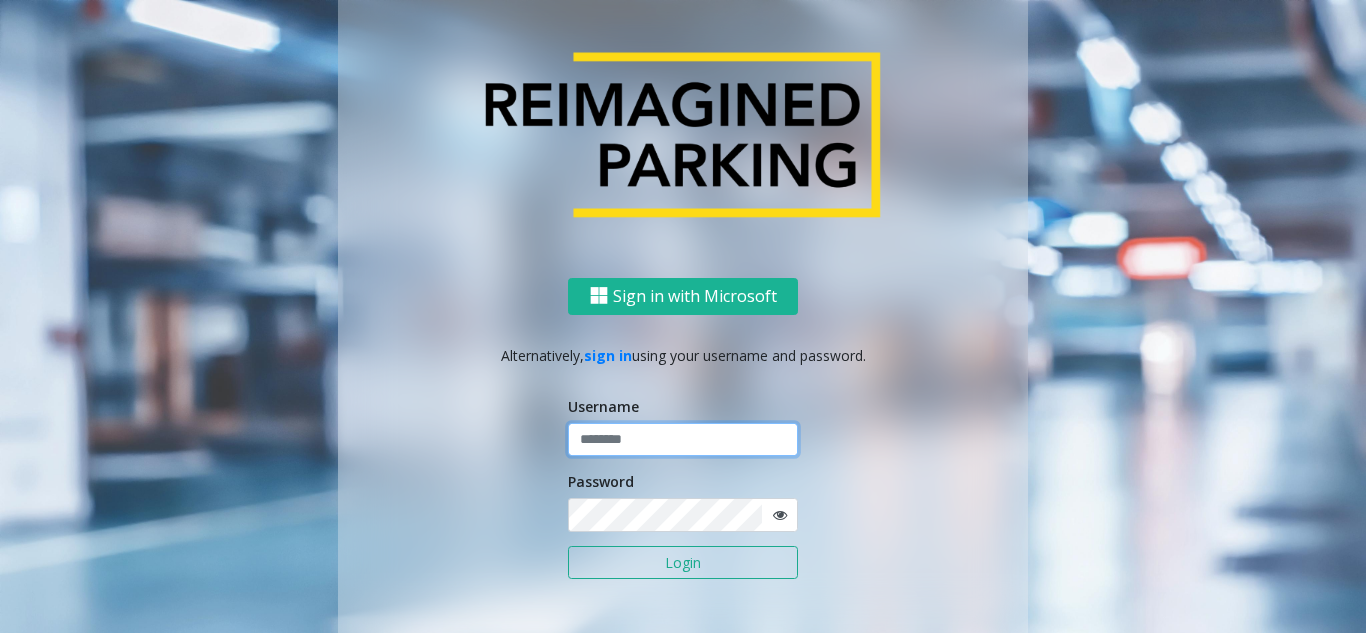 click 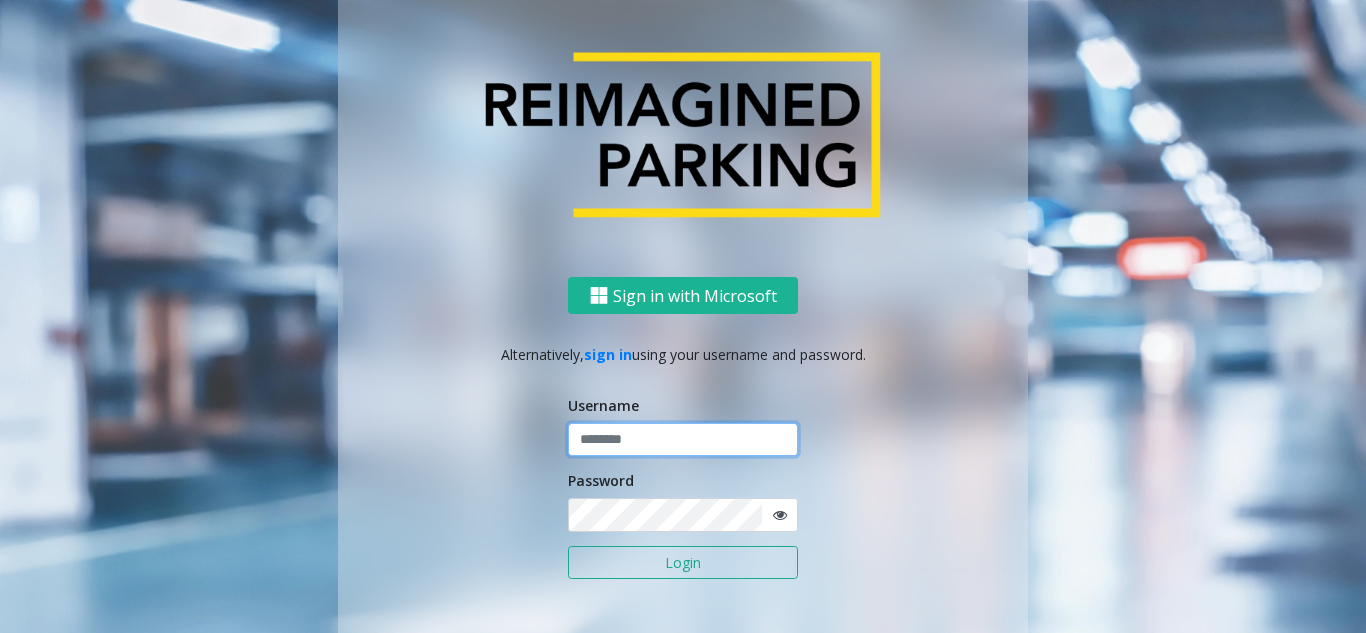 click 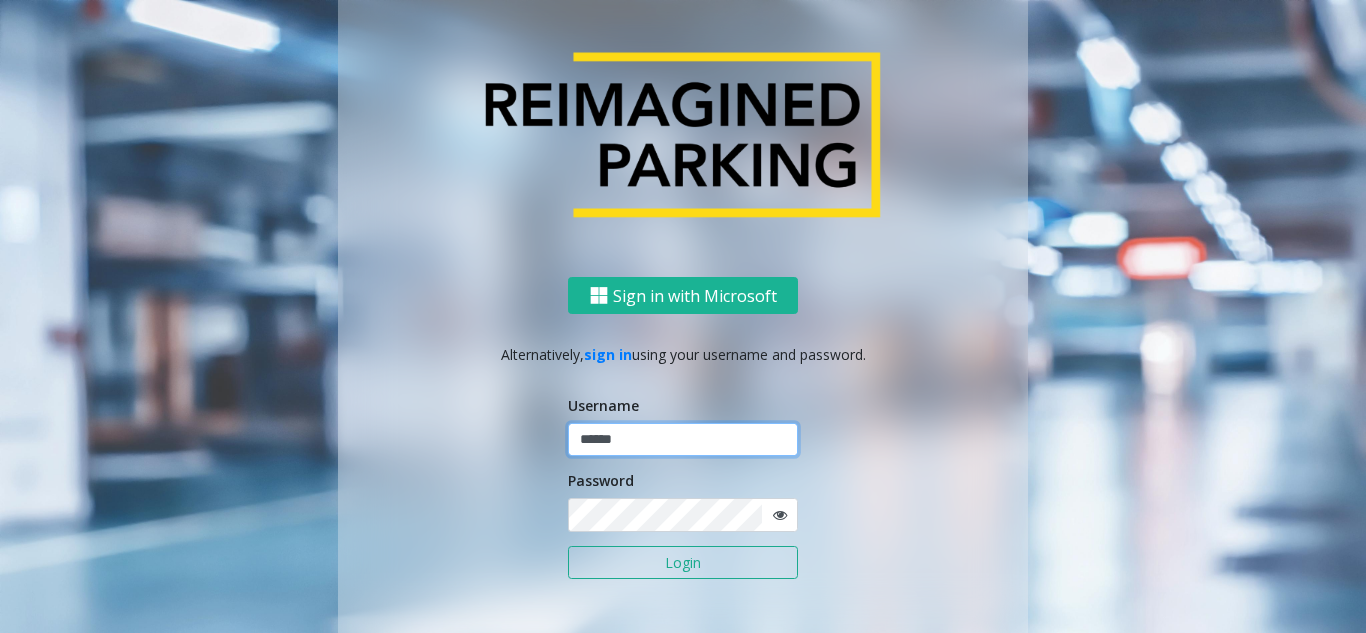 type on "******" 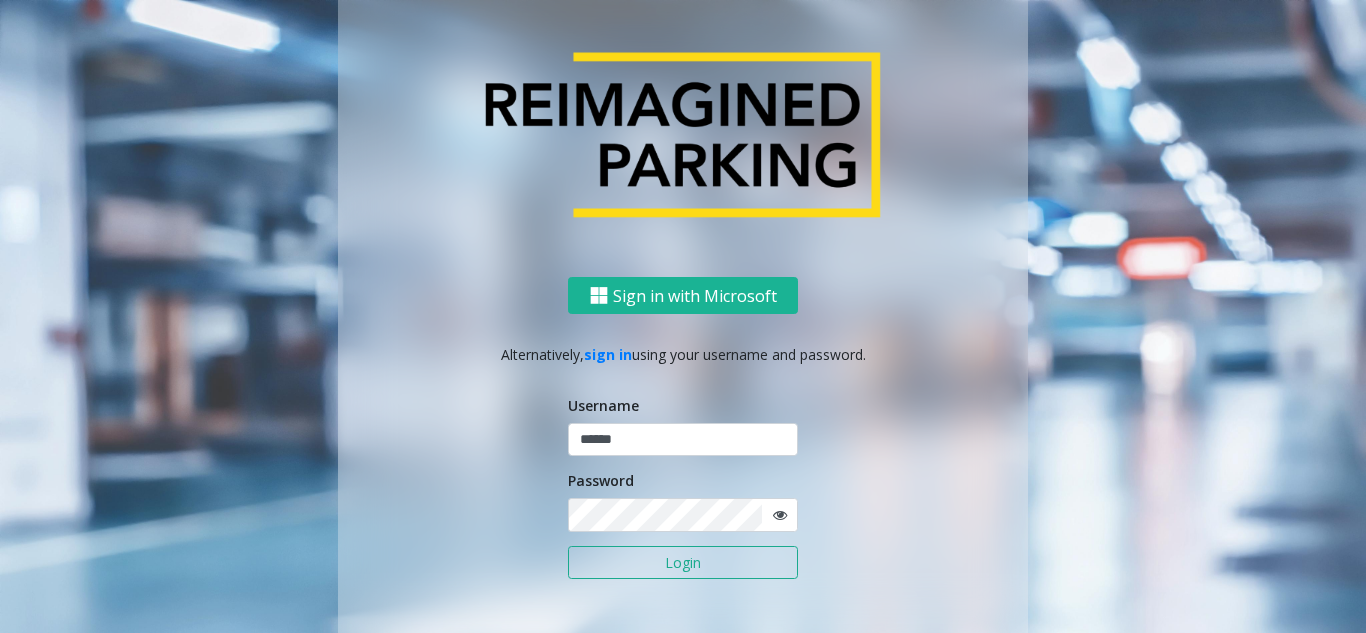 click on "Login" 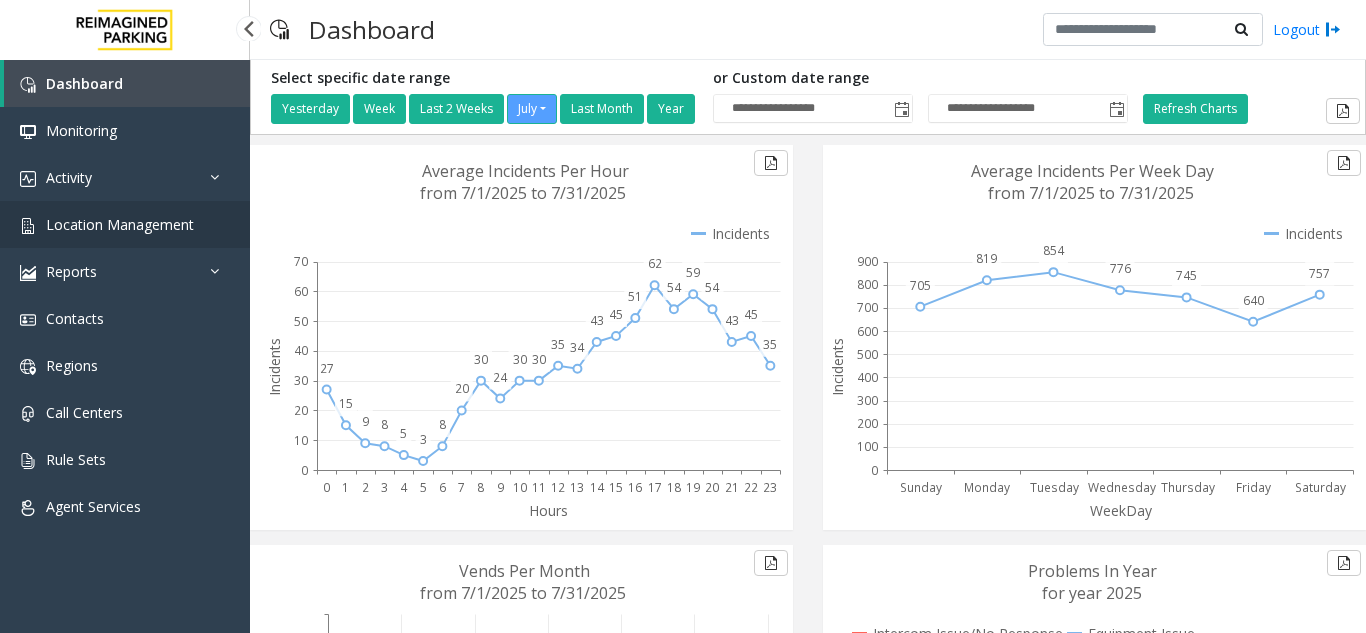 click on "Location Management" at bounding box center (120, 224) 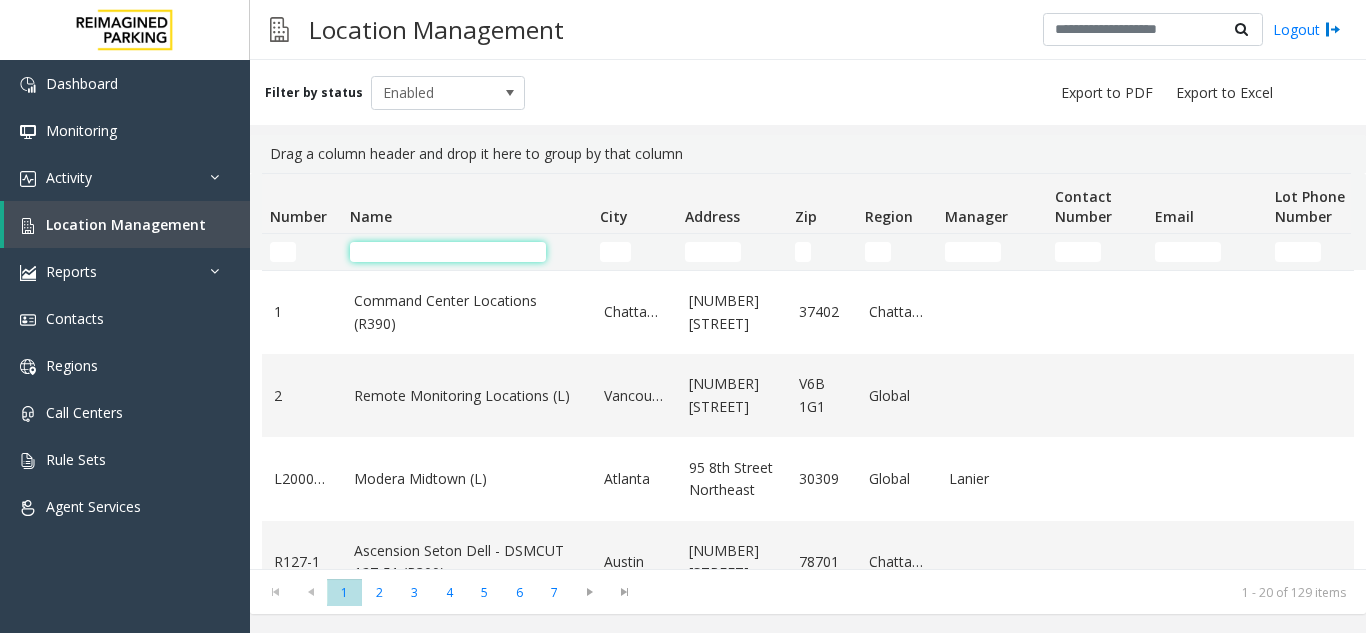 click 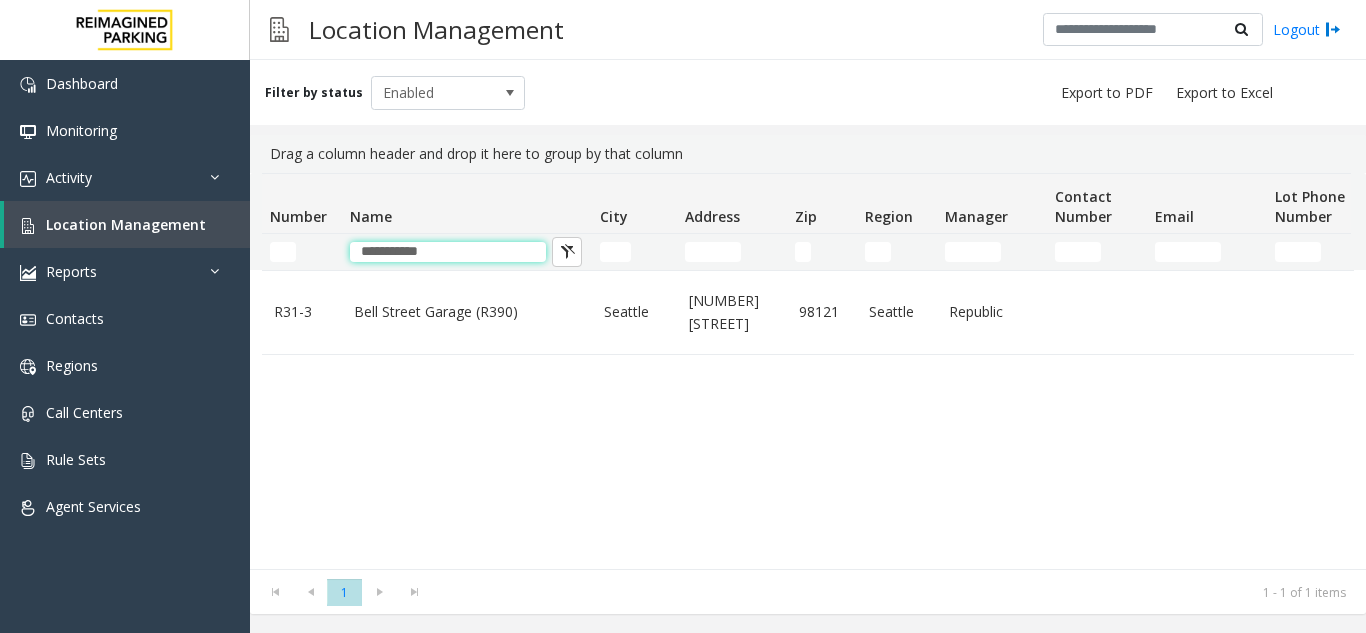 type on "**********" 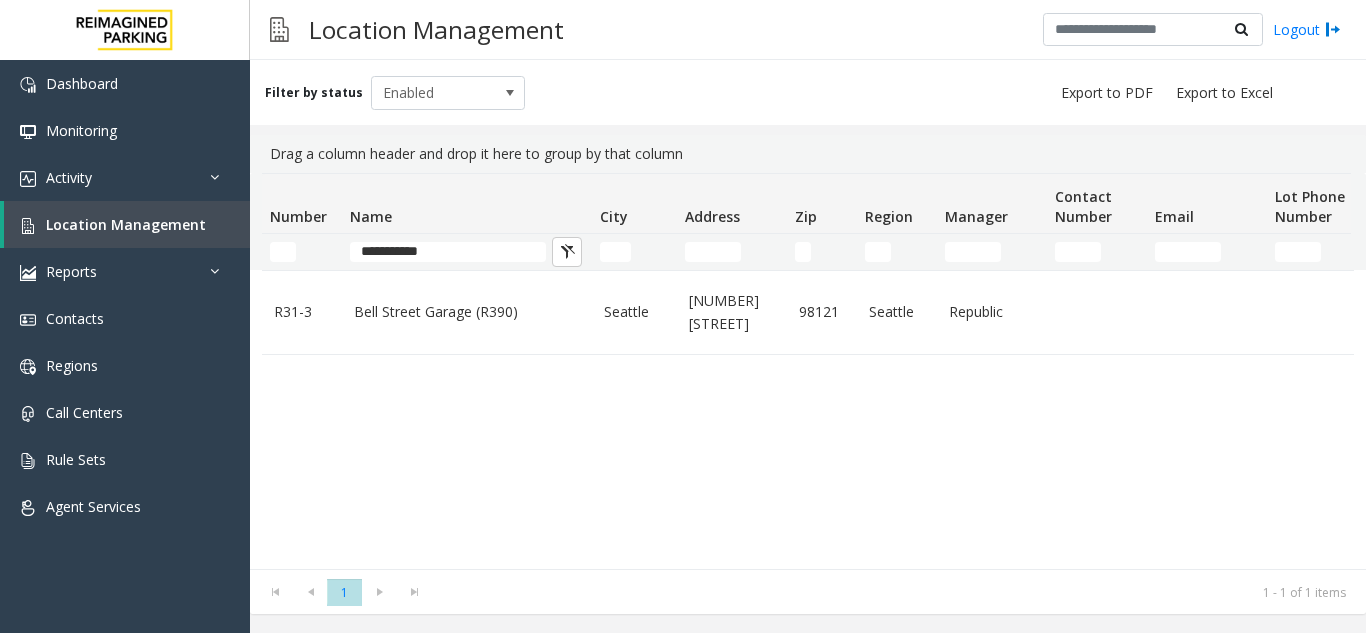 click on "Bell Street Garage (R390)" 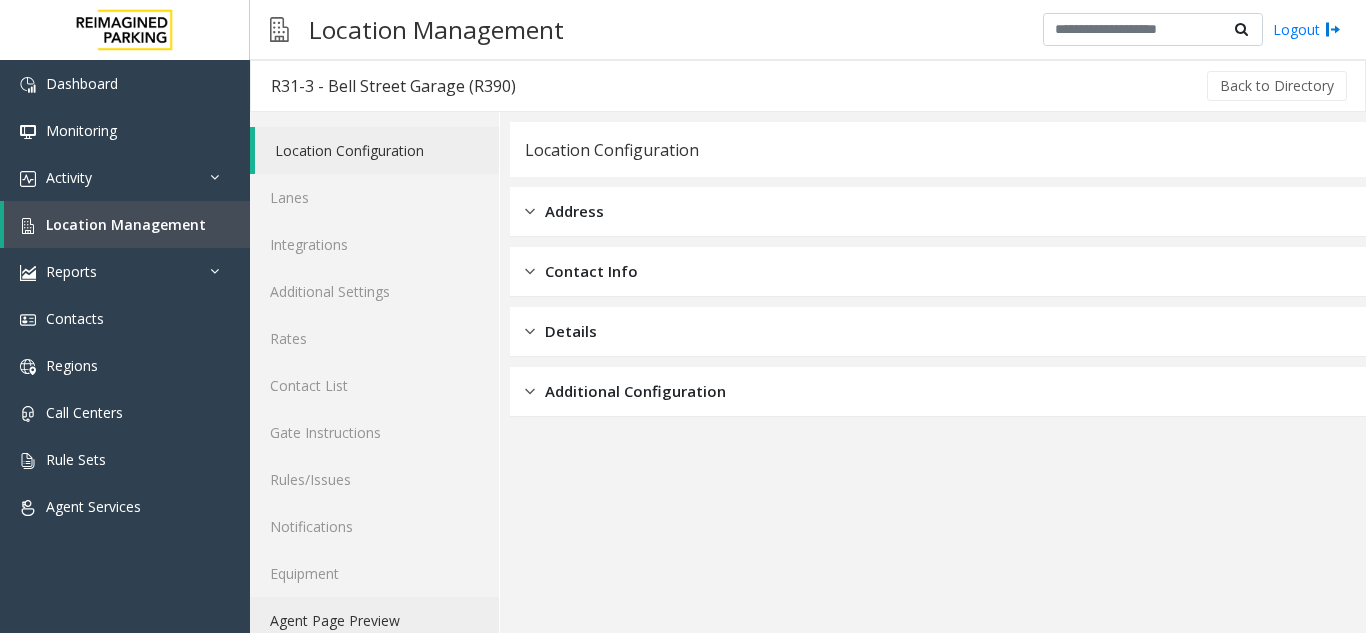 click on "Agent Page Preview" 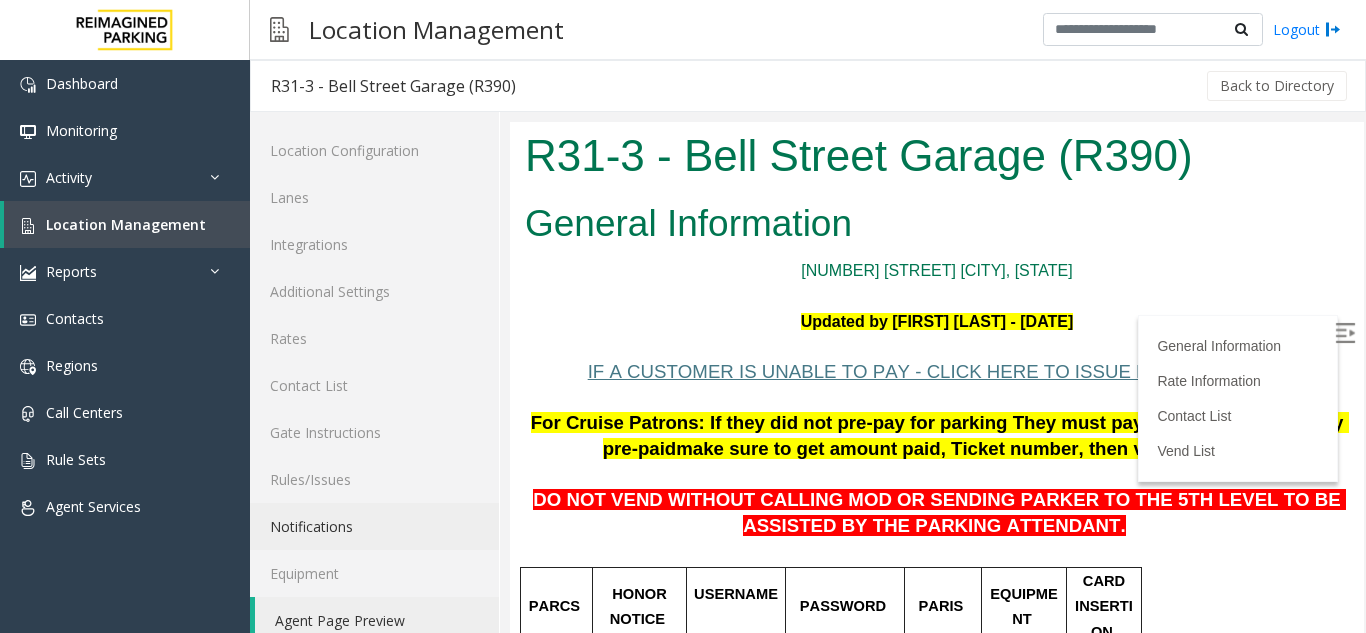 scroll, scrollTop: 100, scrollLeft: 0, axis: vertical 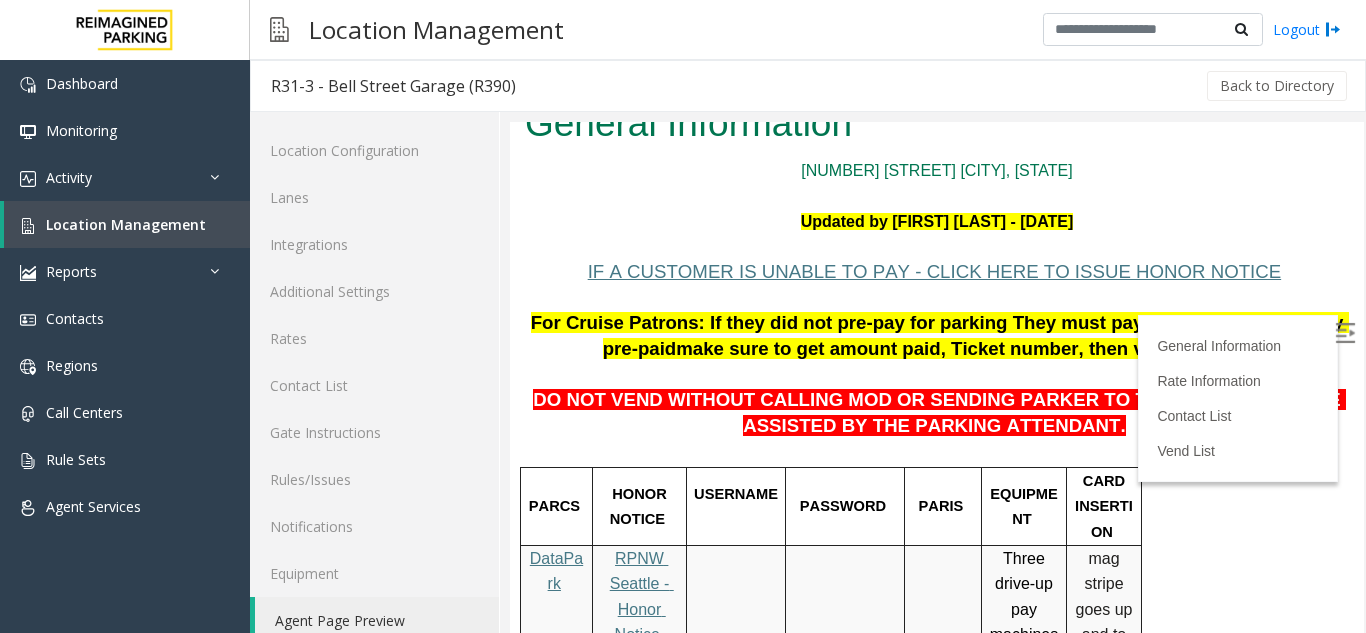 click on "make sure to get amount paid, Ticket number, then vend them out." at bounding box center (971, 348) 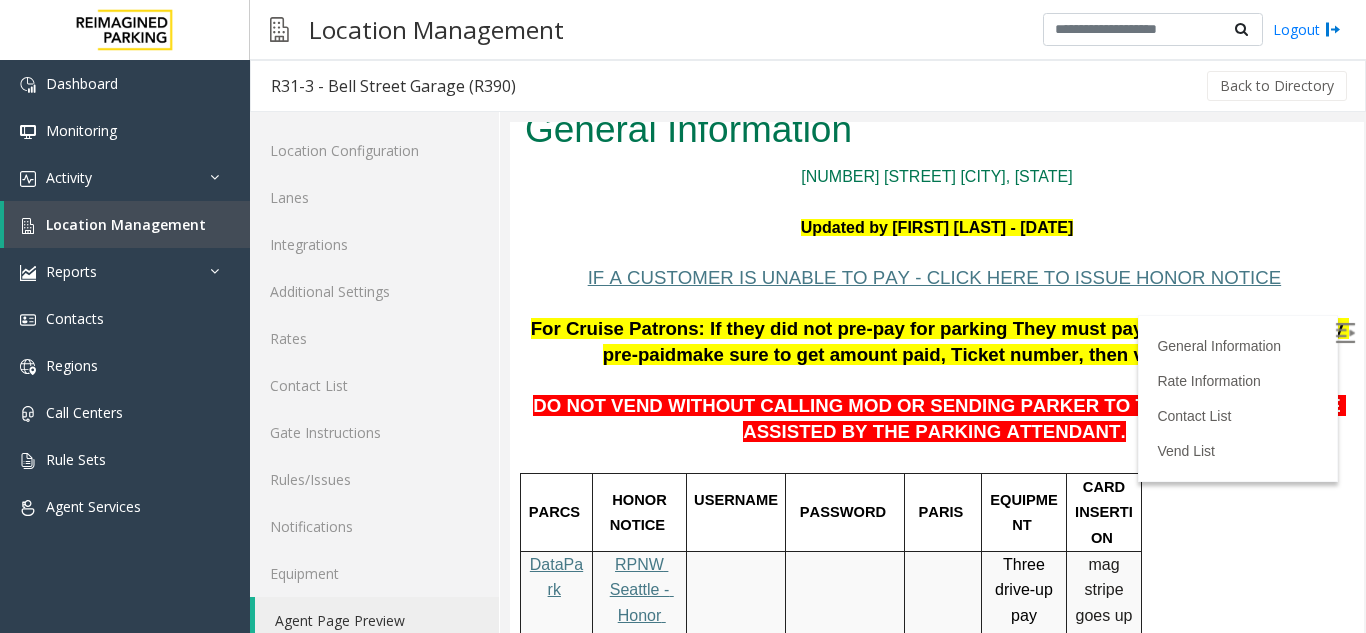 scroll, scrollTop: 100, scrollLeft: 0, axis: vertical 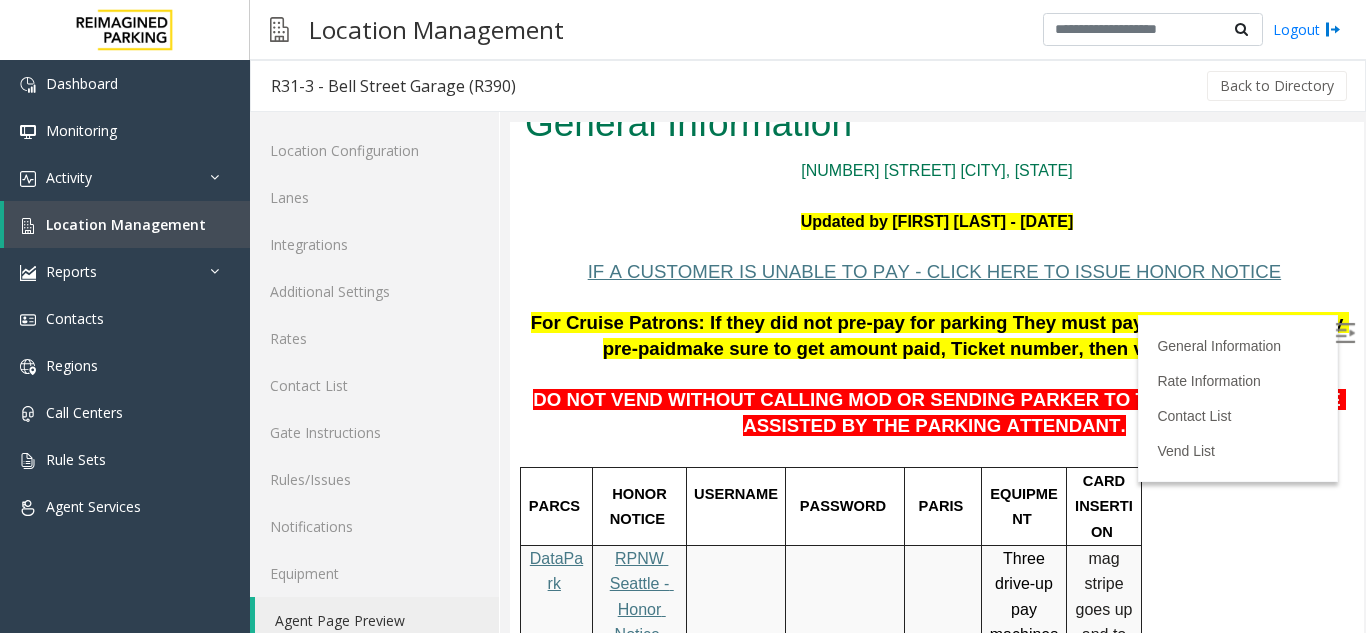 click on "IF A CUSTOMER IS UNABLE TO PAY - CLICK HERE TO ISSUE HONOR NOTICE" at bounding box center (937, 285) 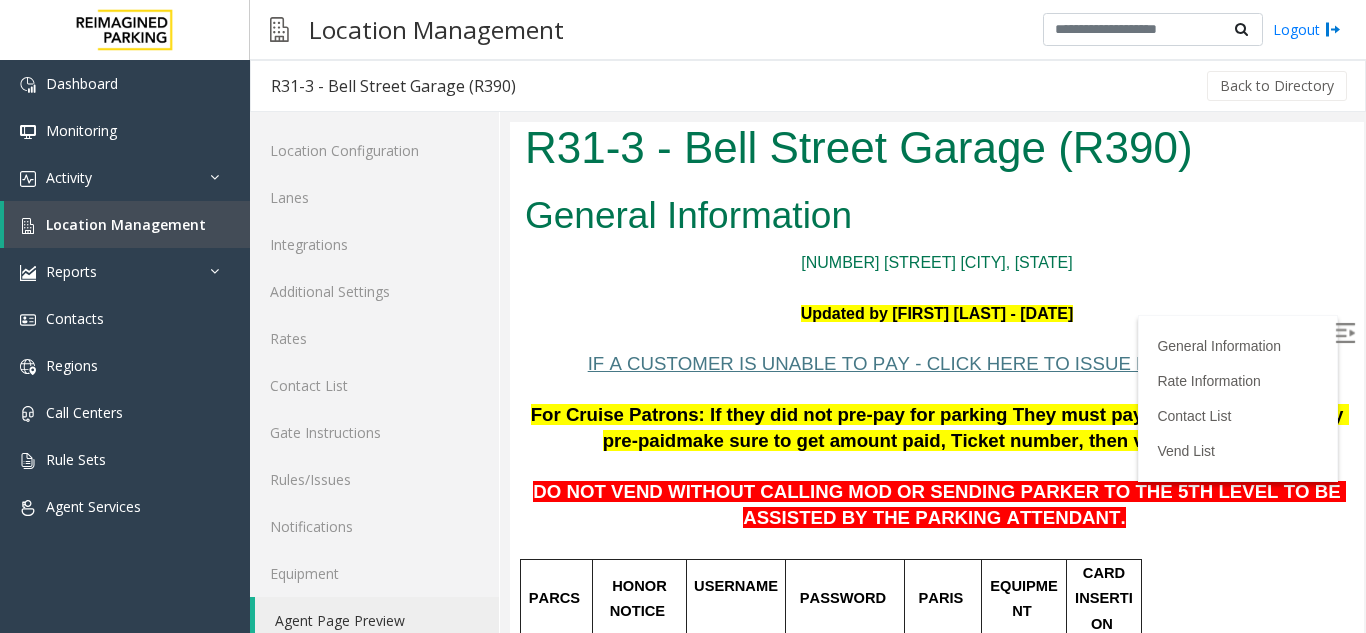 scroll, scrollTop: 0, scrollLeft: 0, axis: both 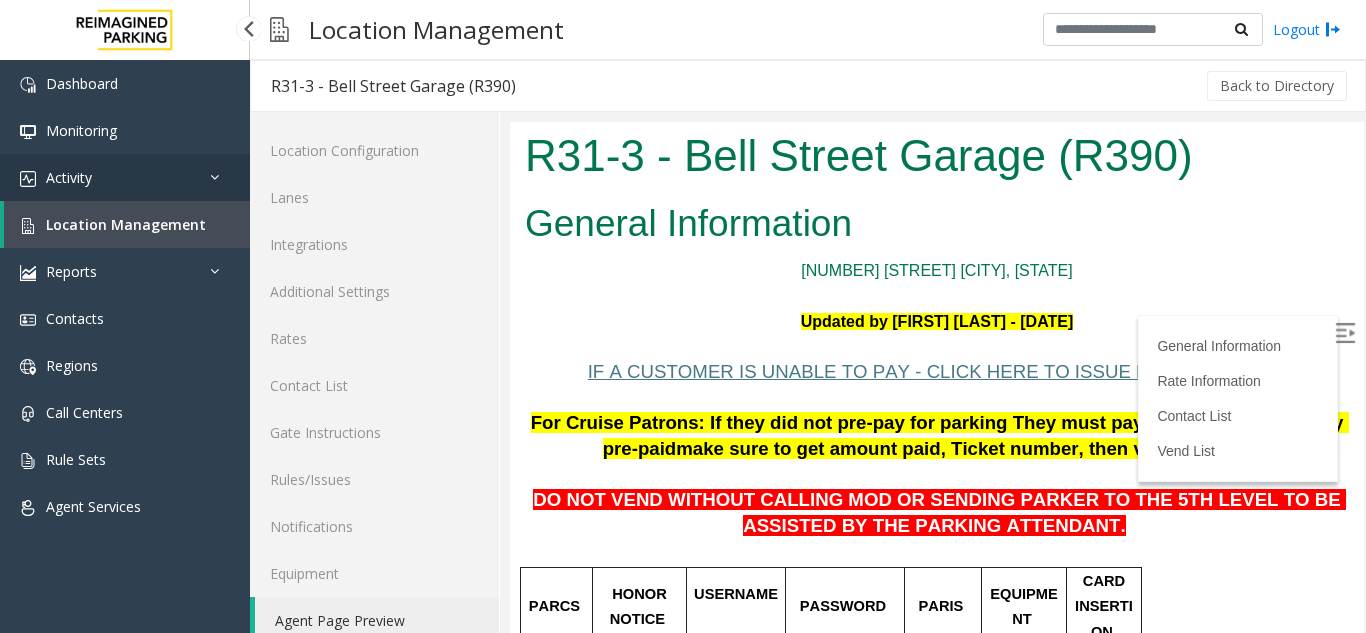 click on "Activity" at bounding box center (125, 177) 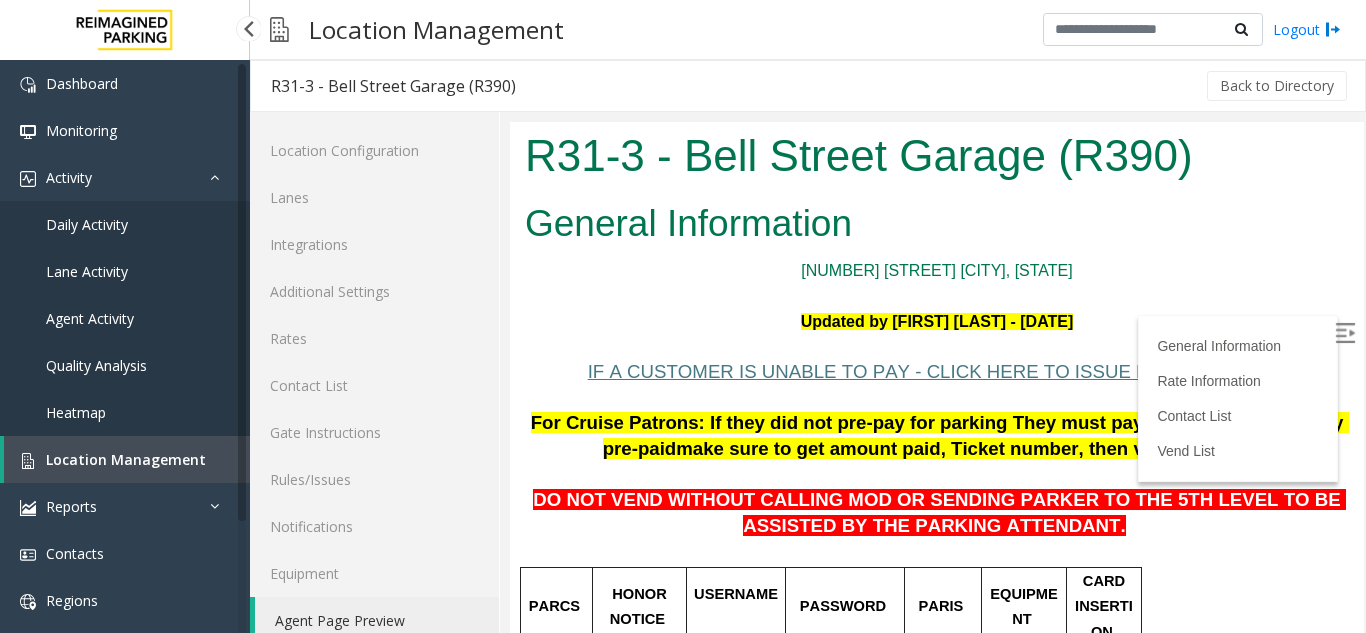 click on "Daily Activity" at bounding box center [87, 224] 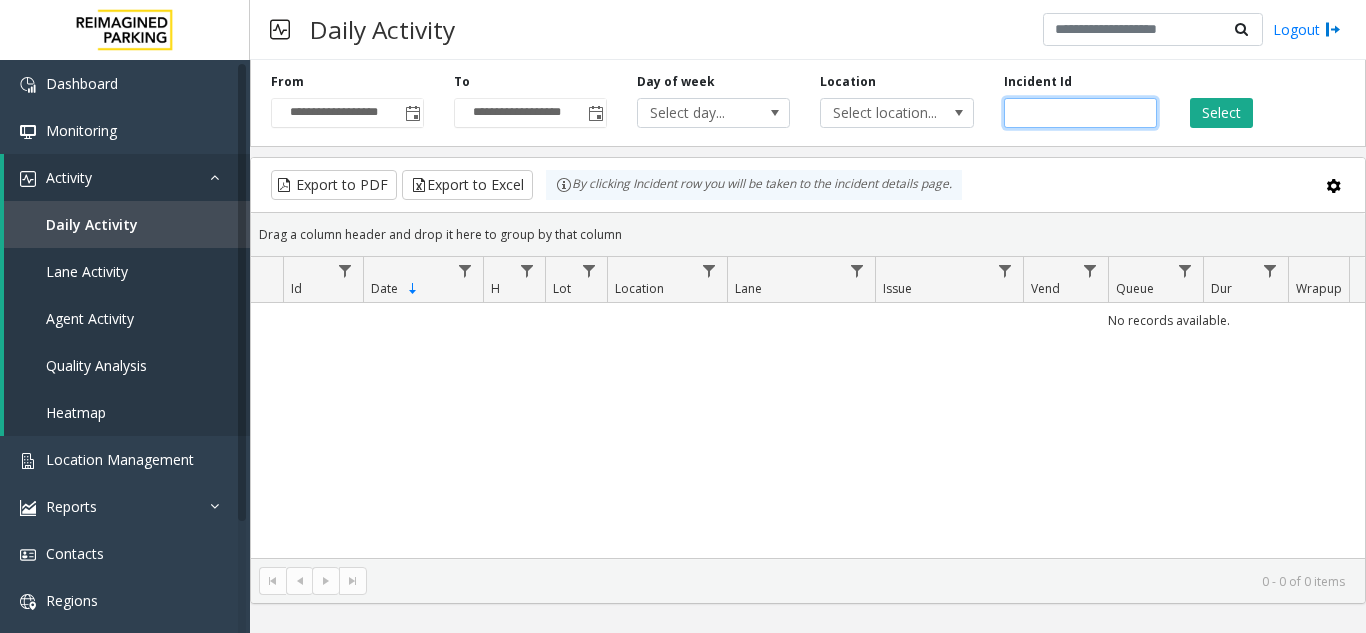 click 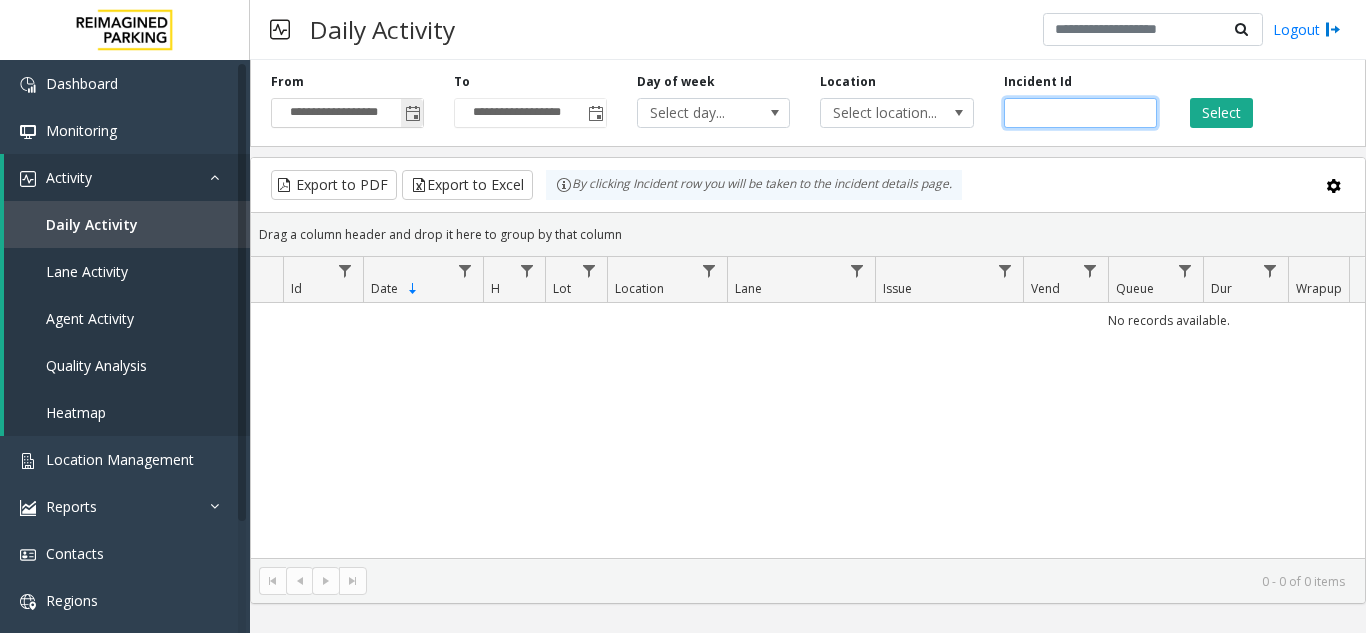 click 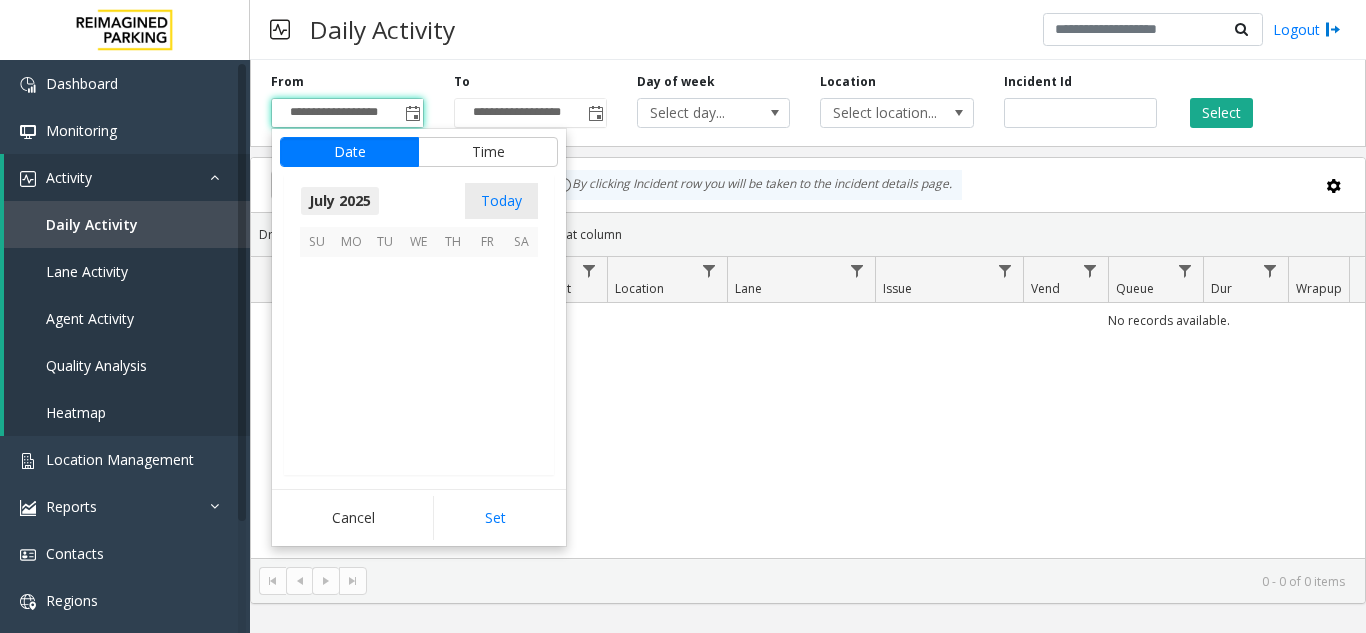 scroll, scrollTop: 358428, scrollLeft: 0, axis: vertical 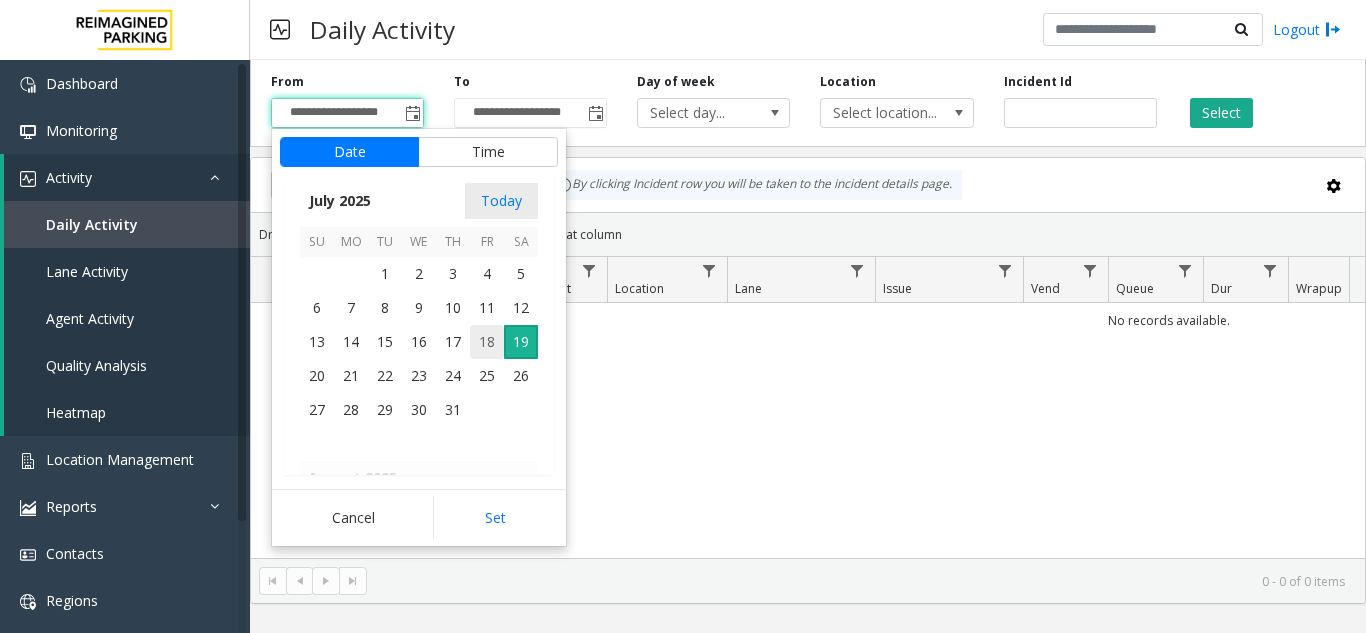 click on "18" at bounding box center [487, 342] 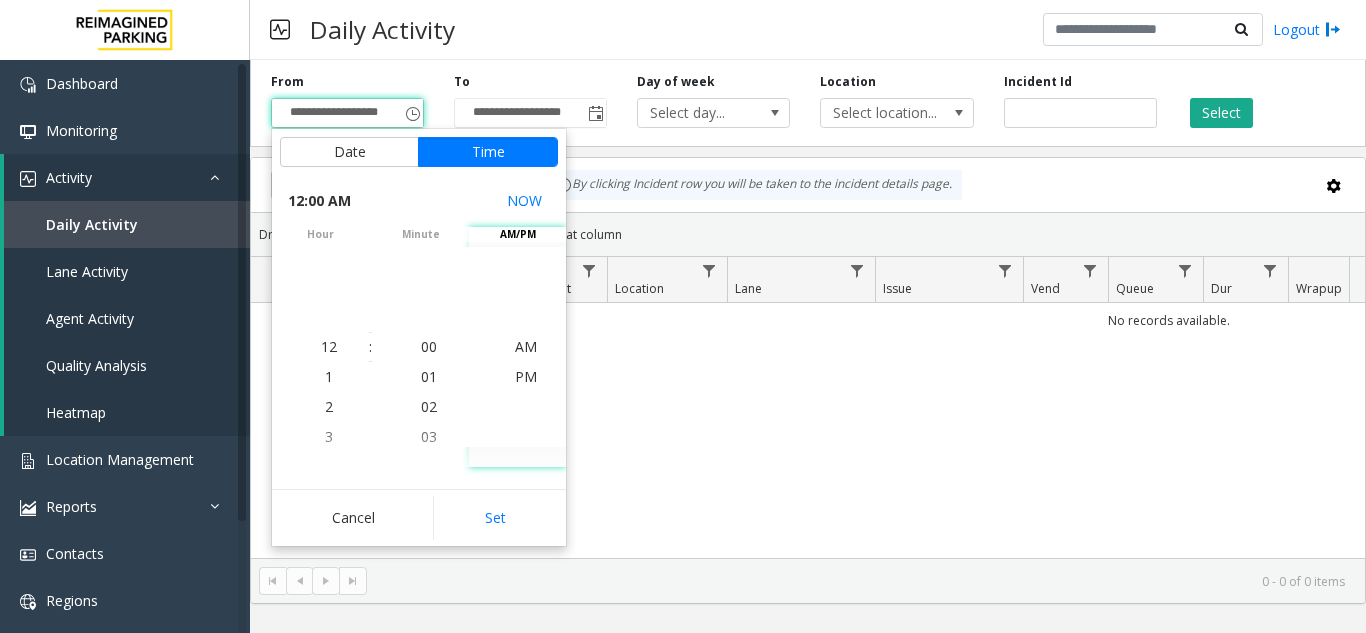 click on "Cancel   Set" 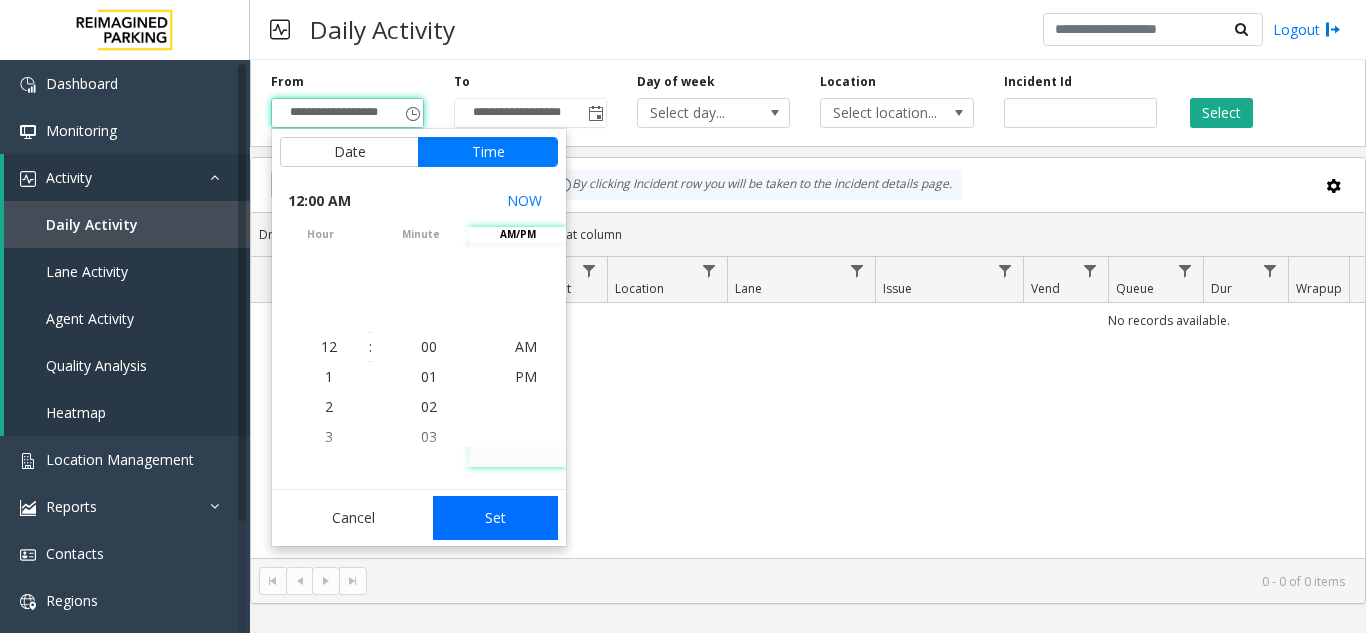 click on "Set" 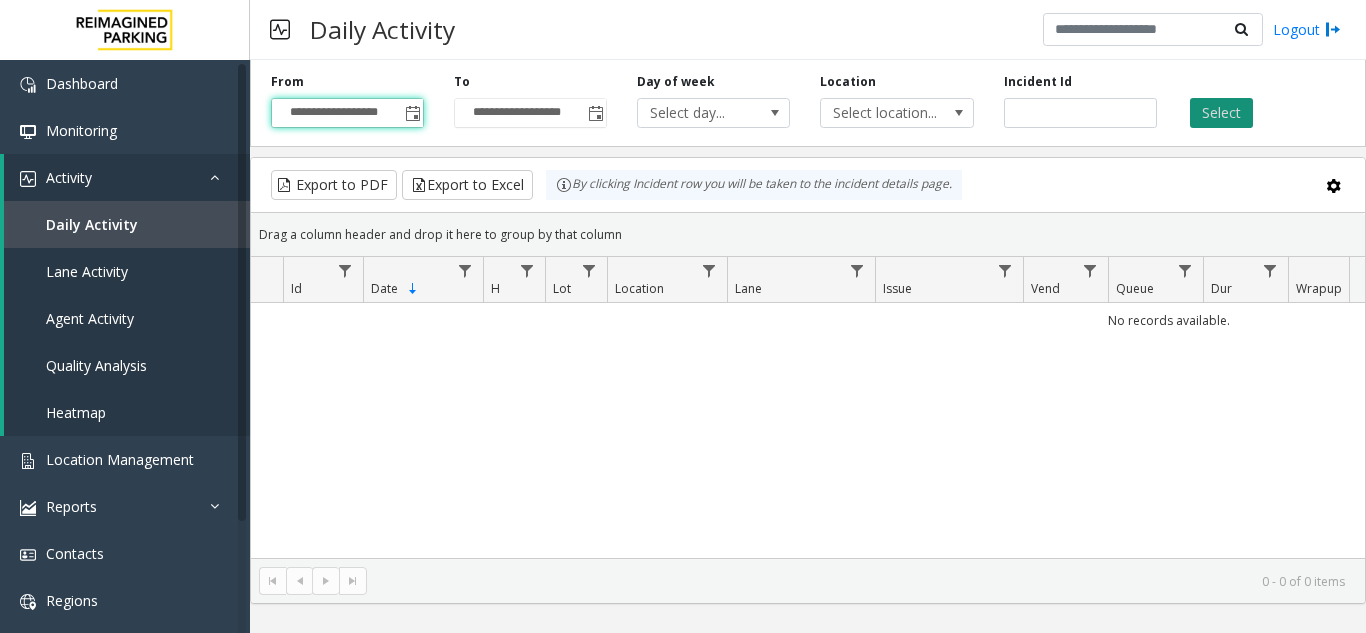 click on "Select" 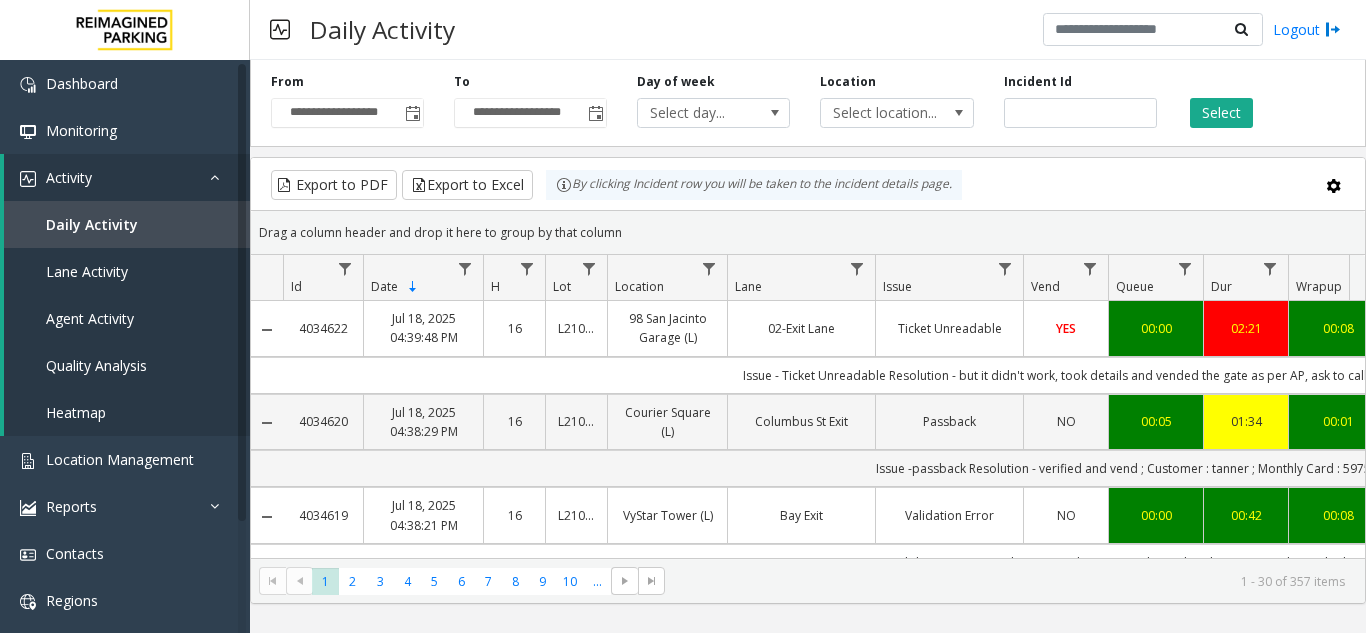 scroll, scrollTop: 0, scrollLeft: 38, axis: horizontal 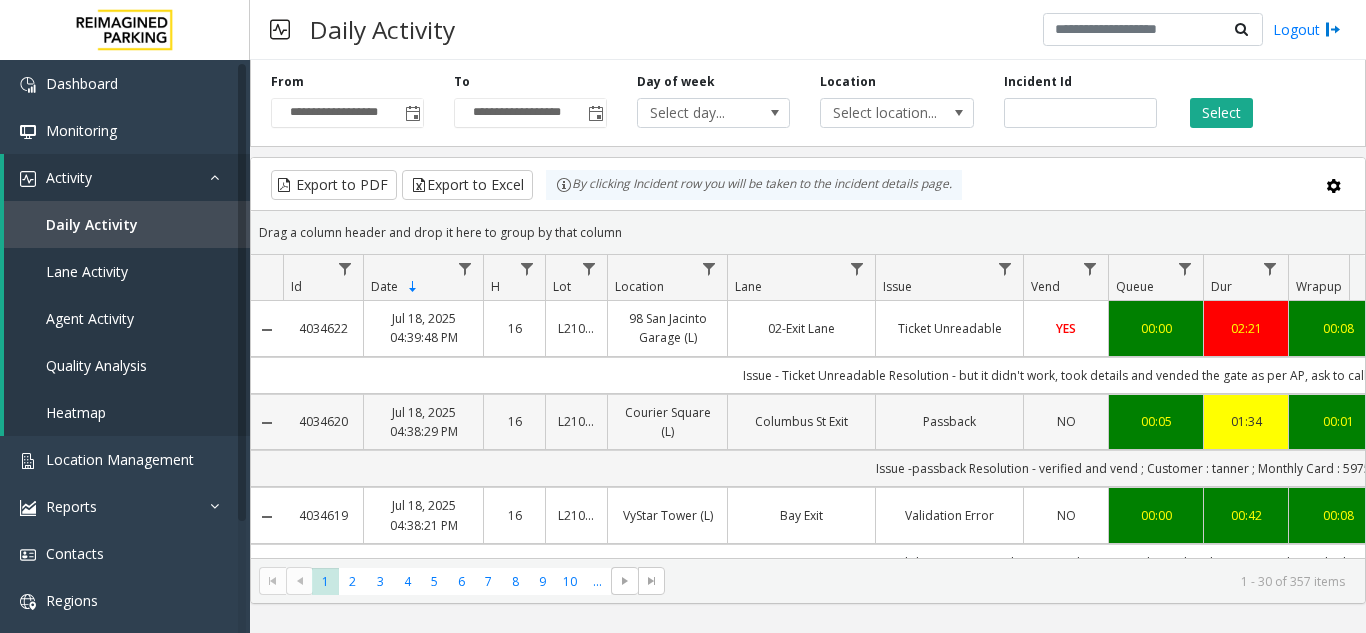 drag, startPoint x: 355, startPoint y: 420, endPoint x: 294, endPoint y: 430, distance: 61.81424 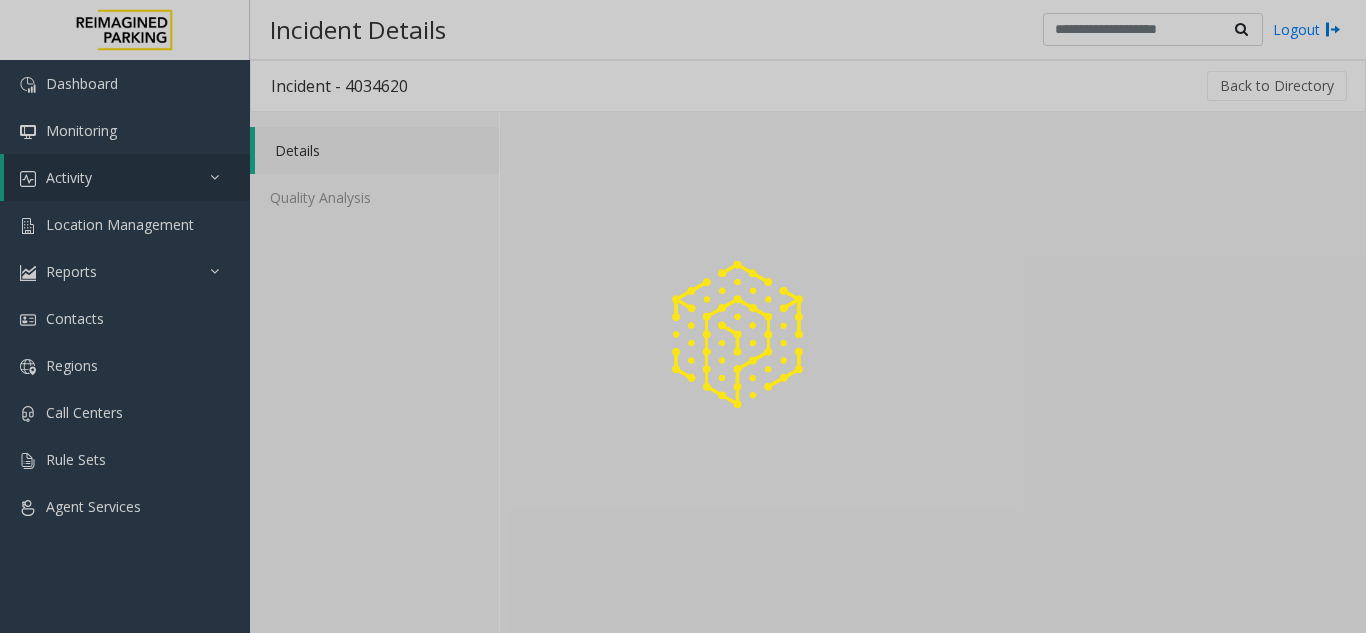 scroll, scrollTop: 0, scrollLeft: 0, axis: both 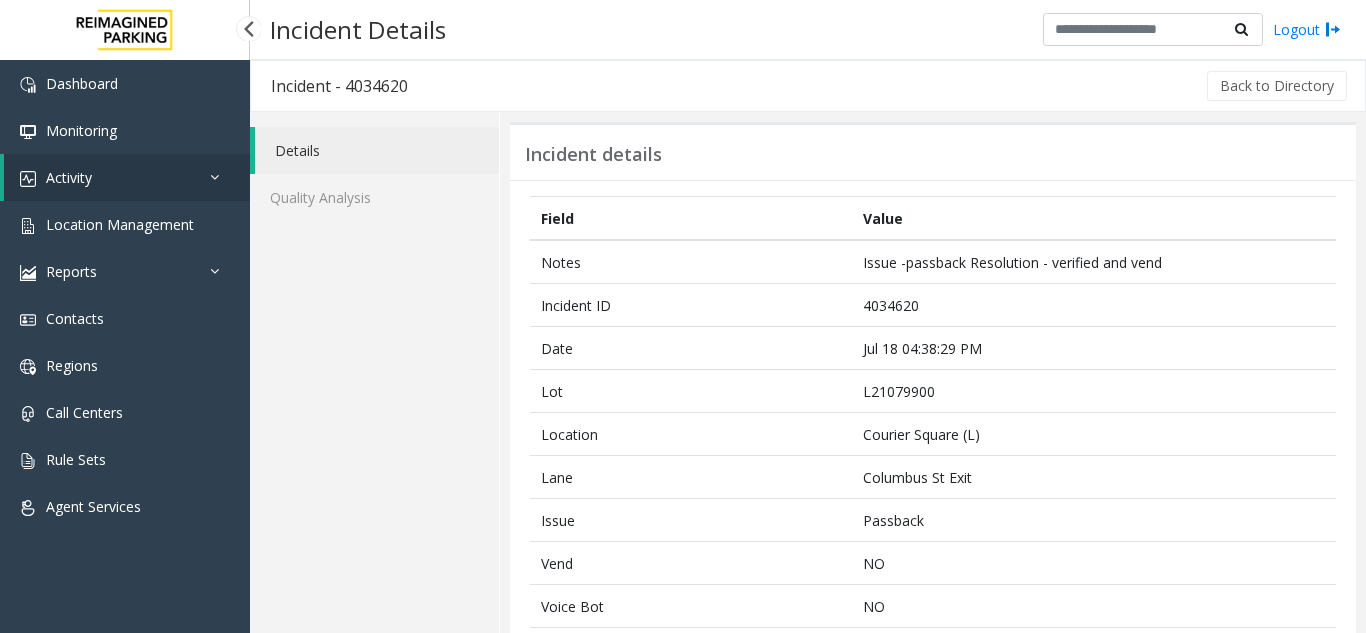 click on "Activity" at bounding box center [127, 177] 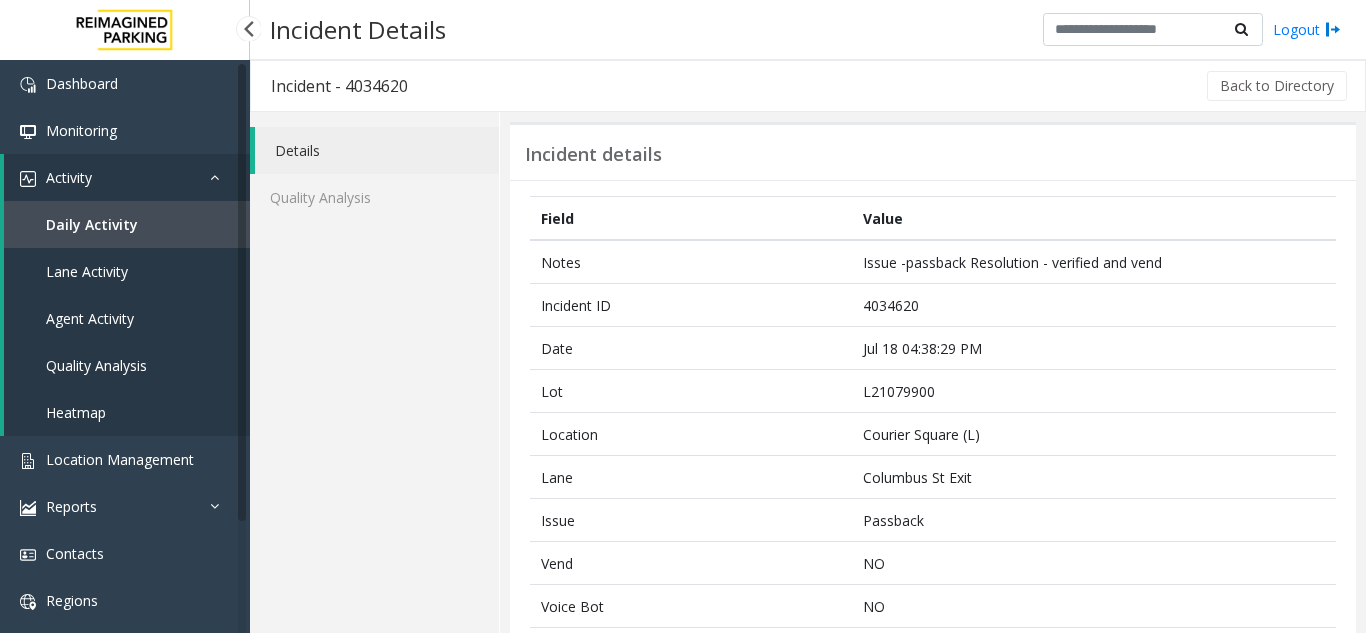 click on "Daily Activity" at bounding box center (92, 224) 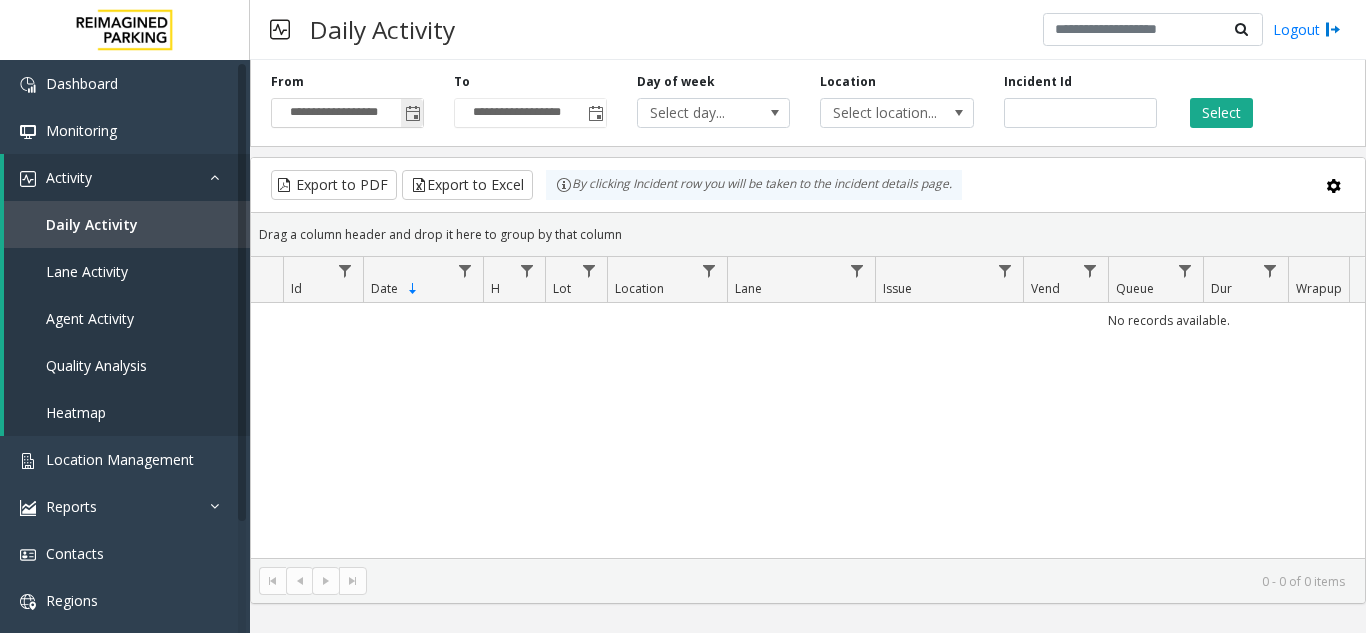 click 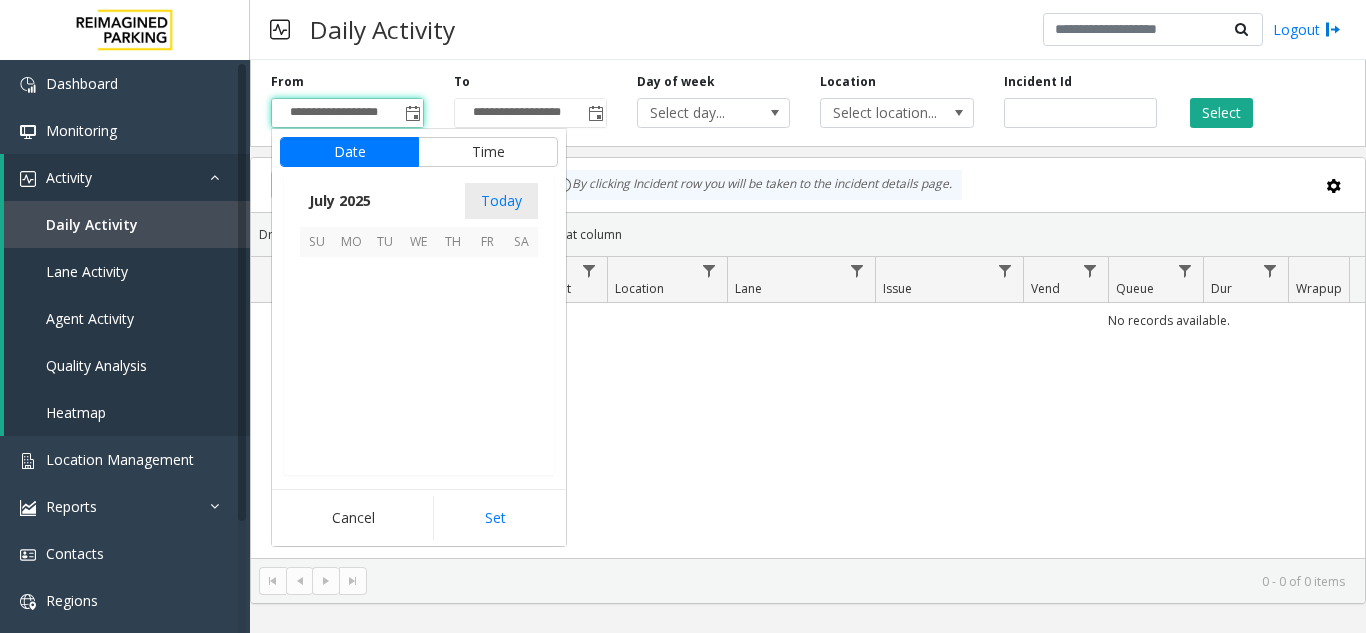 scroll, scrollTop: 358428, scrollLeft: 0, axis: vertical 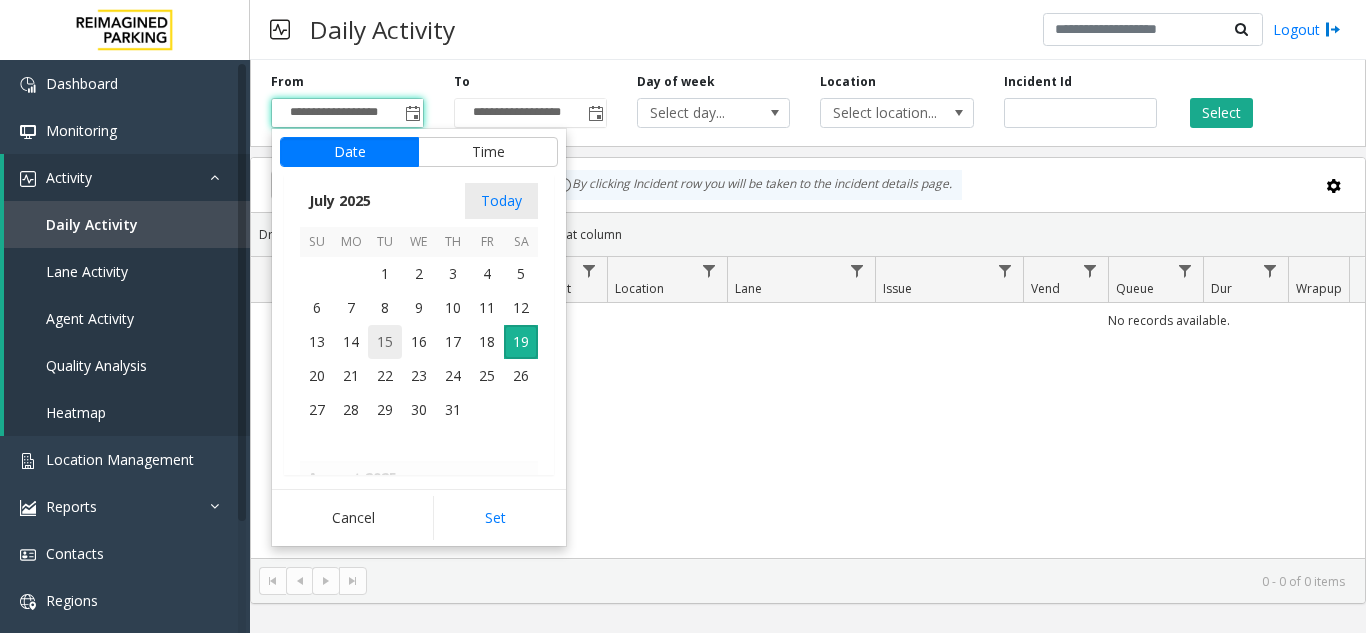 click on "15" at bounding box center [385, 342] 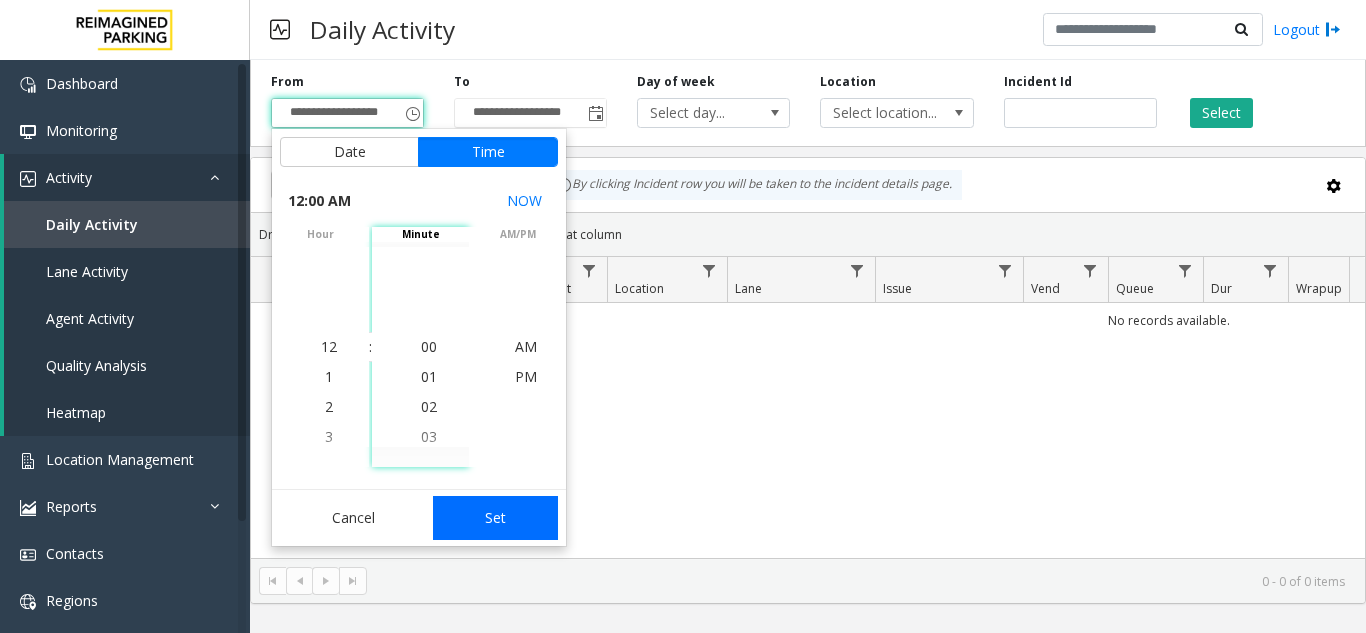 click on "Set" 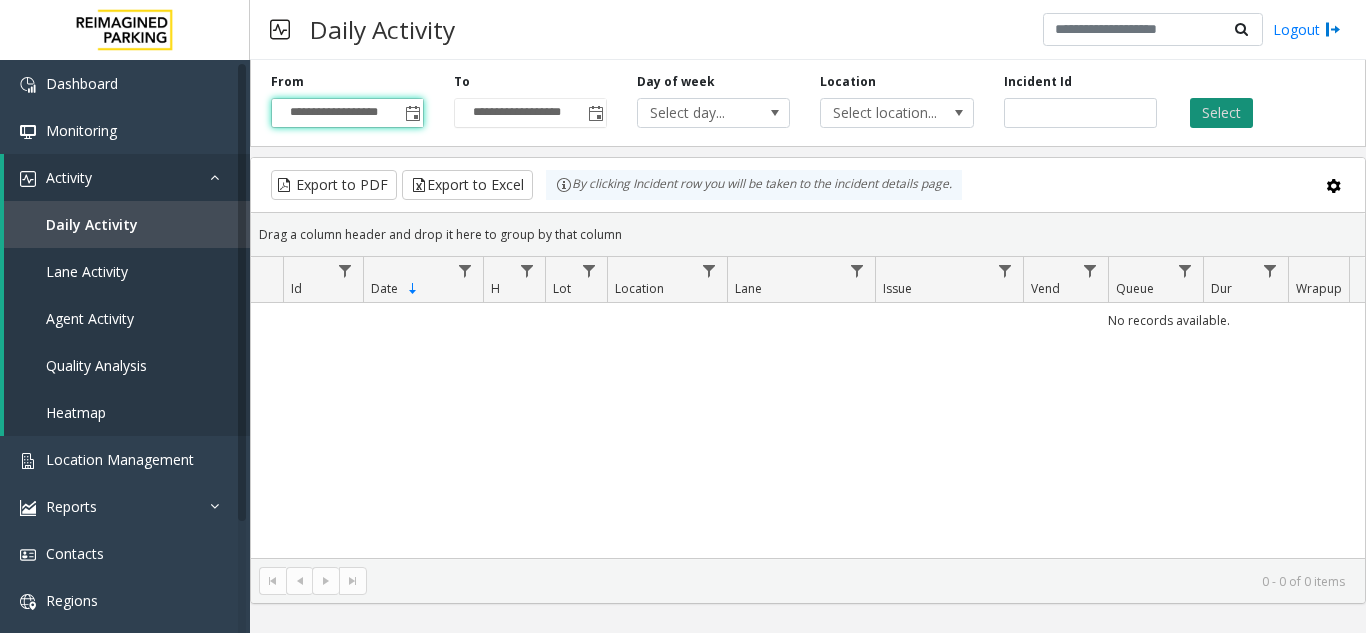 click on "Select" 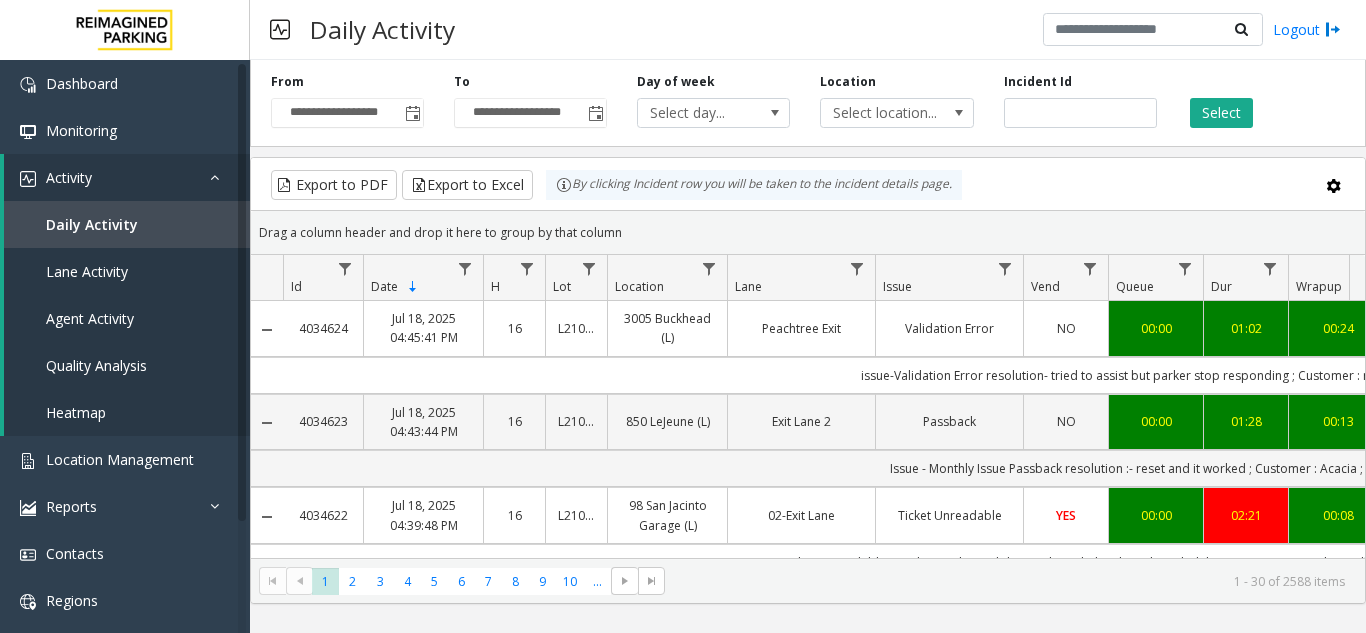 scroll, scrollTop: 0, scrollLeft: 242, axis: horizontal 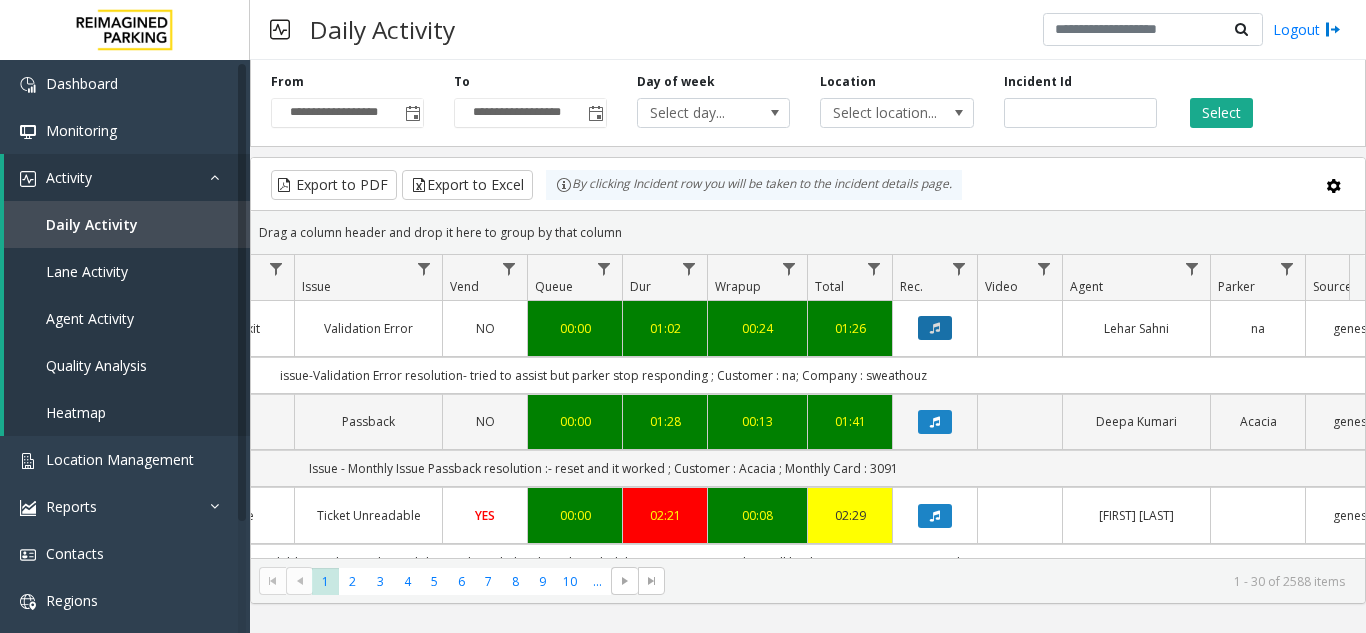 click 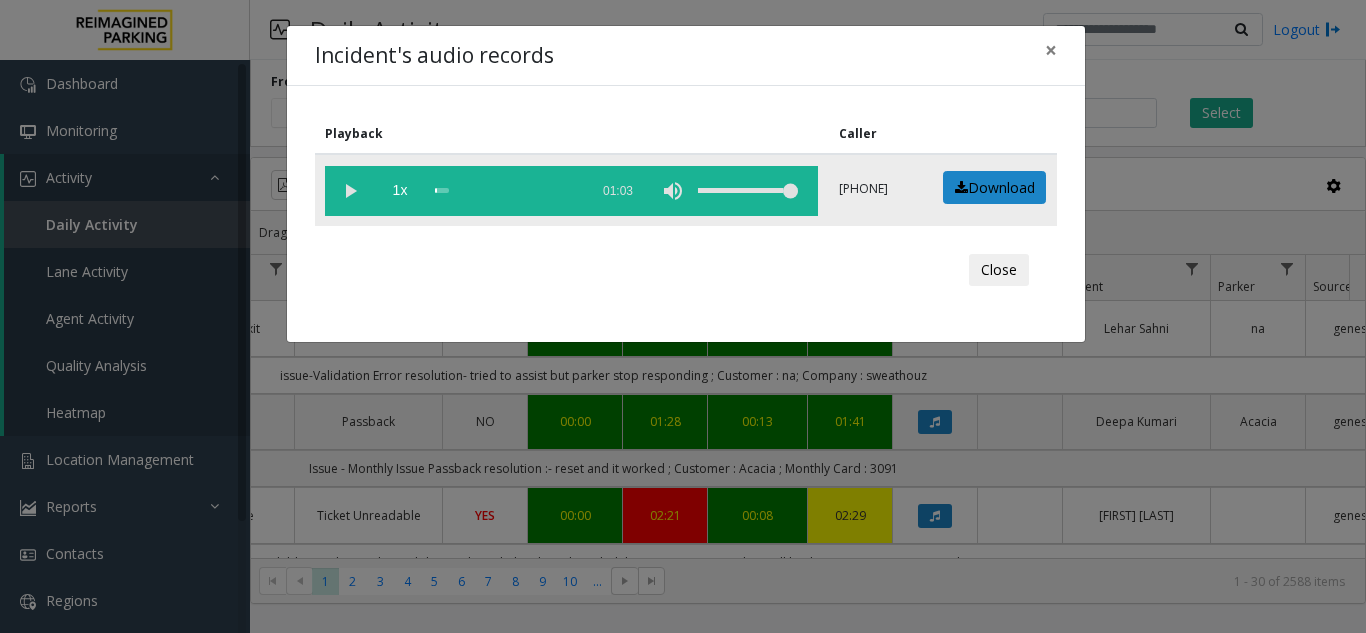 click 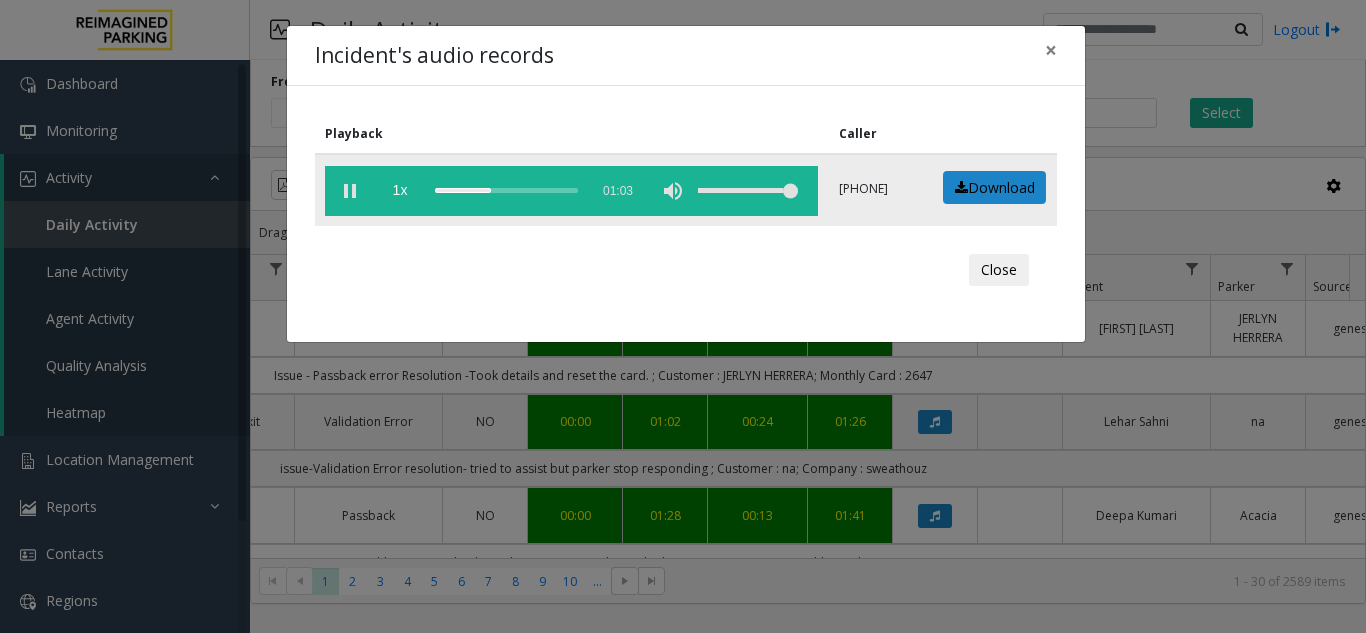 click 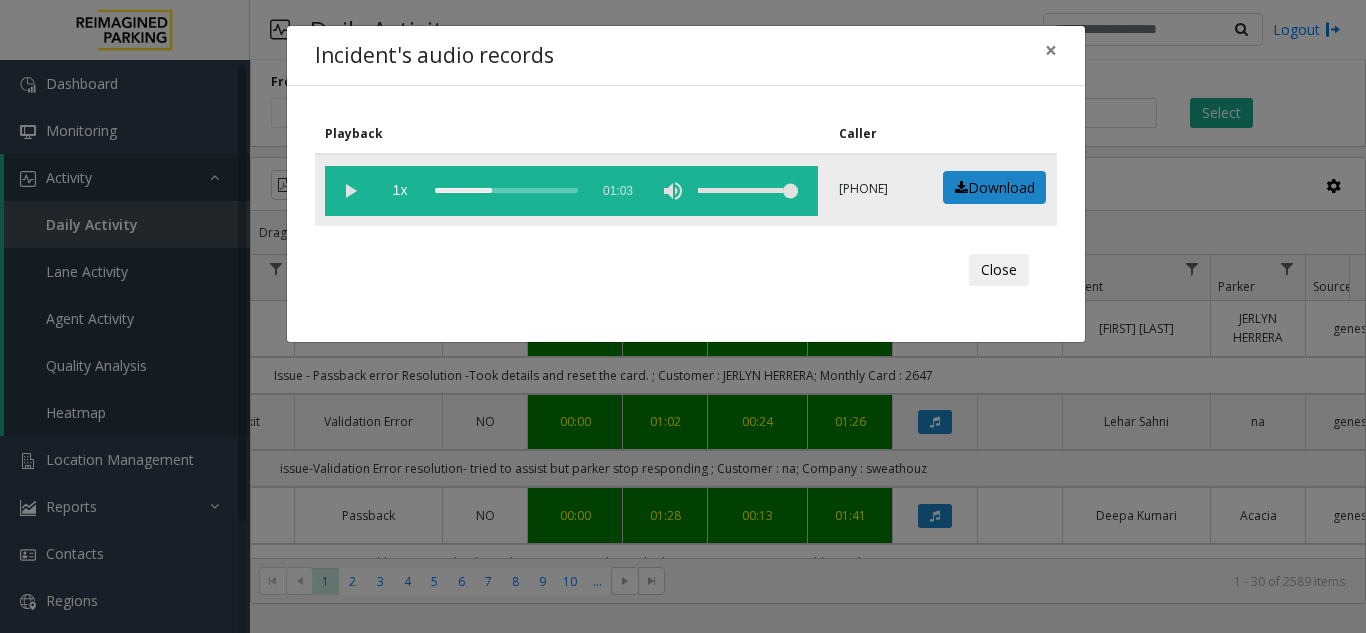 click 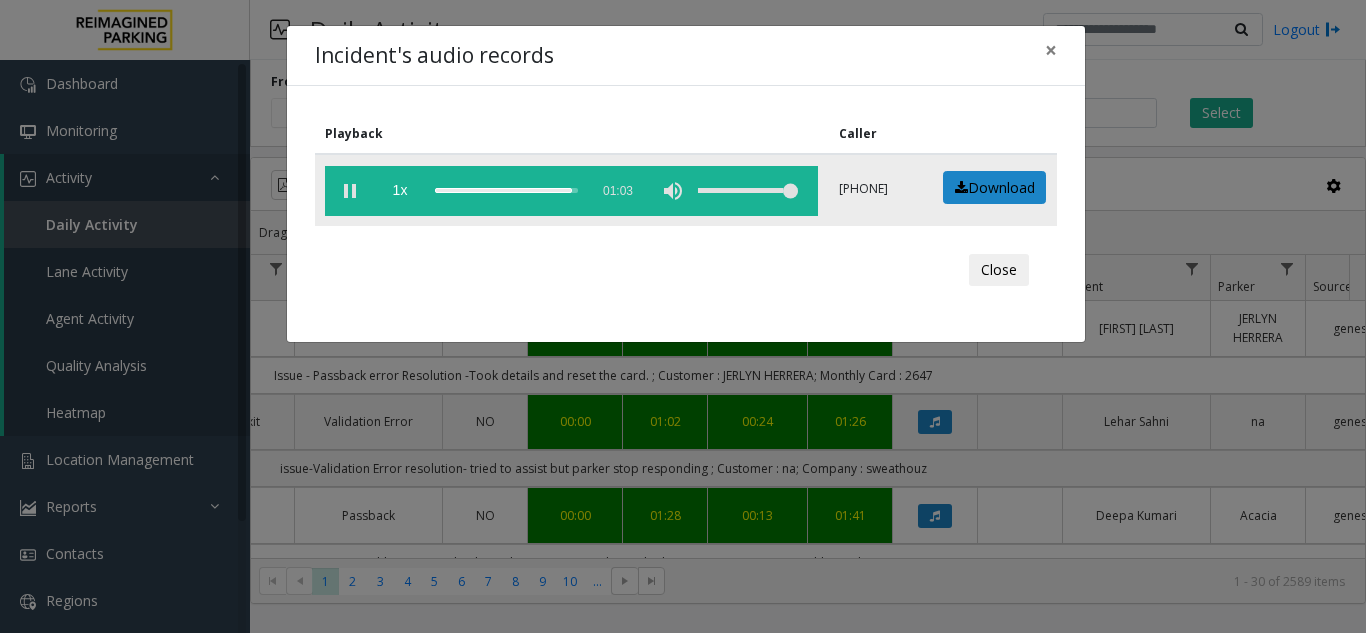 click 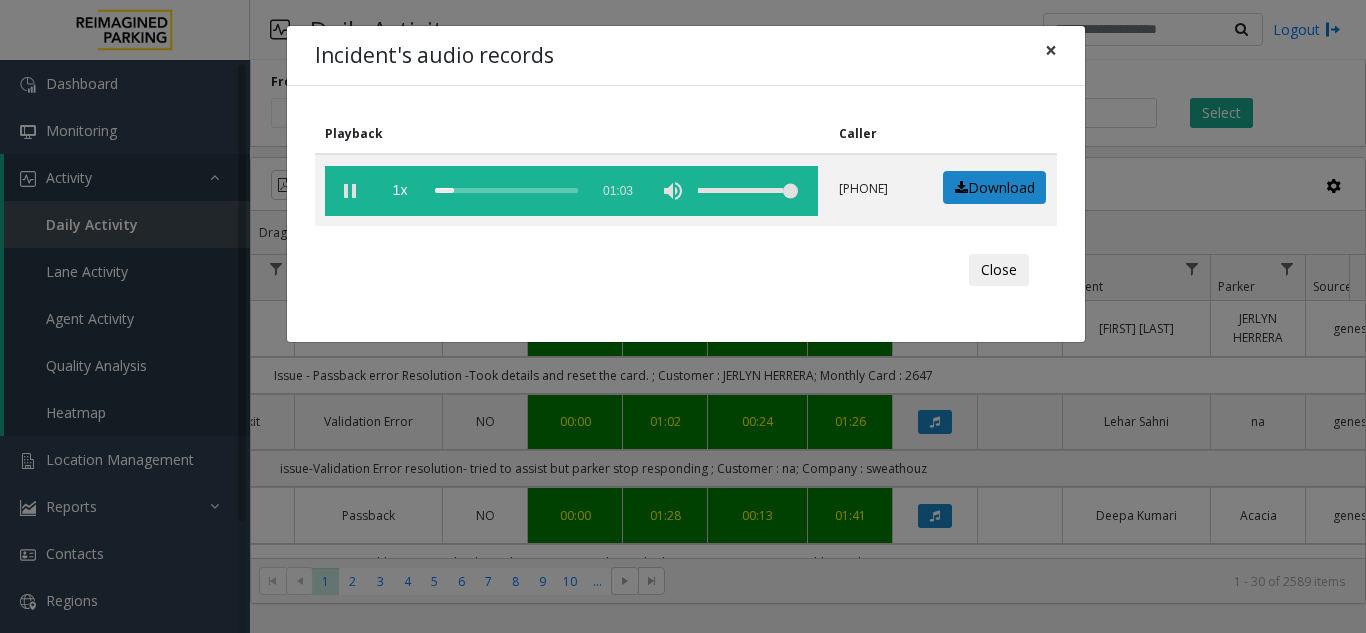 click on "×" 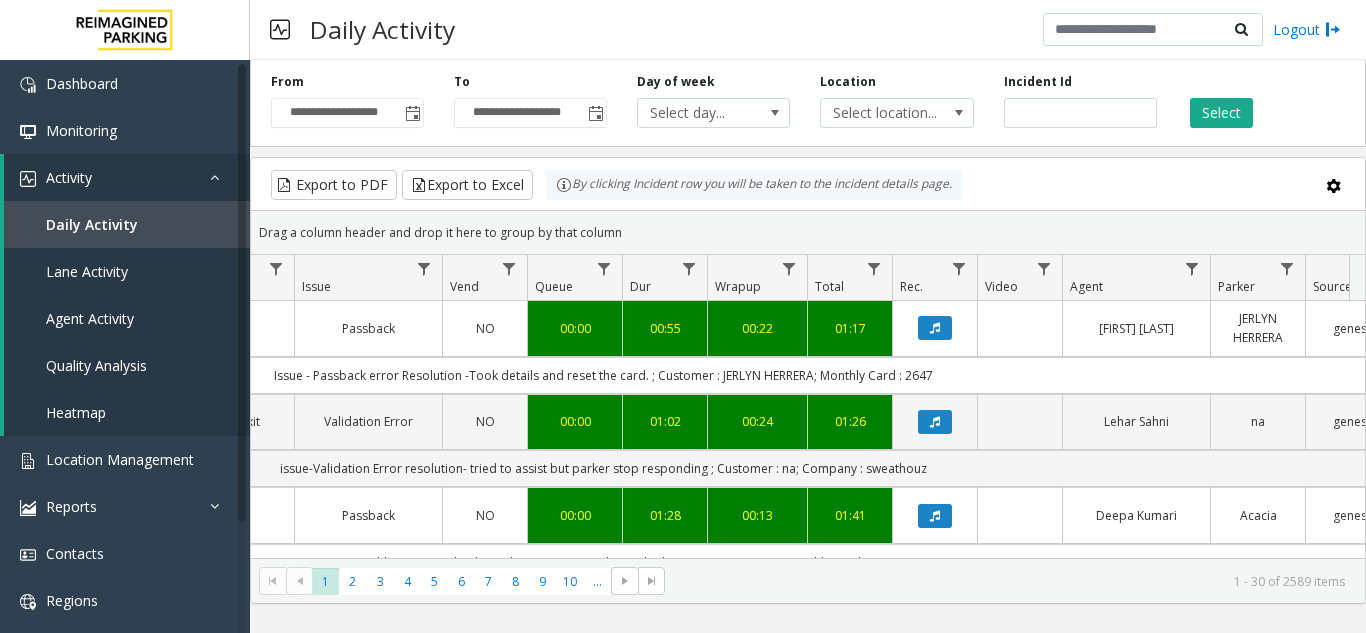 scroll, scrollTop: 0, scrollLeft: 278, axis: horizontal 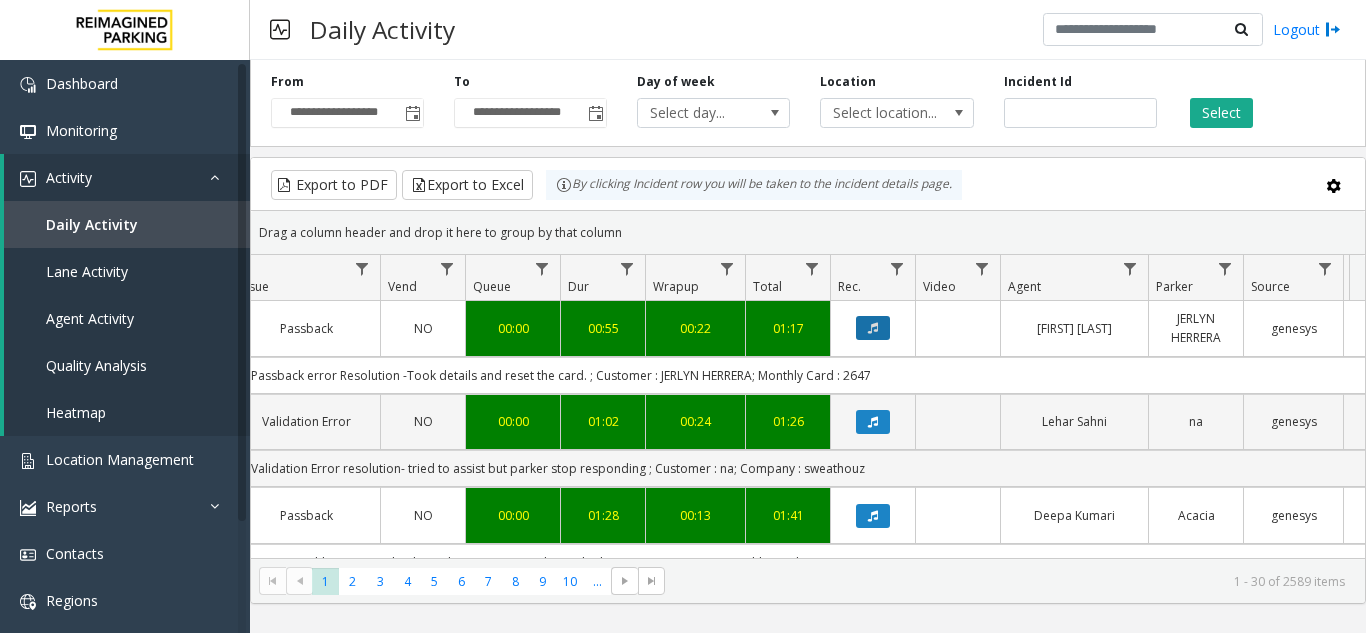 click 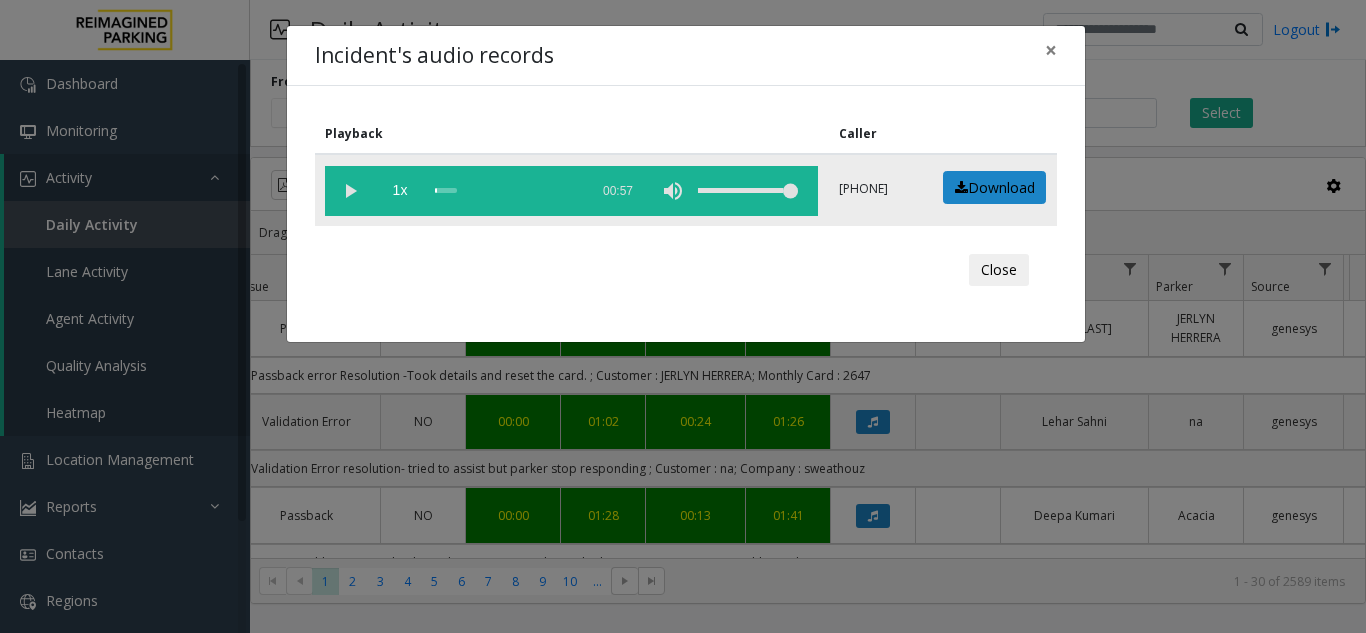 click 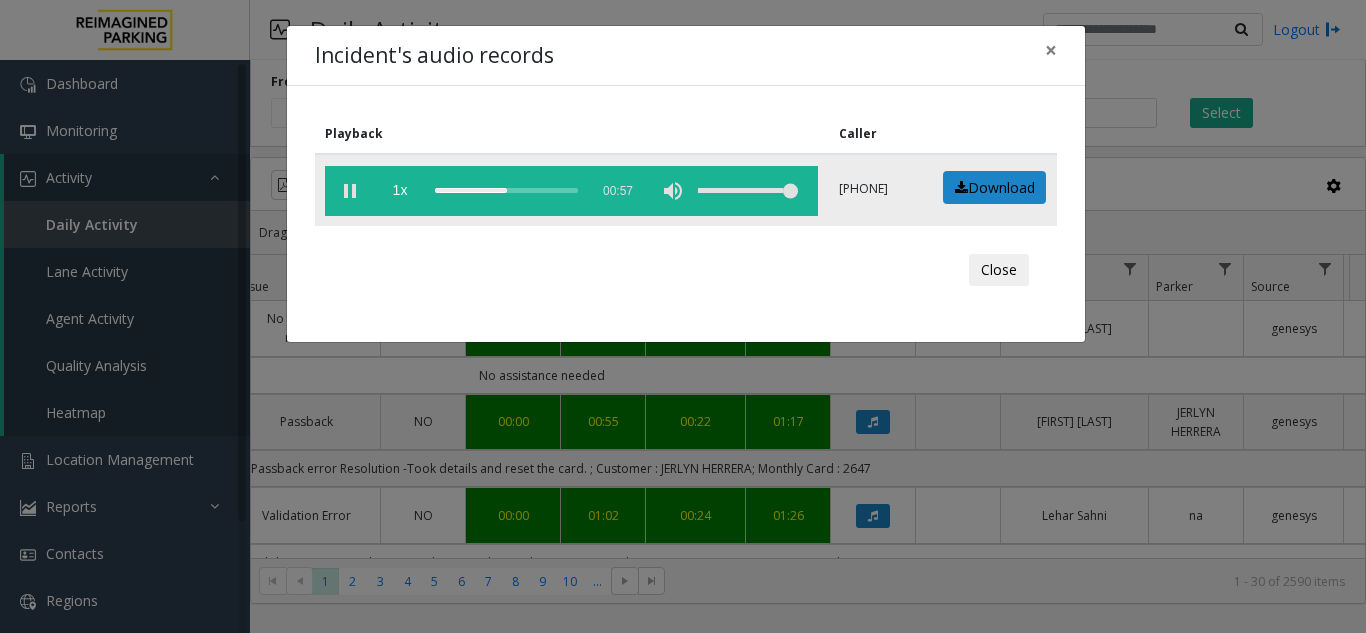 click 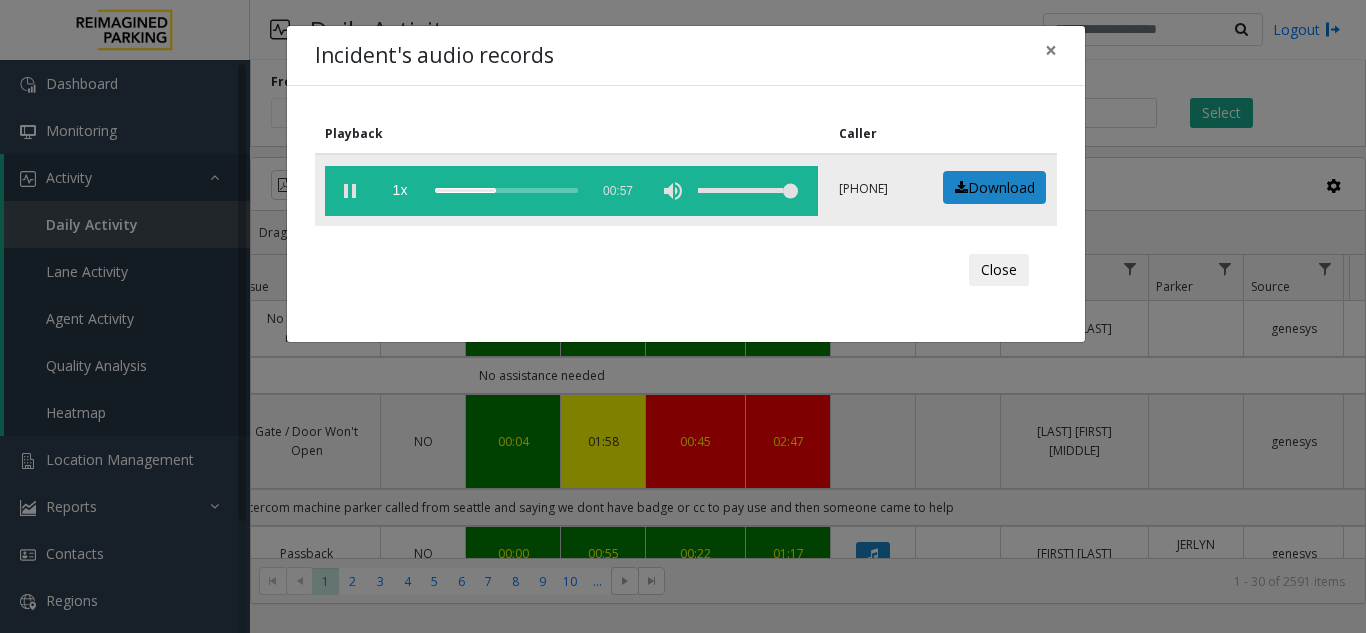 click 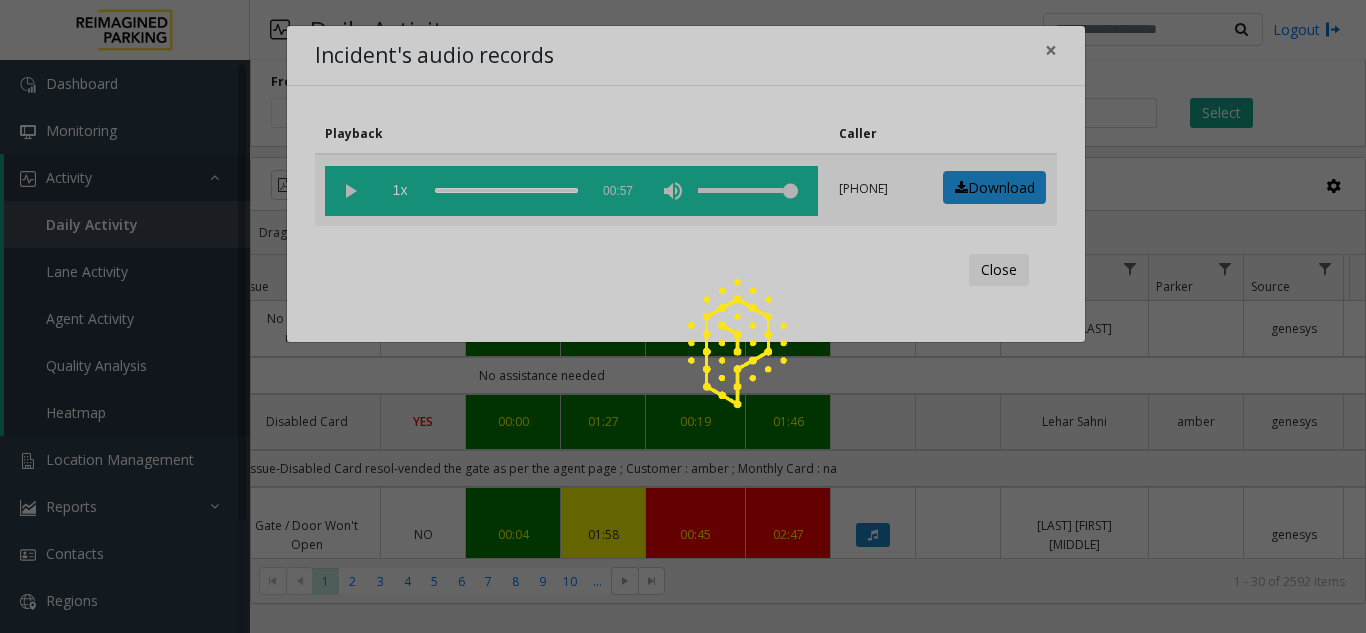 click 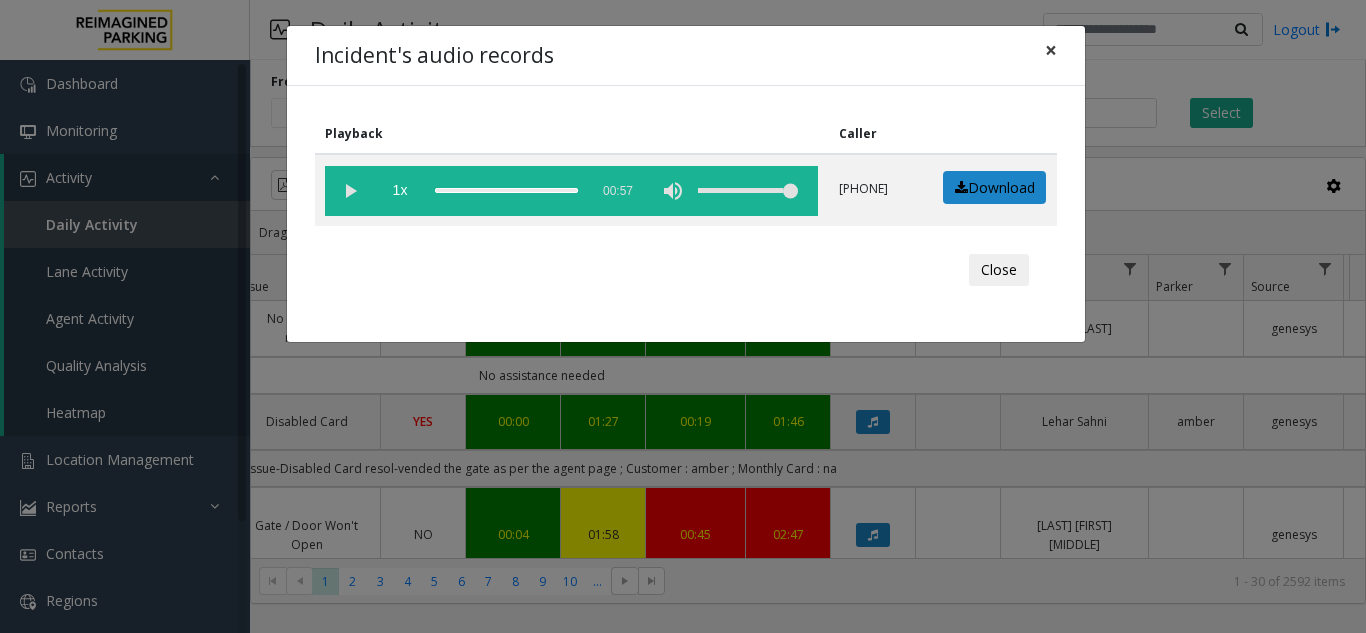 click on "×" 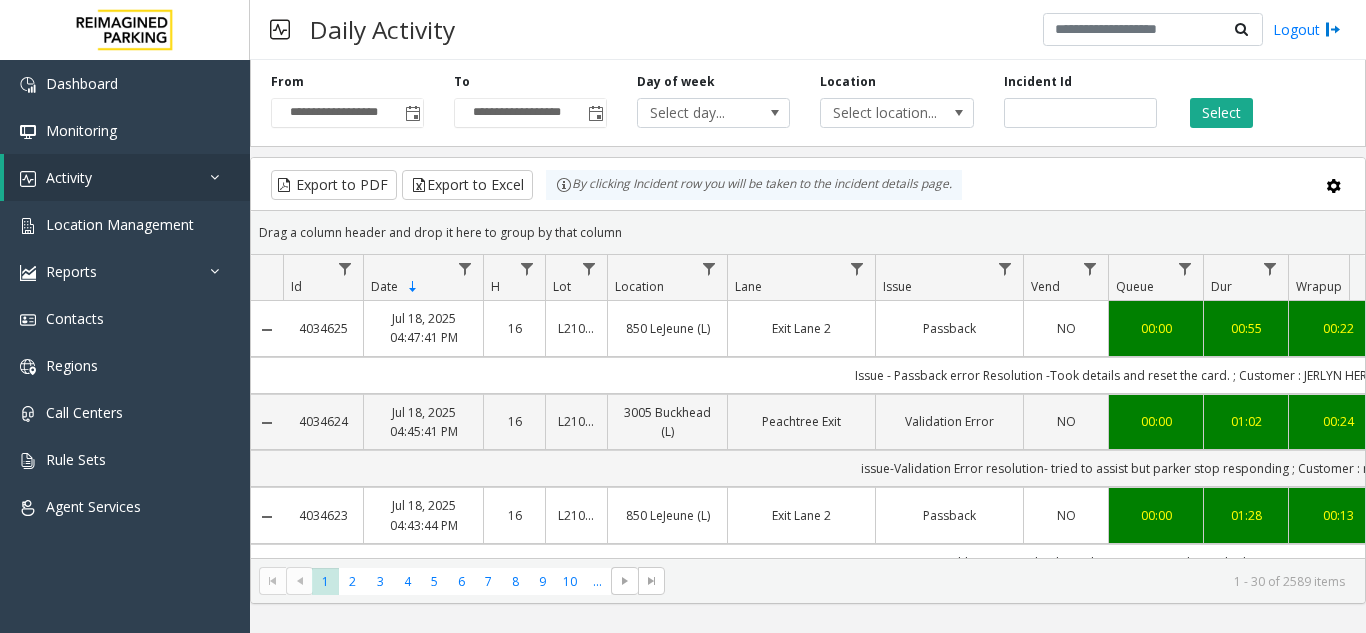 scroll, scrollTop: 0, scrollLeft: 0, axis: both 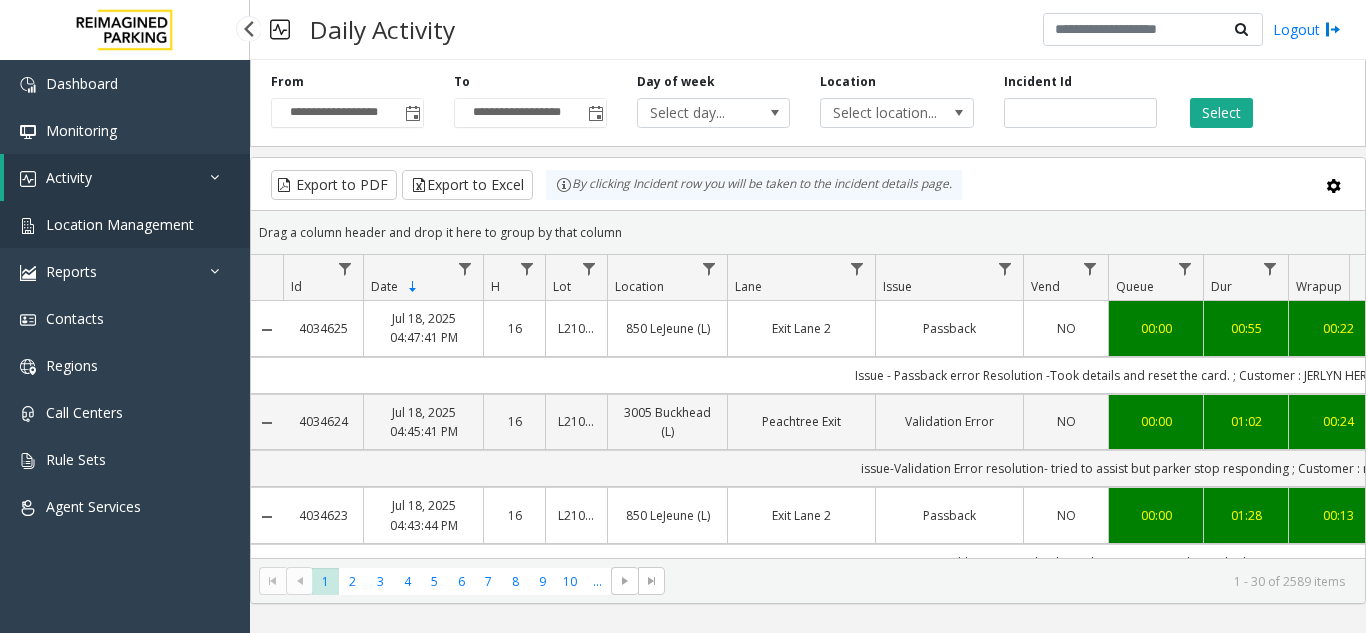 click on "Location Management" at bounding box center (120, 224) 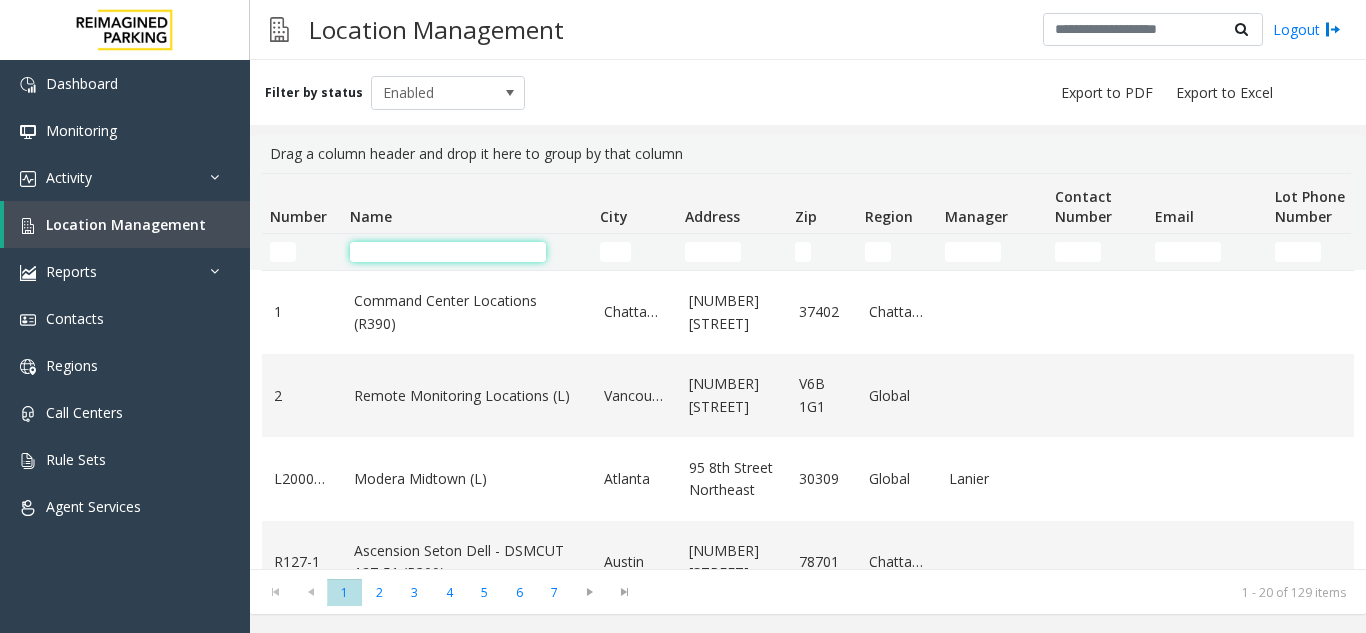 click 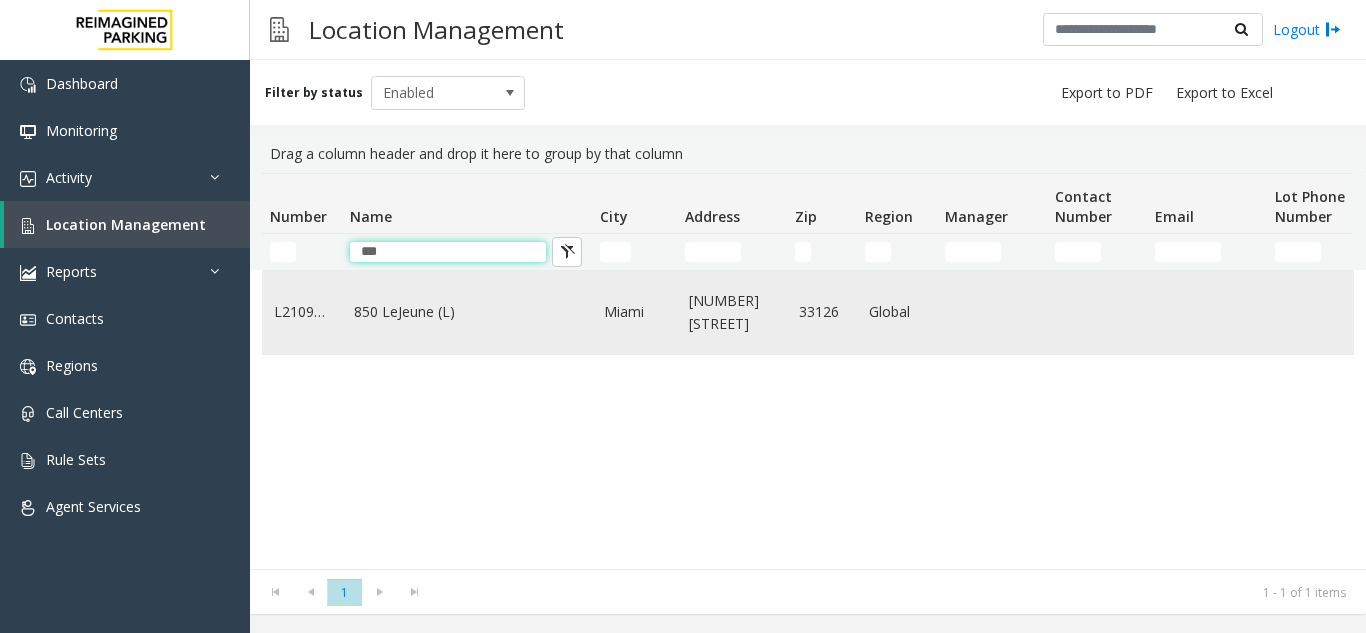 type on "***" 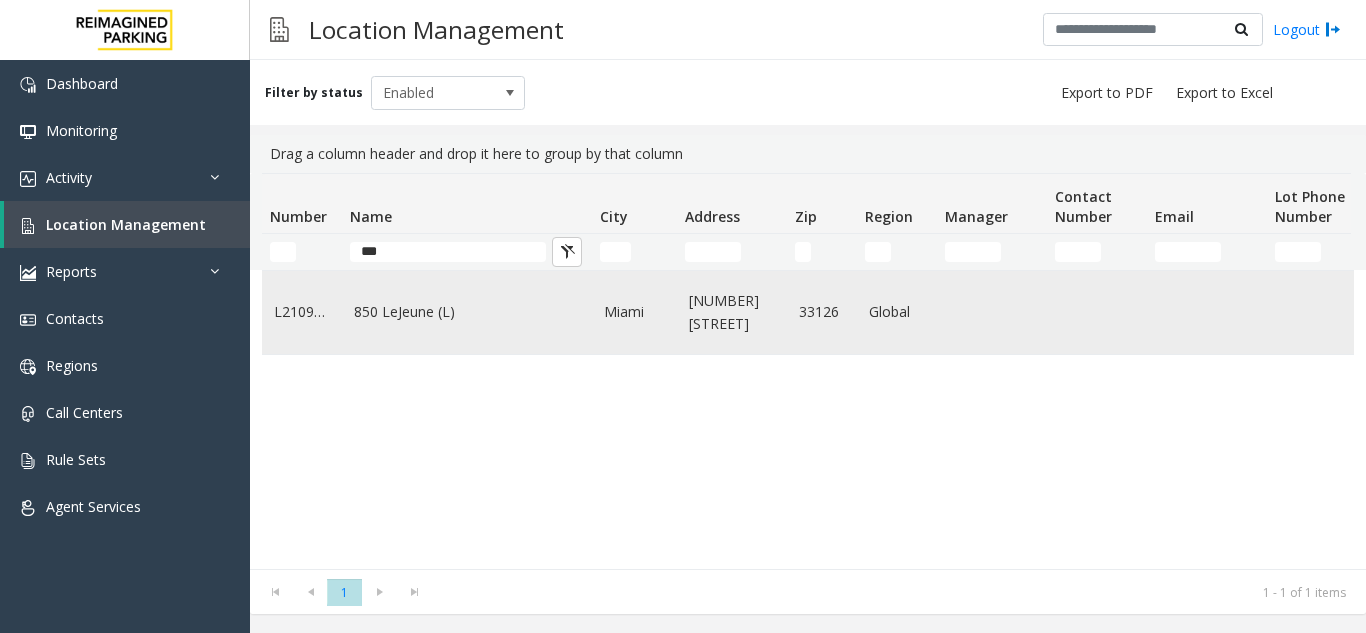 click on "850 LeJeune (L)" 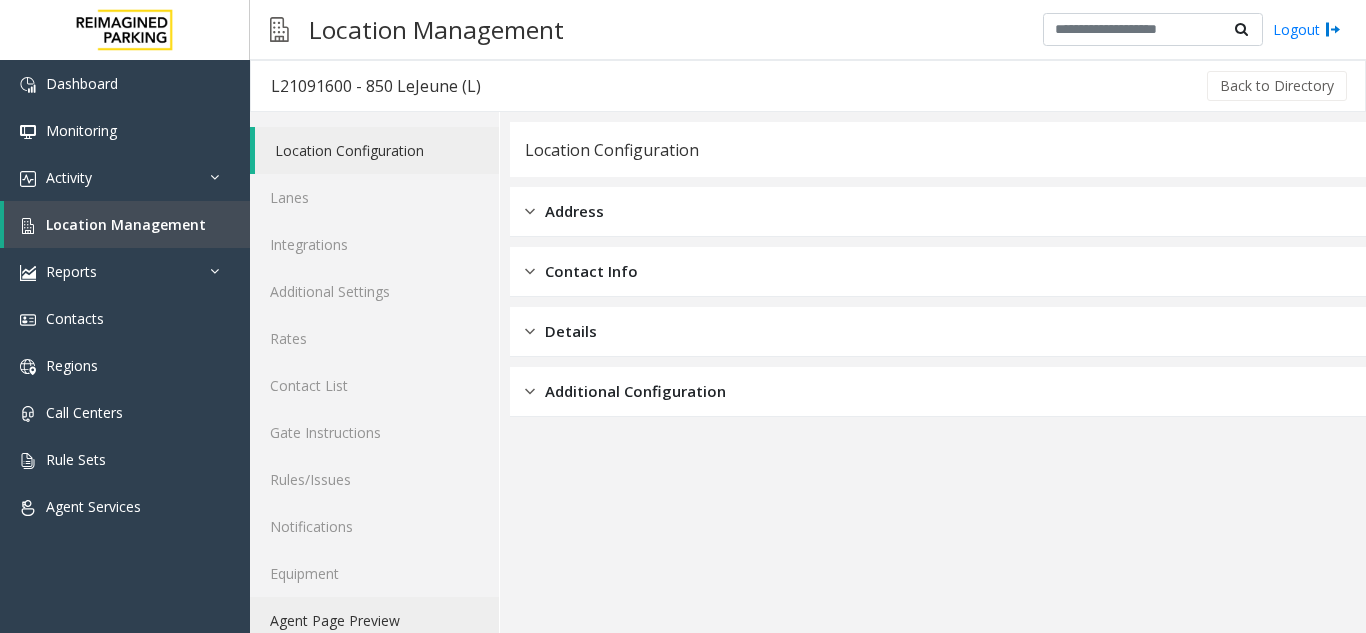 click on "Agent Page Preview" 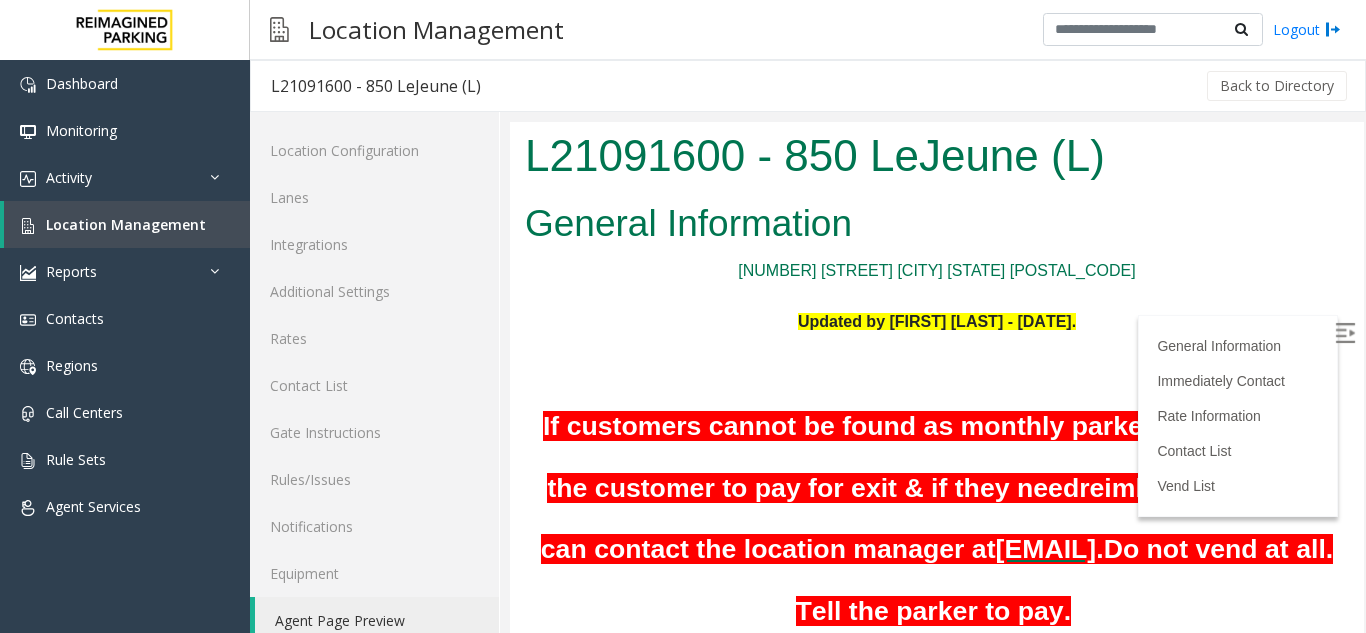 scroll, scrollTop: 0, scrollLeft: 0, axis: both 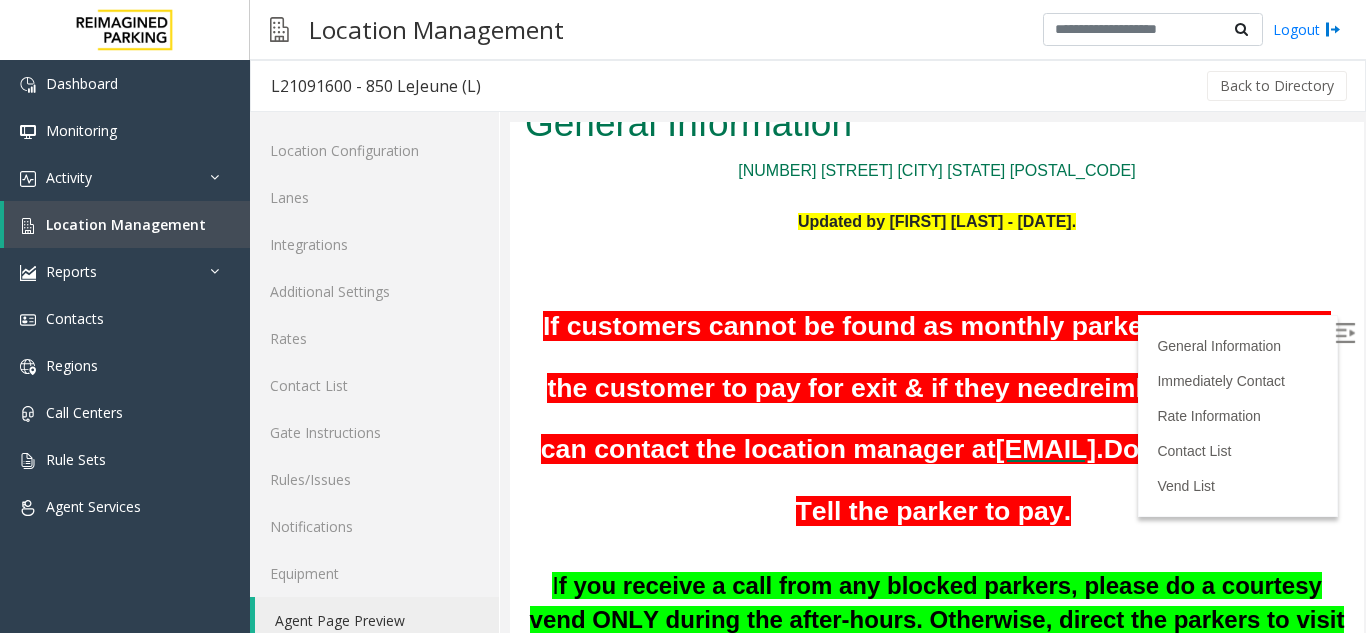 click at bounding box center (1345, 333) 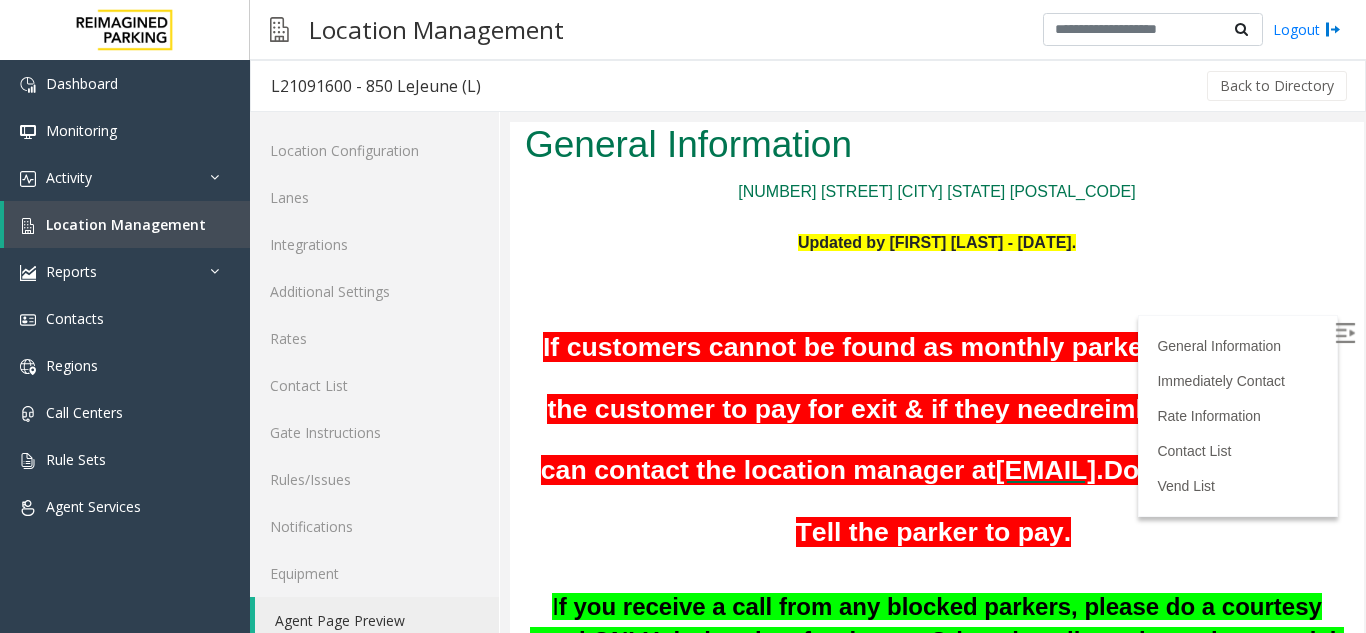 scroll, scrollTop: 0, scrollLeft: 0, axis: both 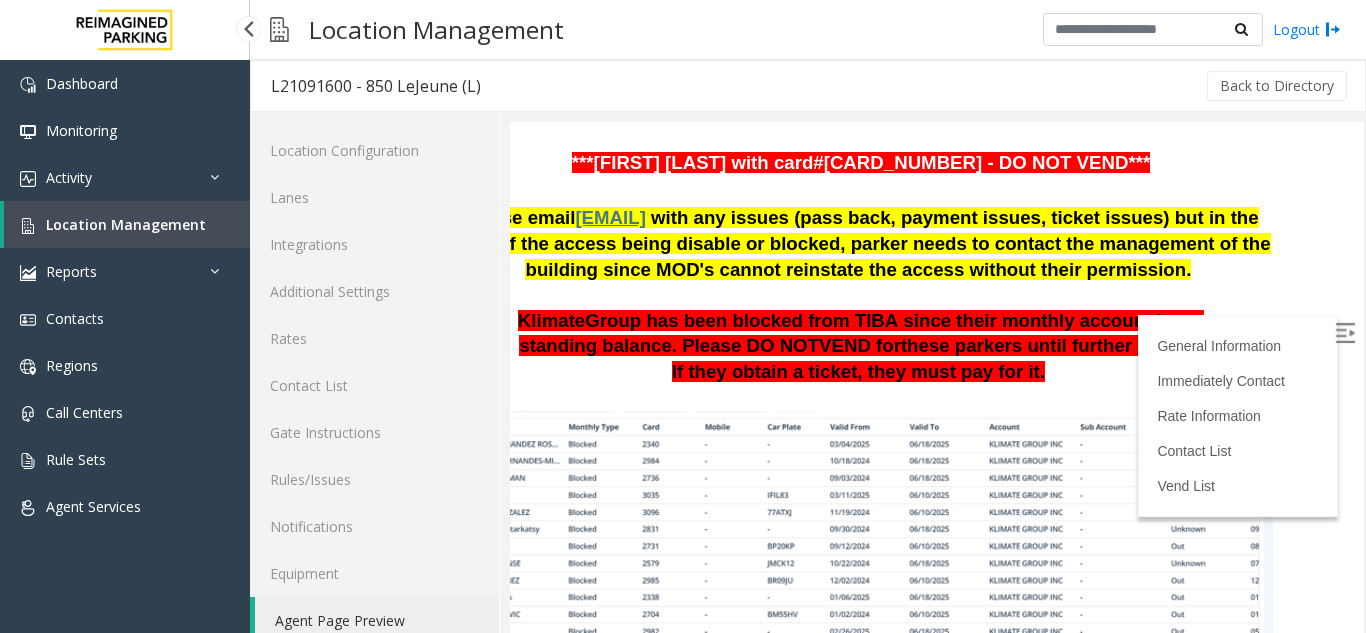 click on "Location Management" at bounding box center [126, 224] 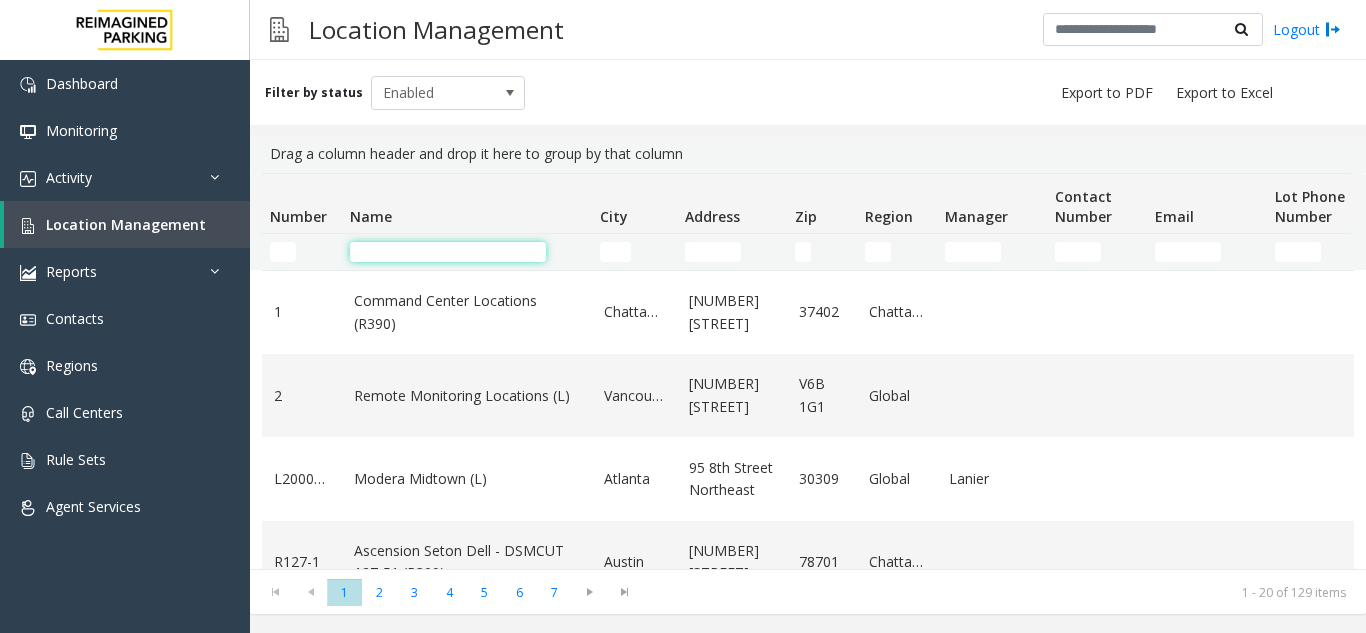 click 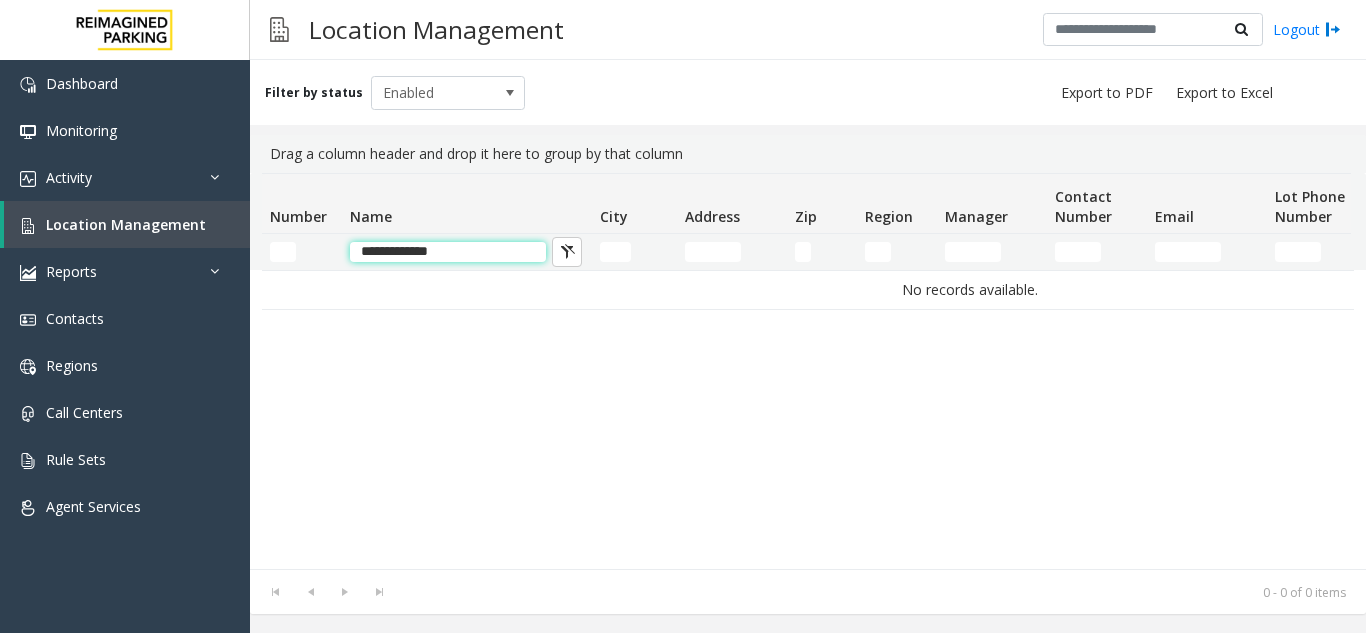click on "**********" 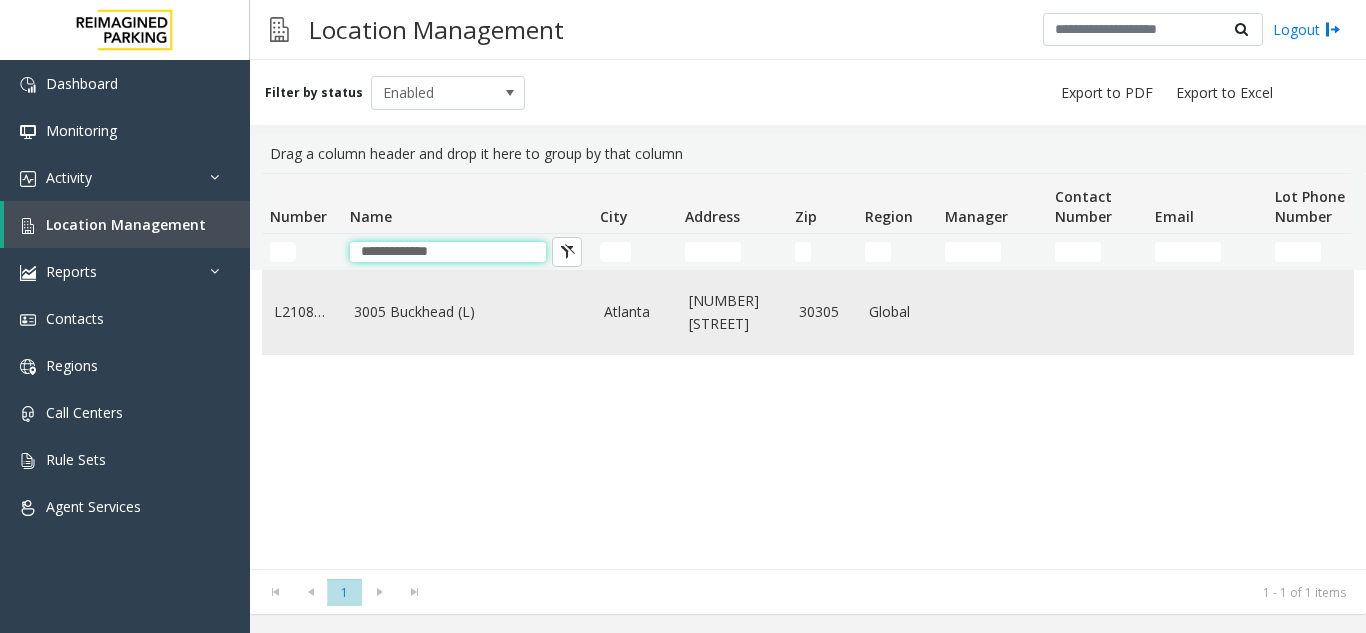 type on "**********" 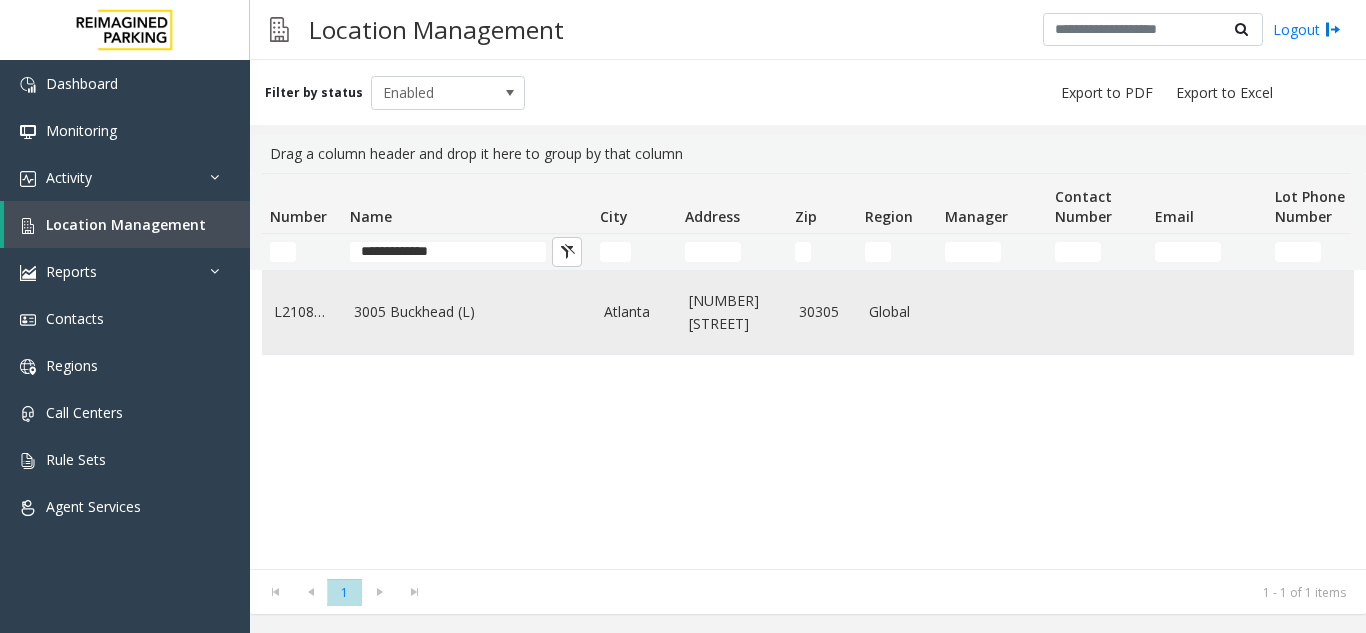 click on "3005 Buckhead (L)" 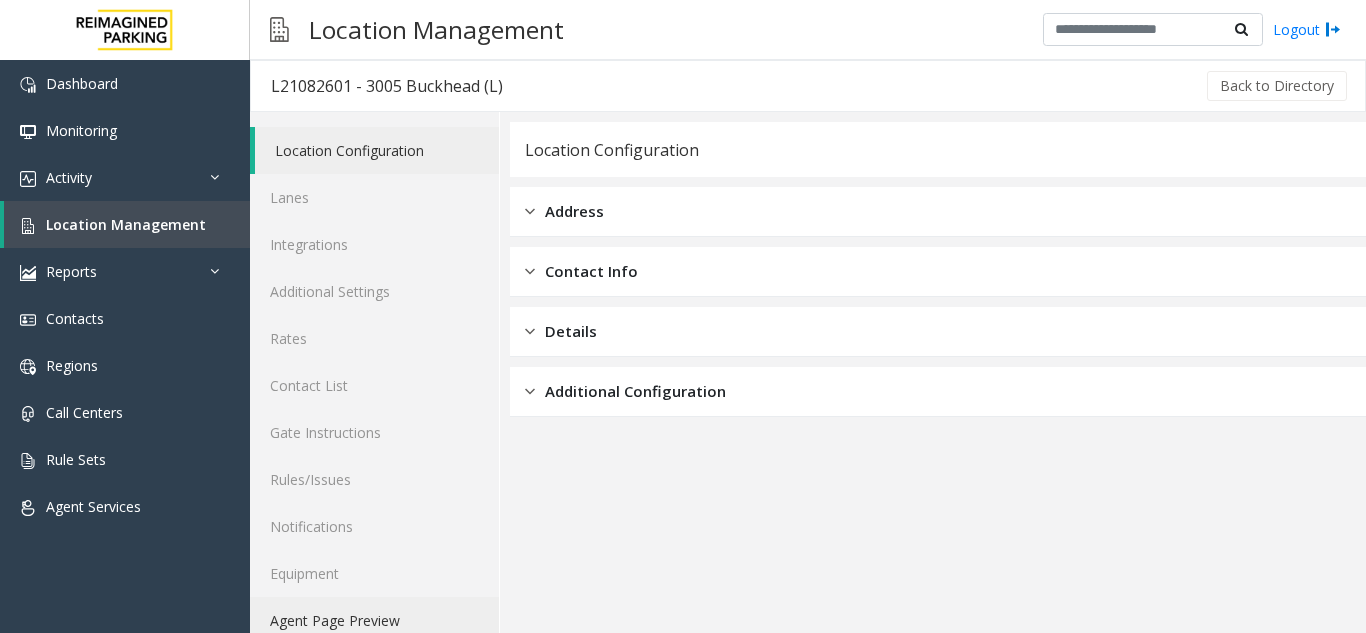 click on "Agent Page Preview" 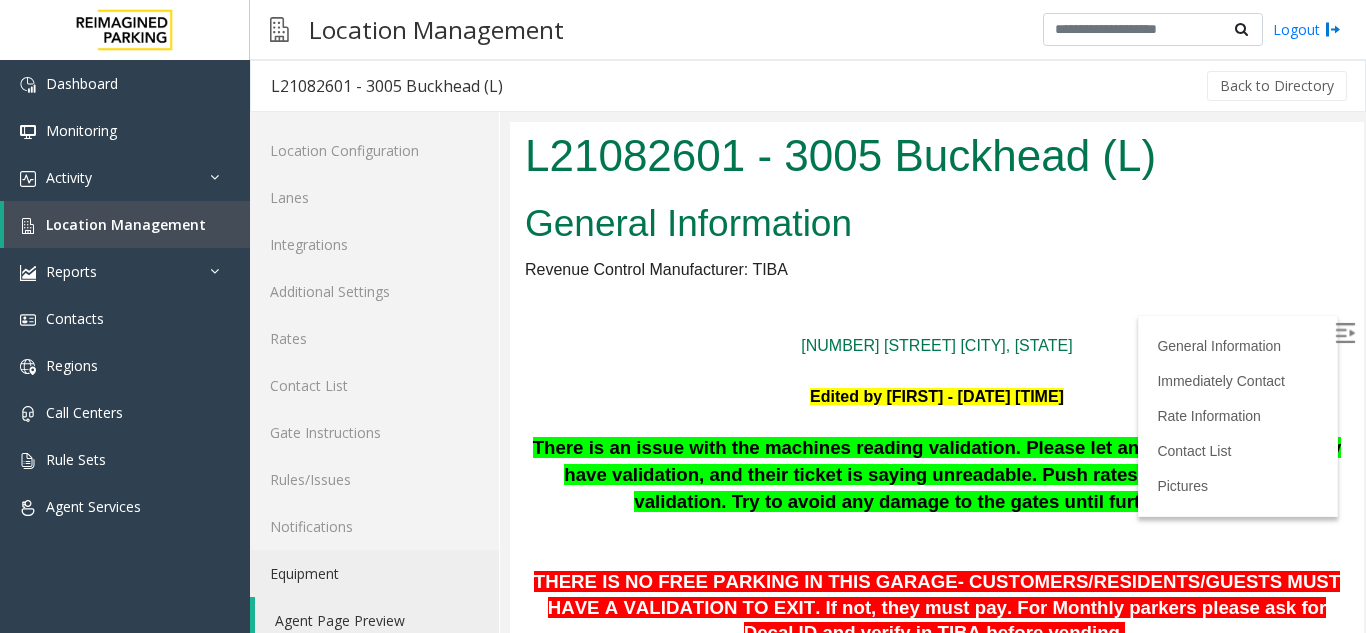 scroll, scrollTop: 0, scrollLeft: 0, axis: both 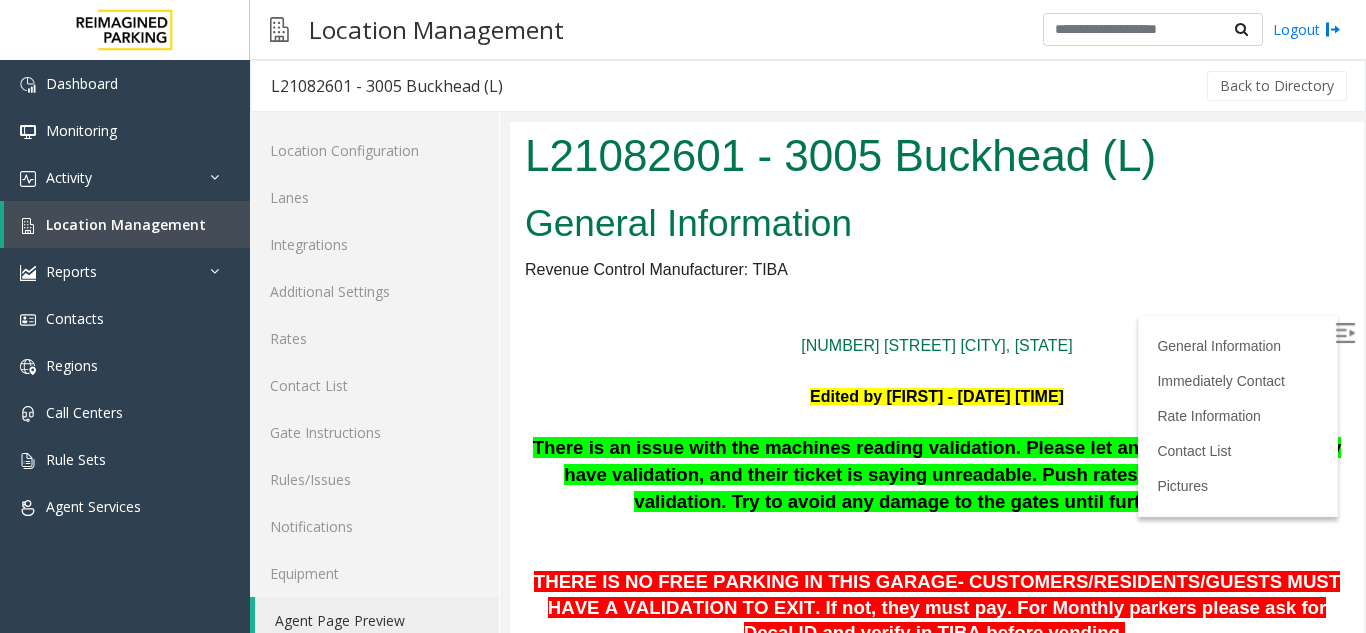 click at bounding box center [1345, 333] 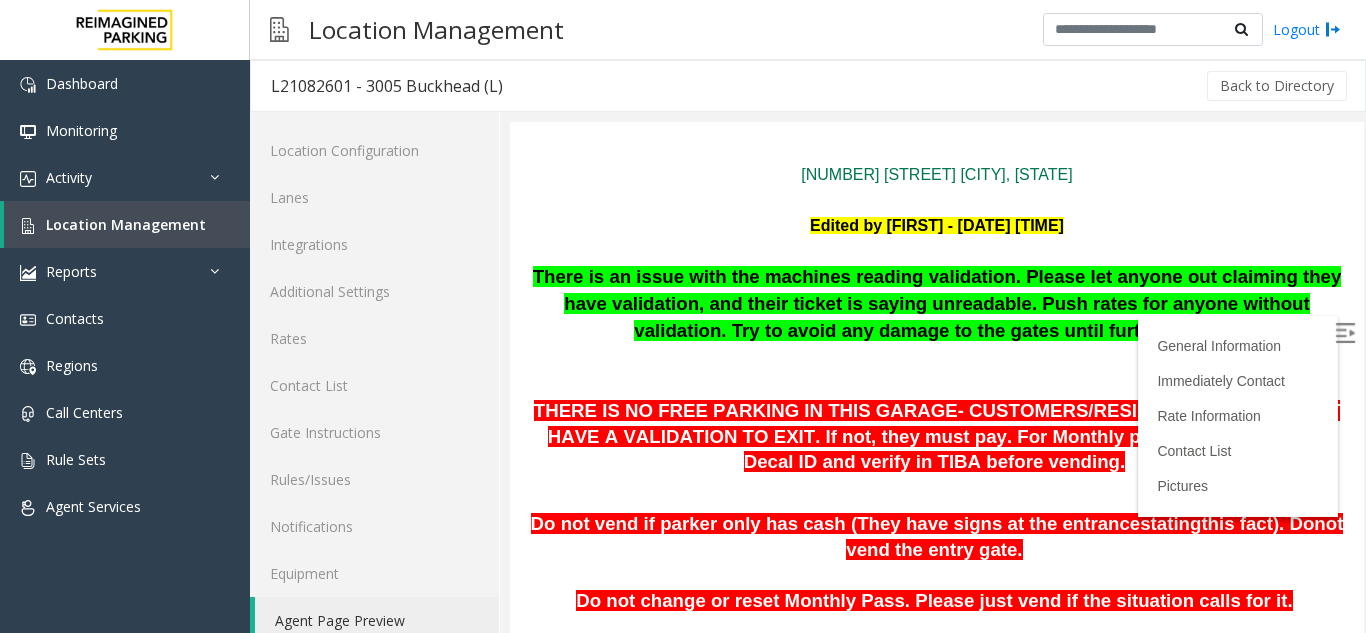 scroll, scrollTop: 200, scrollLeft: 0, axis: vertical 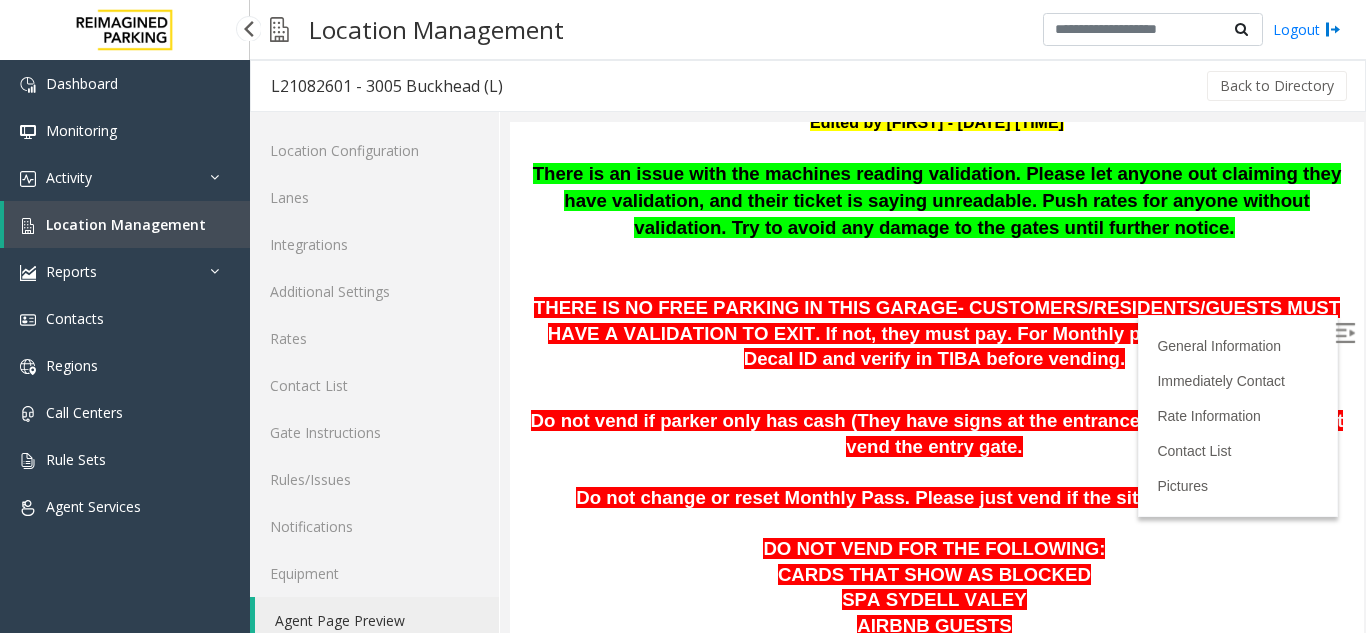 click on "Location Management" at bounding box center (126, 224) 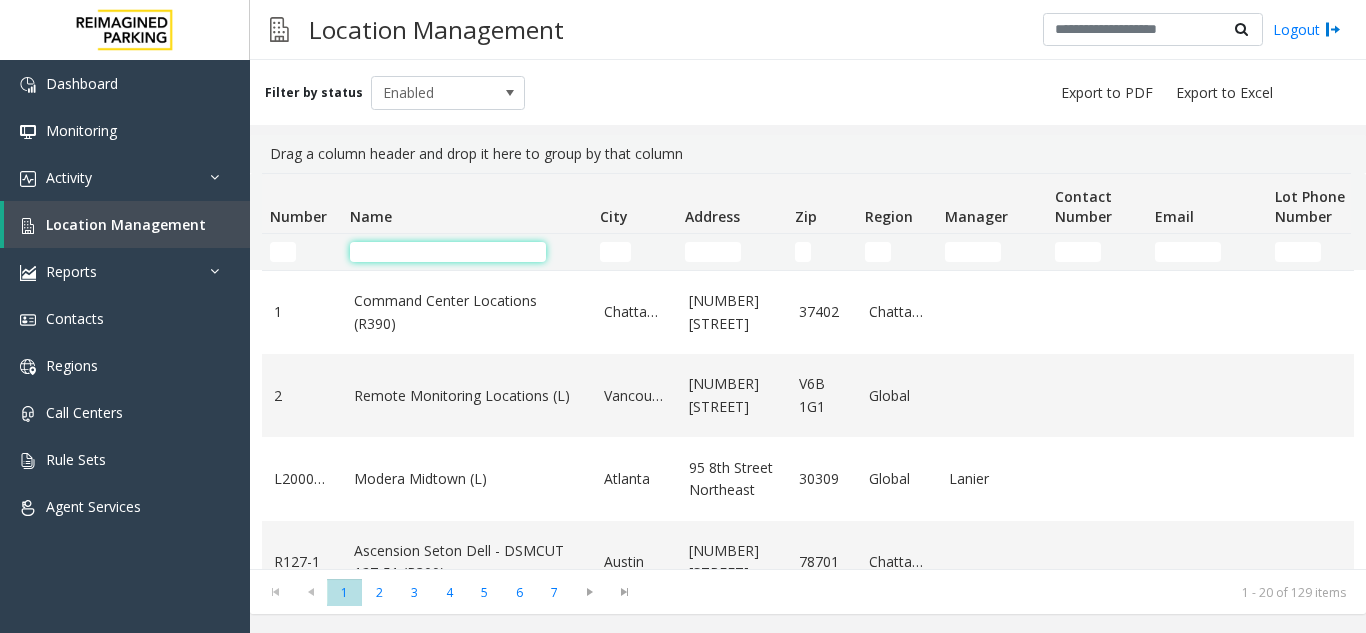click 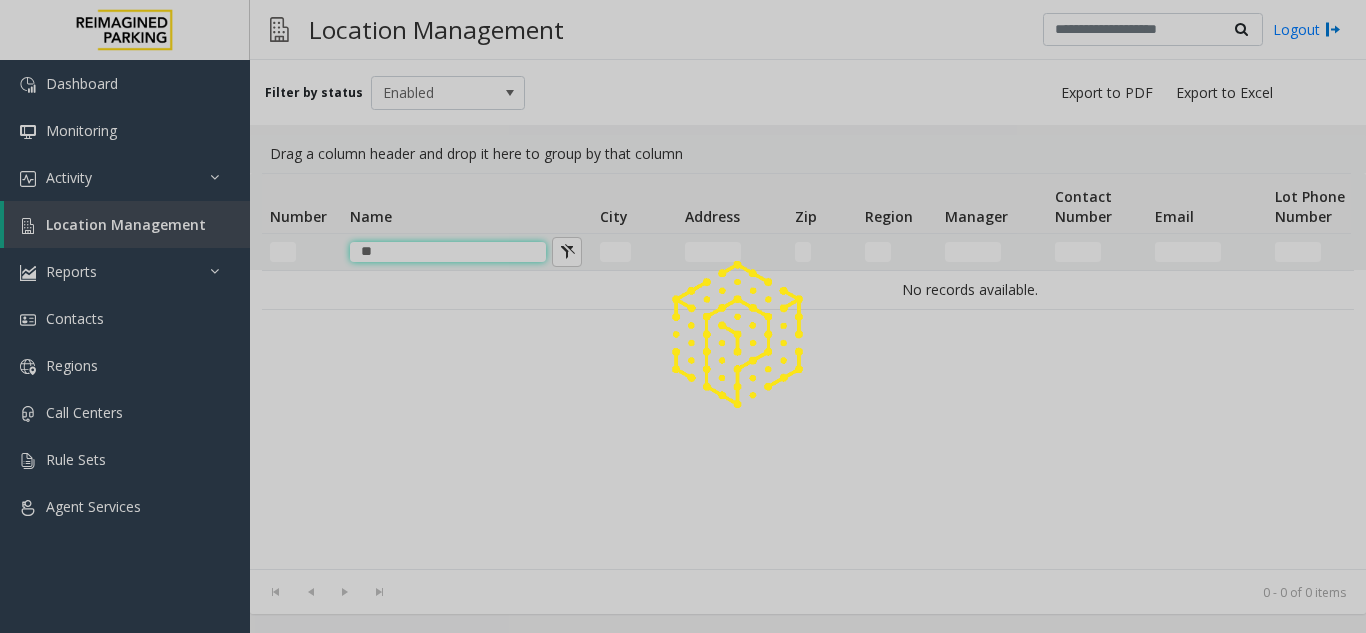 type on "*" 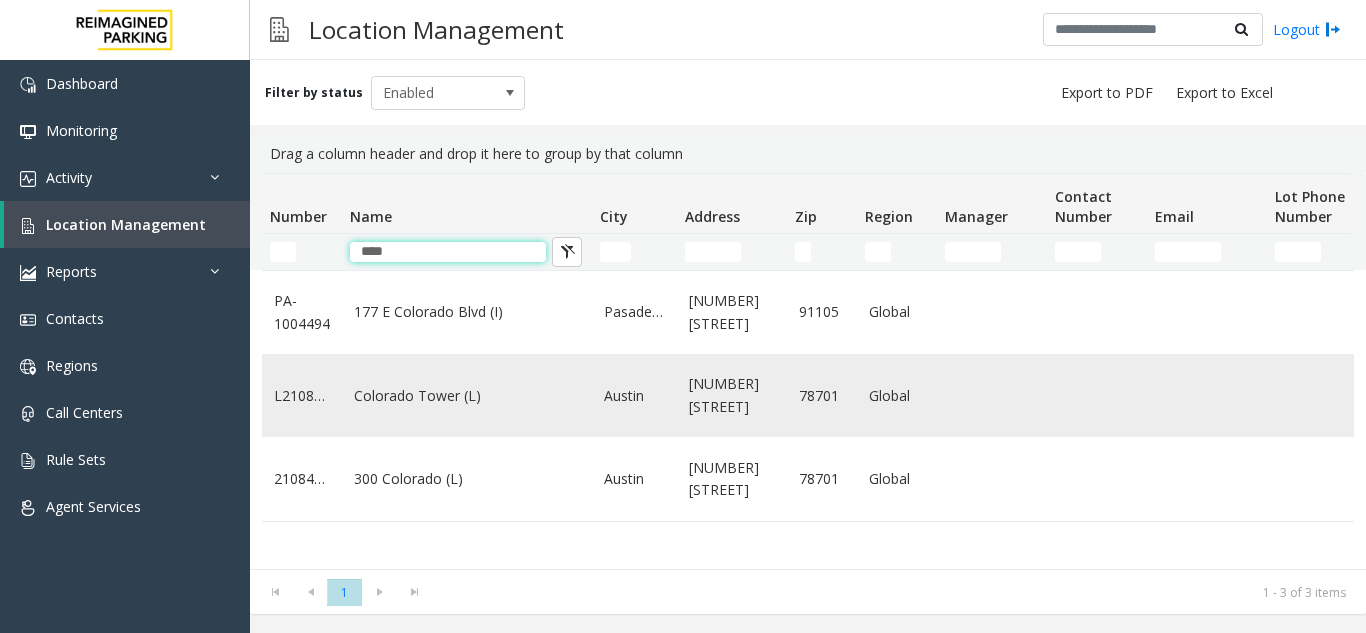 type on "****" 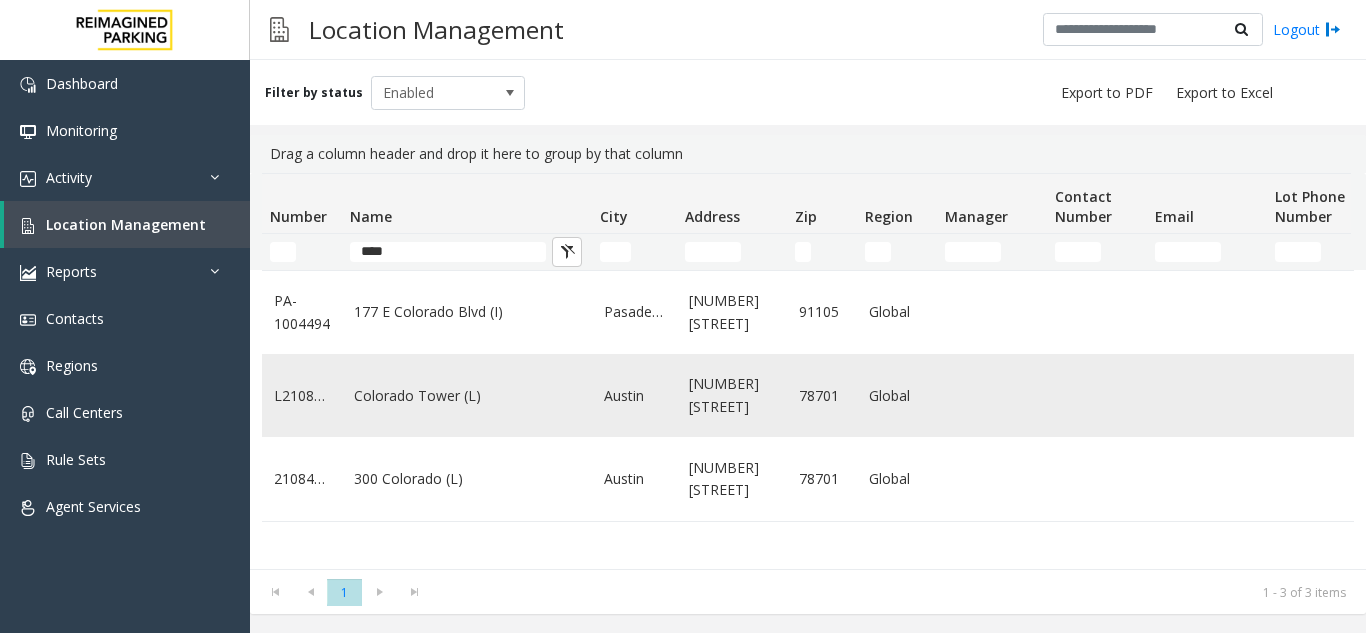 click on "Colorado Tower (L)" 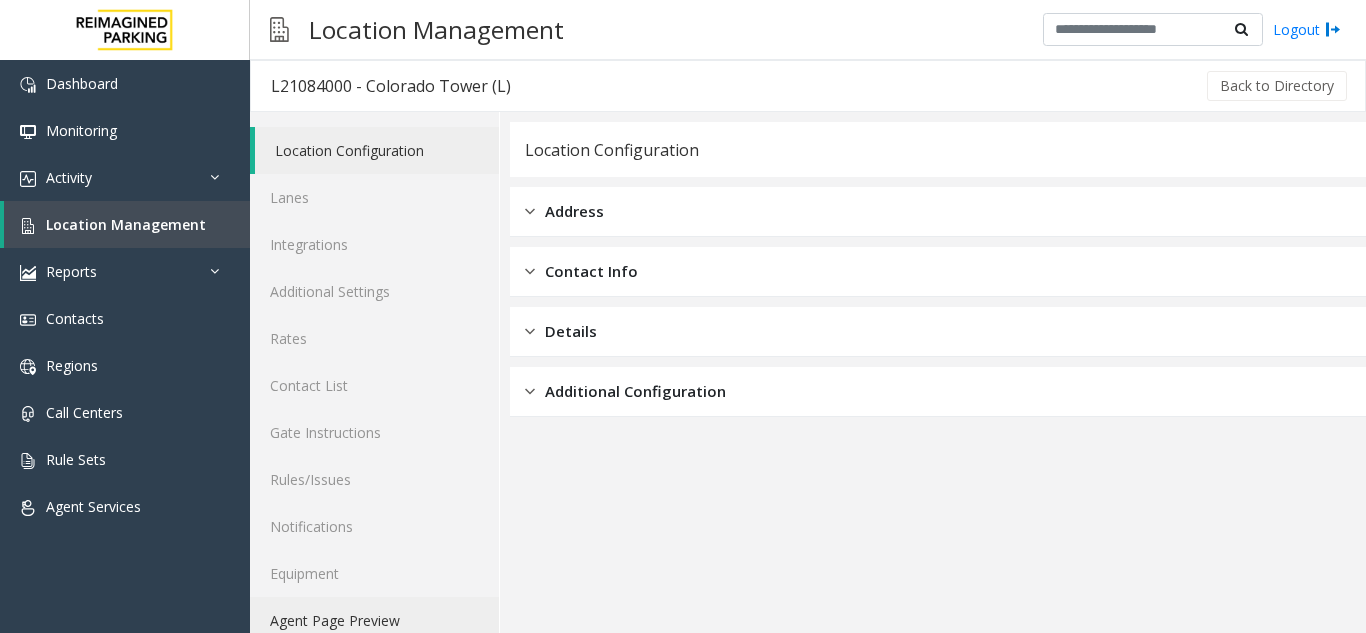 click on "Agent Page Preview" 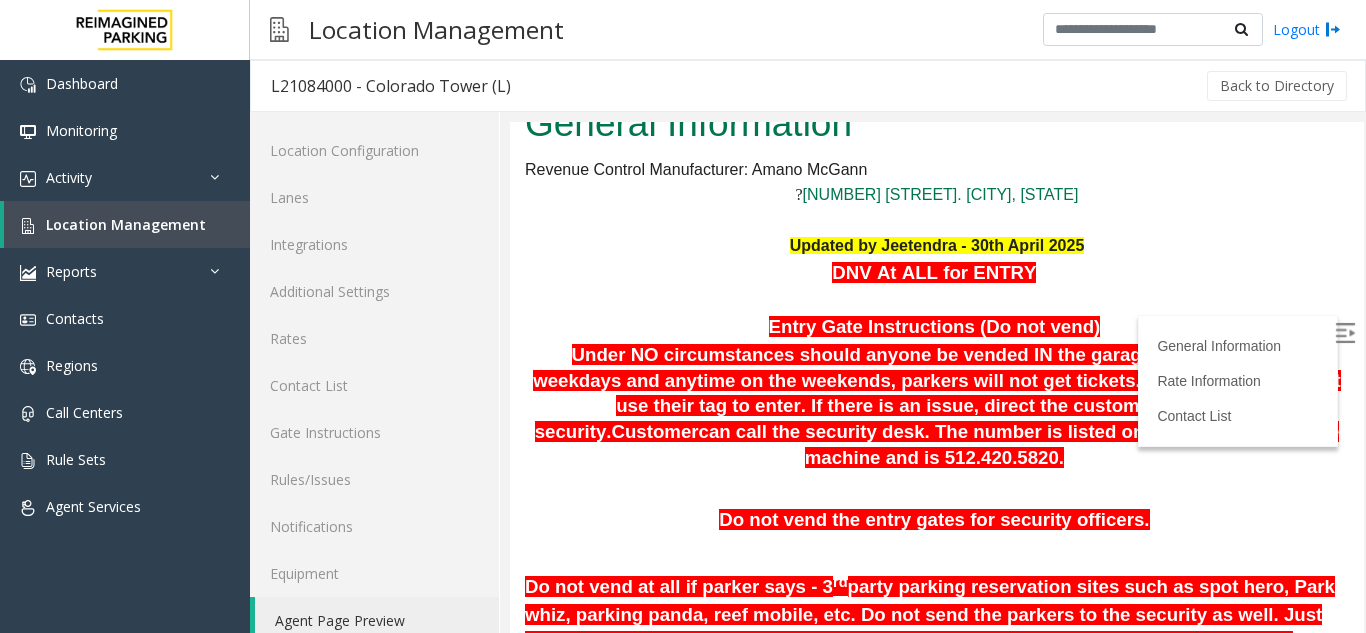 scroll, scrollTop: 0, scrollLeft: 0, axis: both 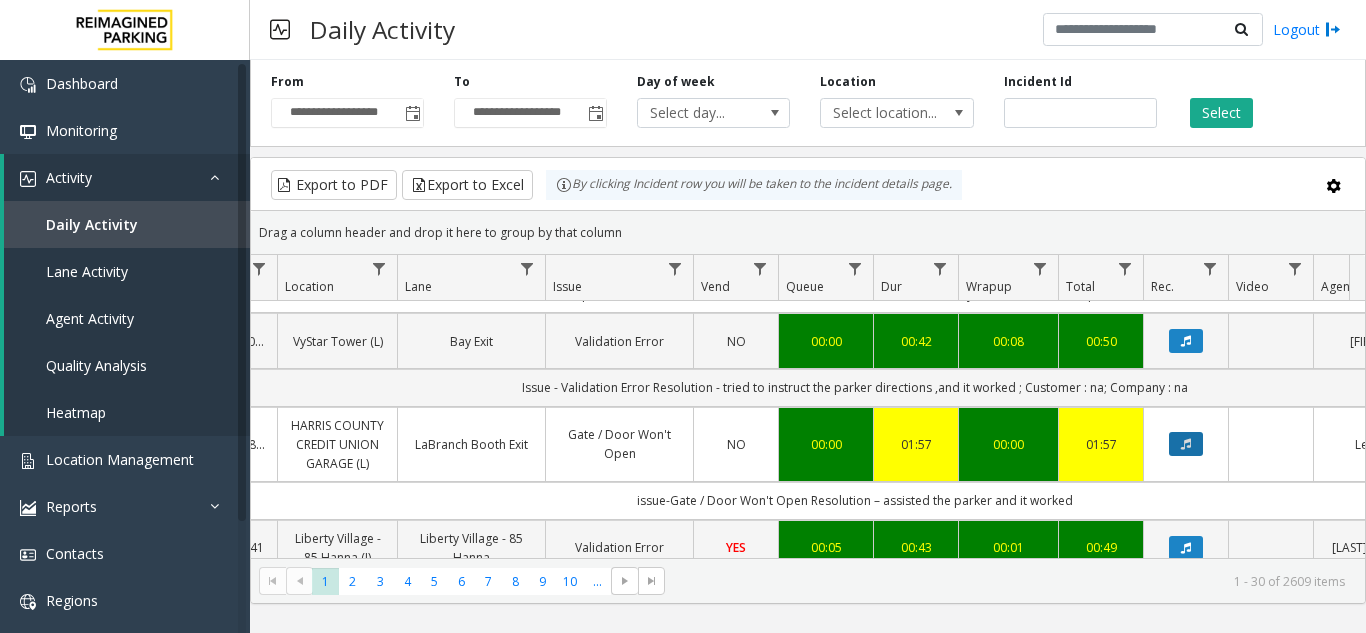 click 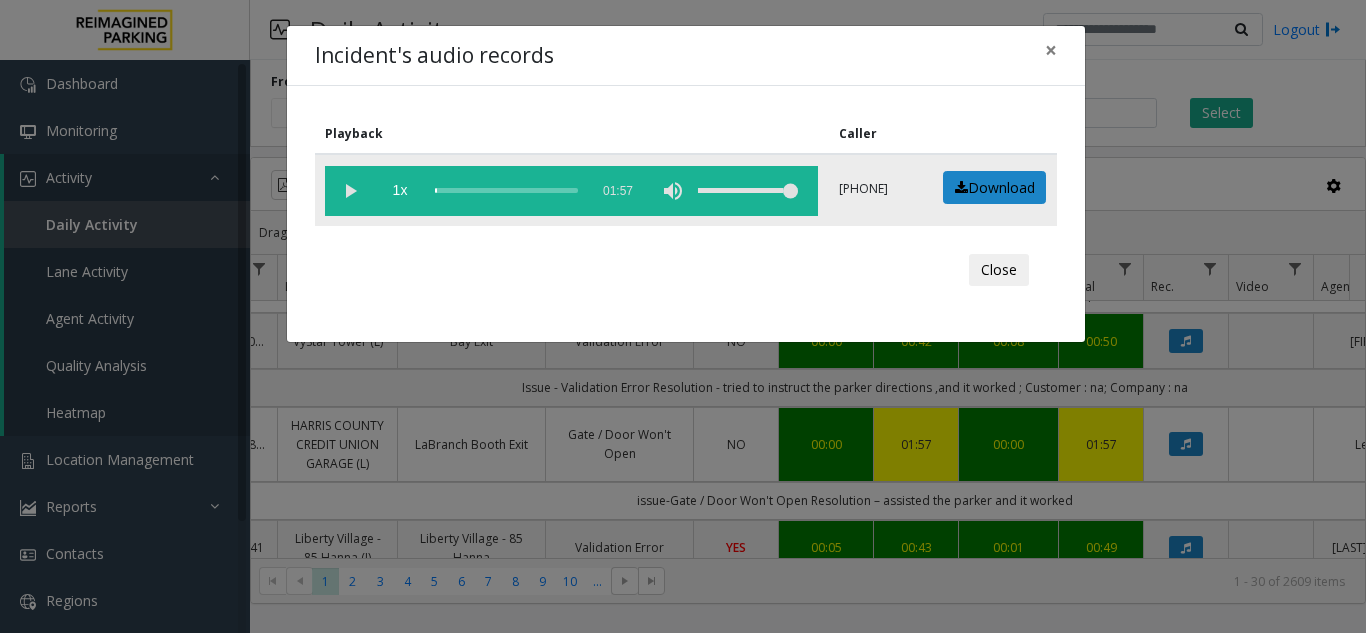 click 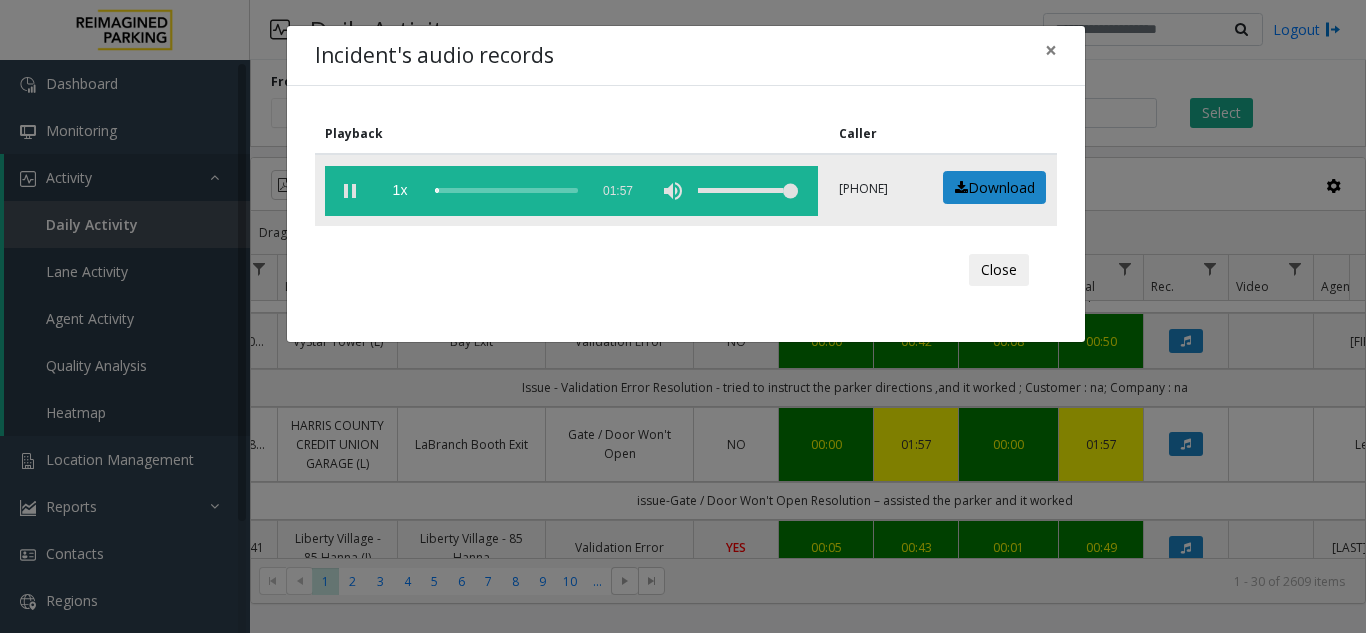 click 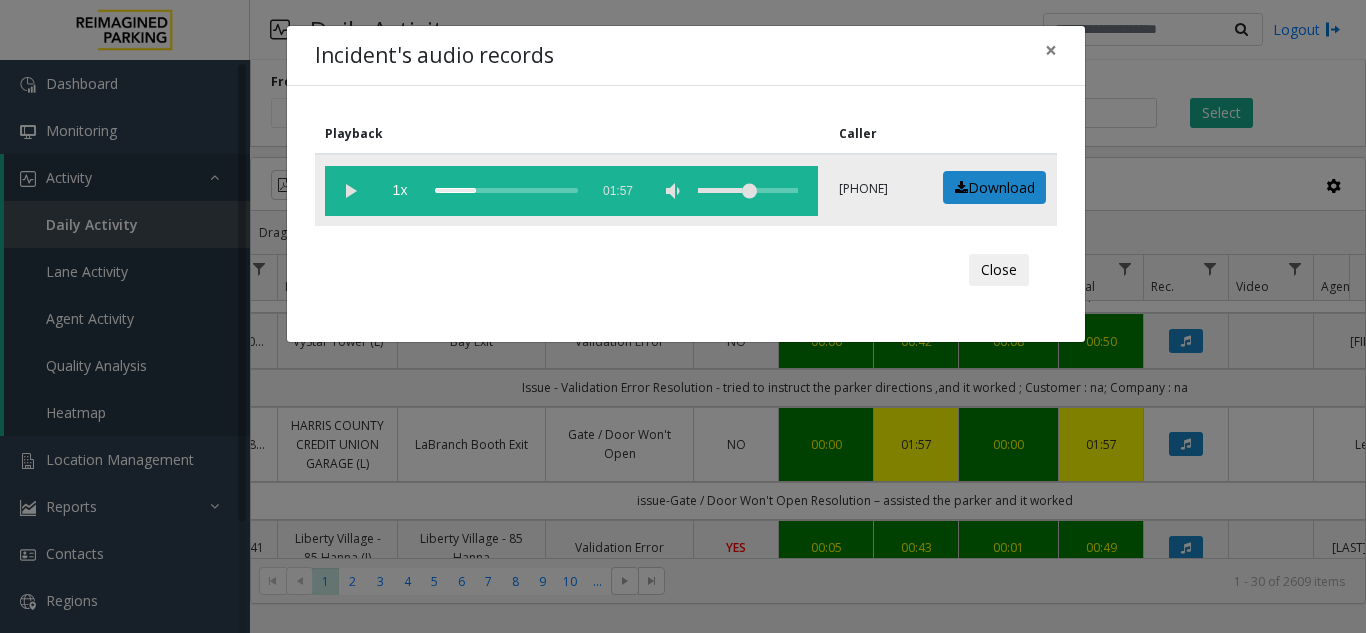 click 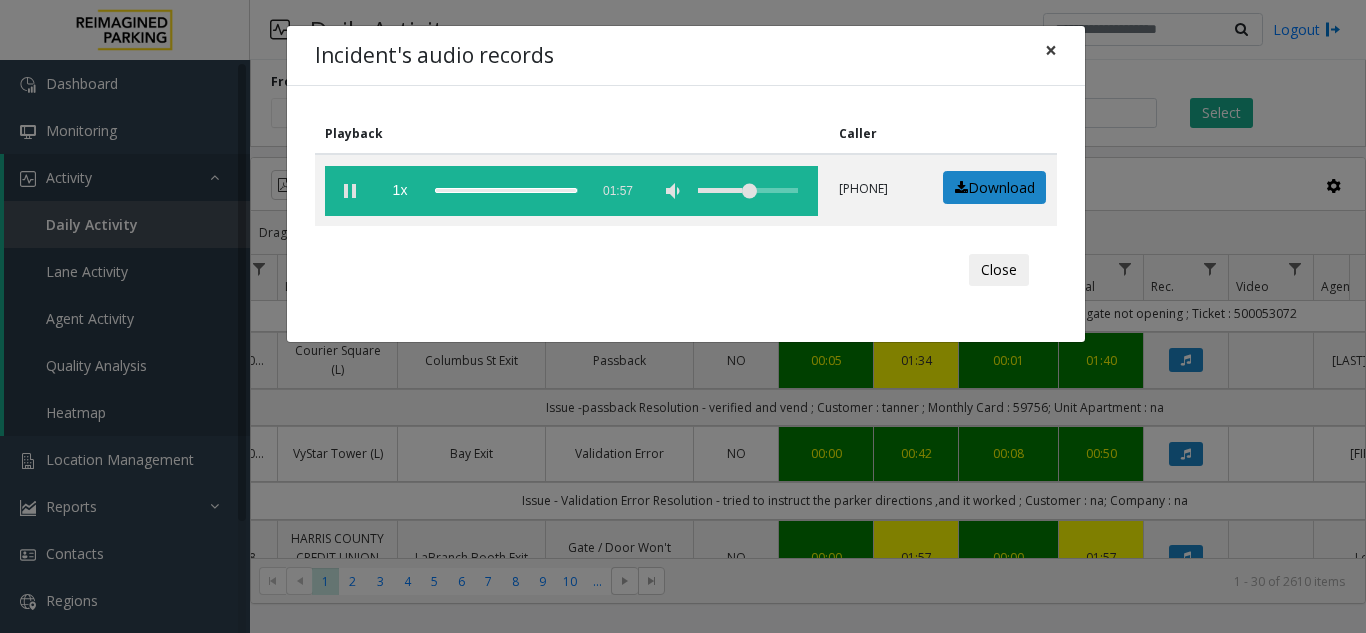 click on "×" 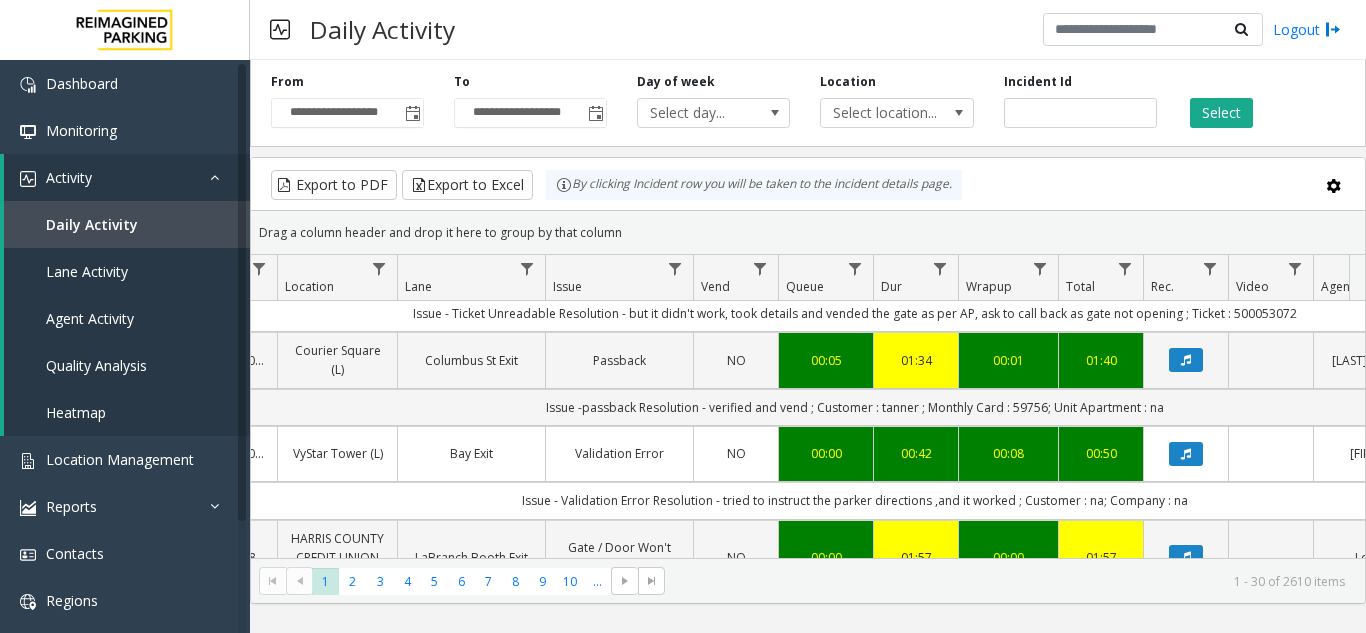 scroll, scrollTop: 2481, scrollLeft: 259, axis: both 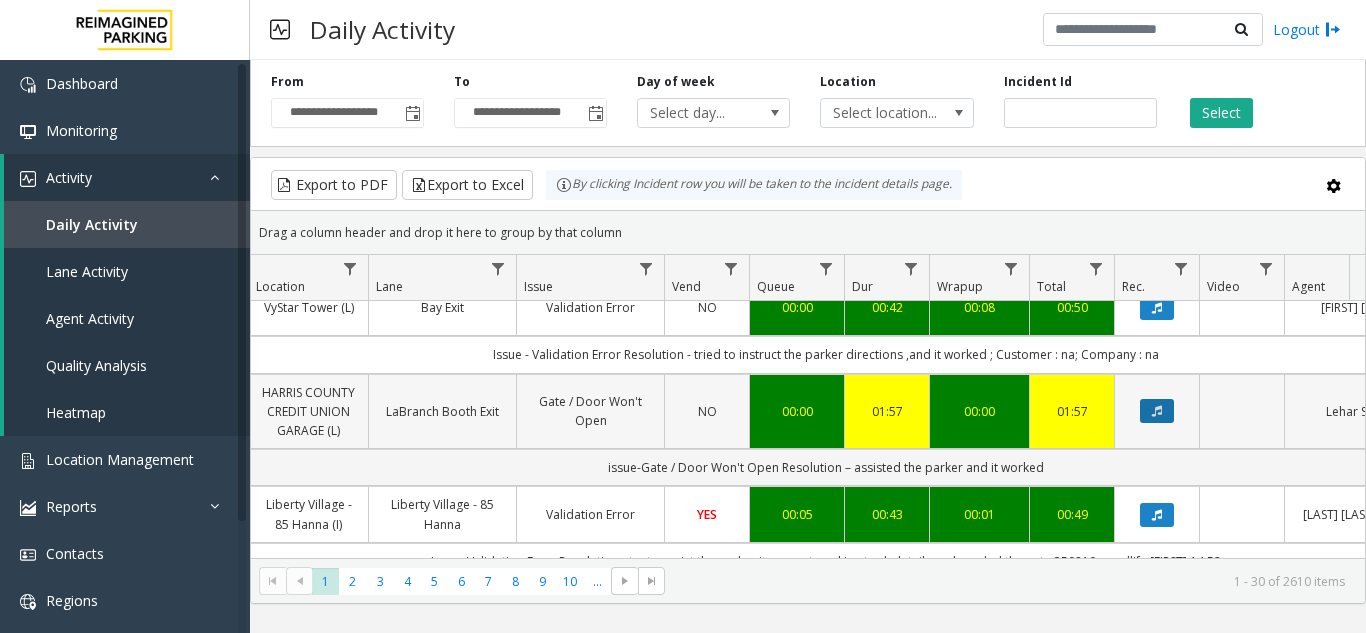 click 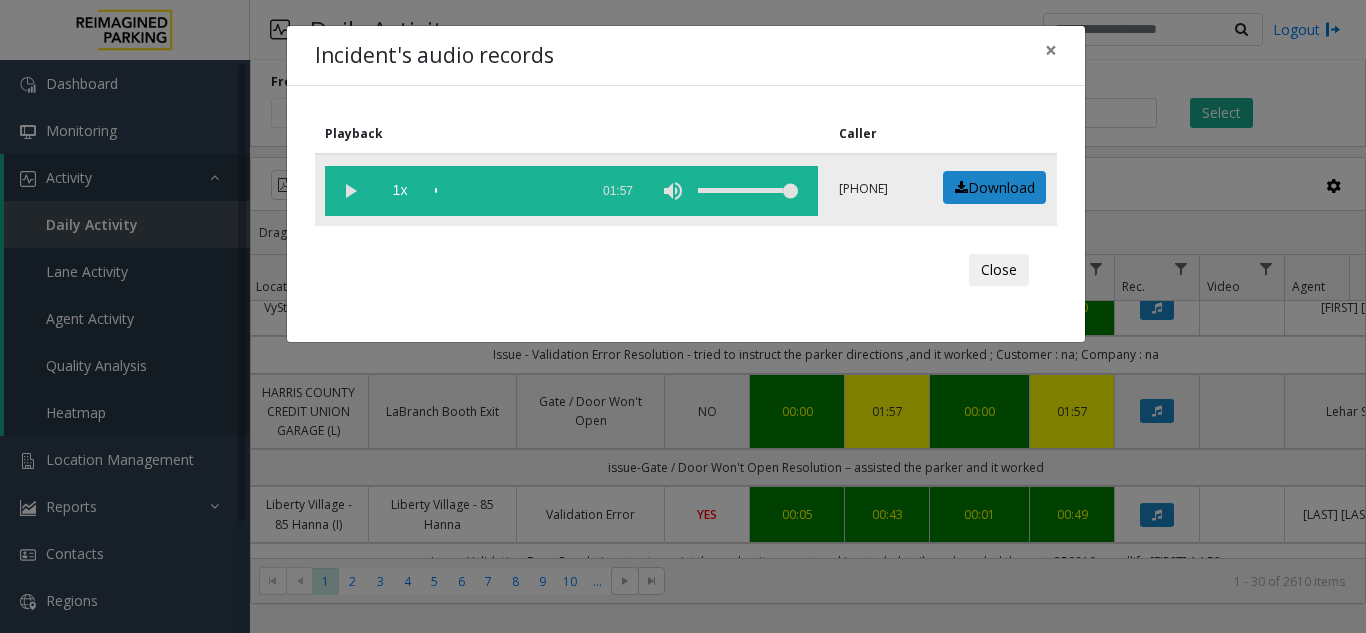 click 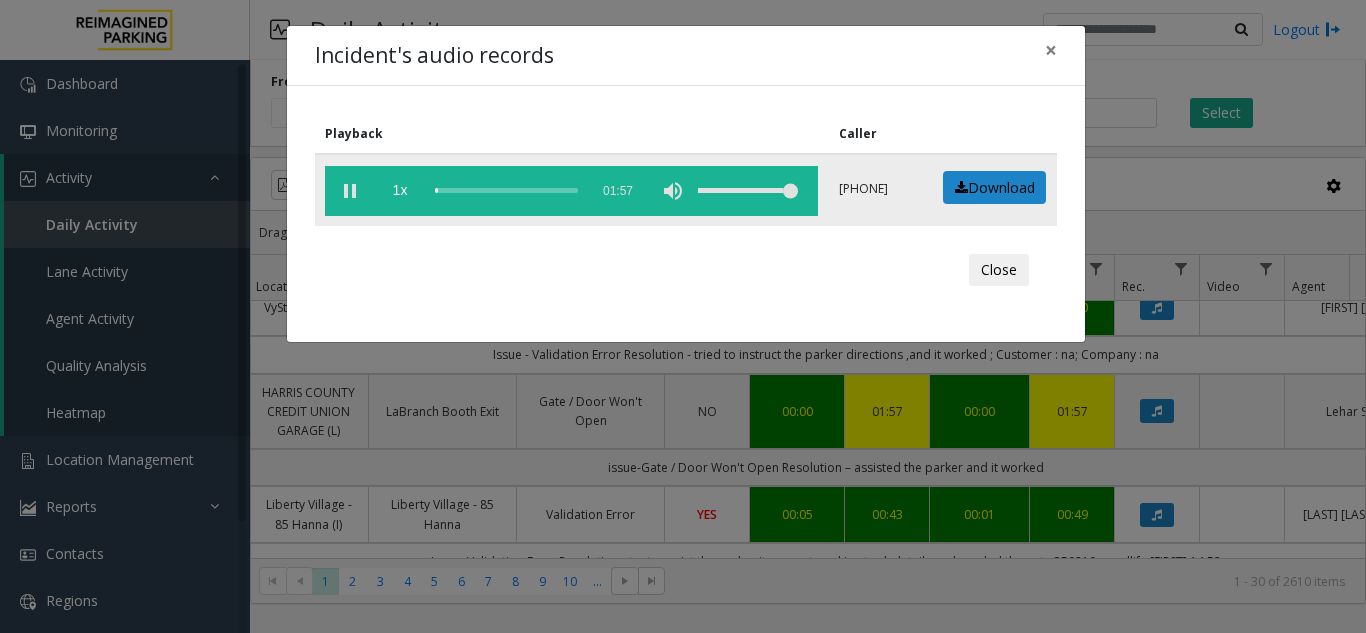 click 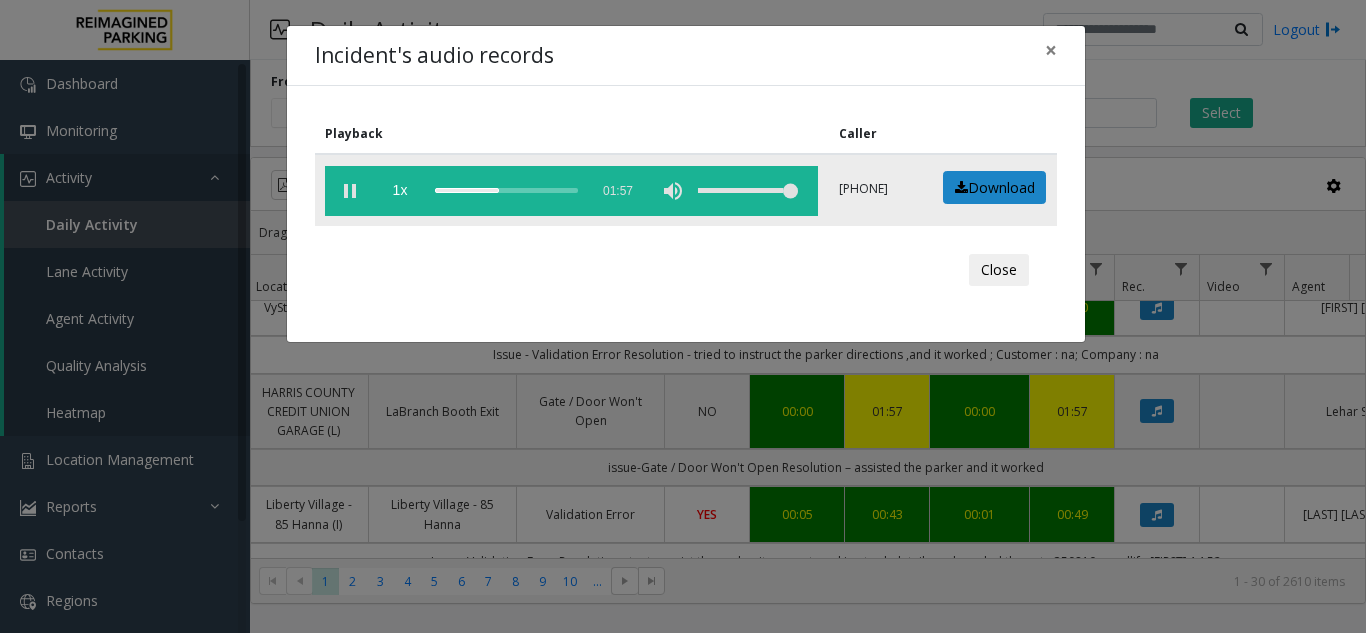 click 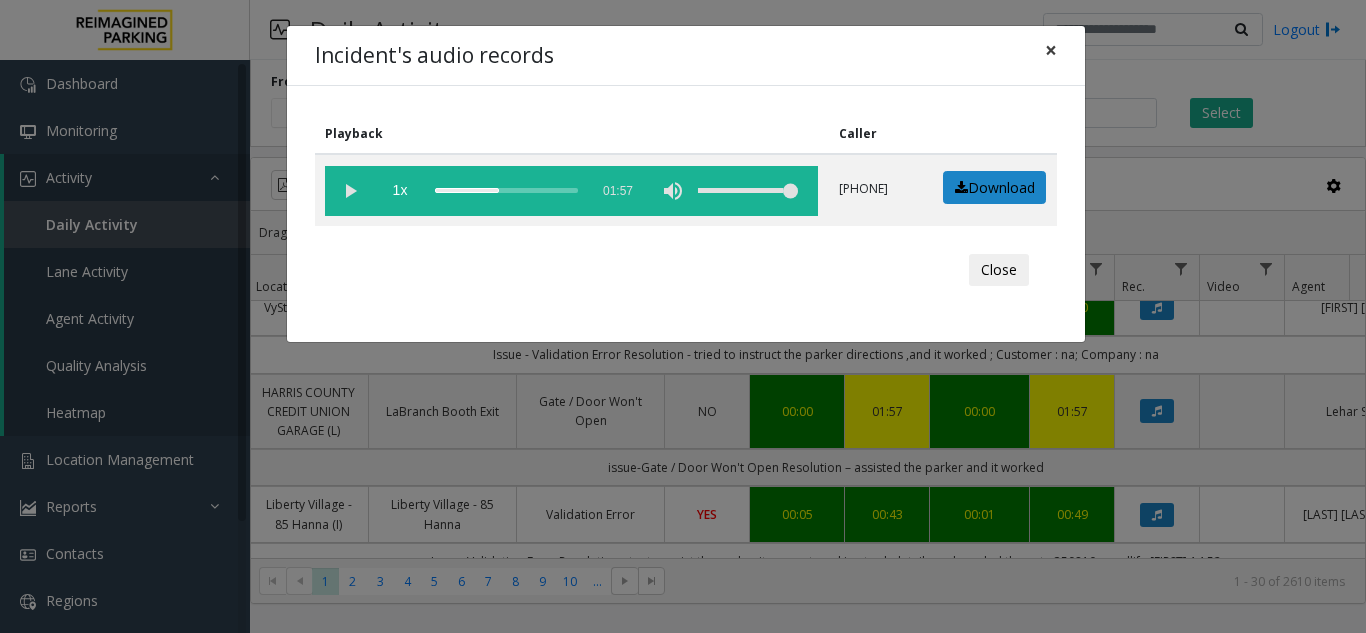 click on "×" 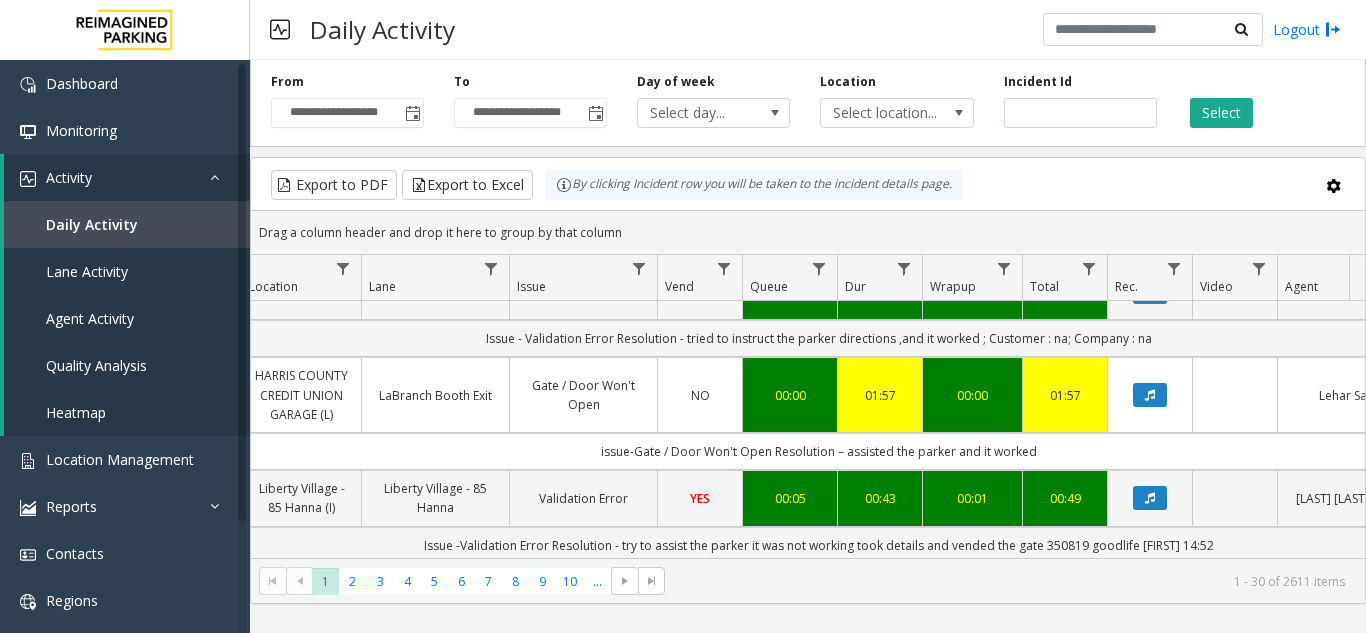 scroll, scrollTop: 2776, scrollLeft: 366, axis: both 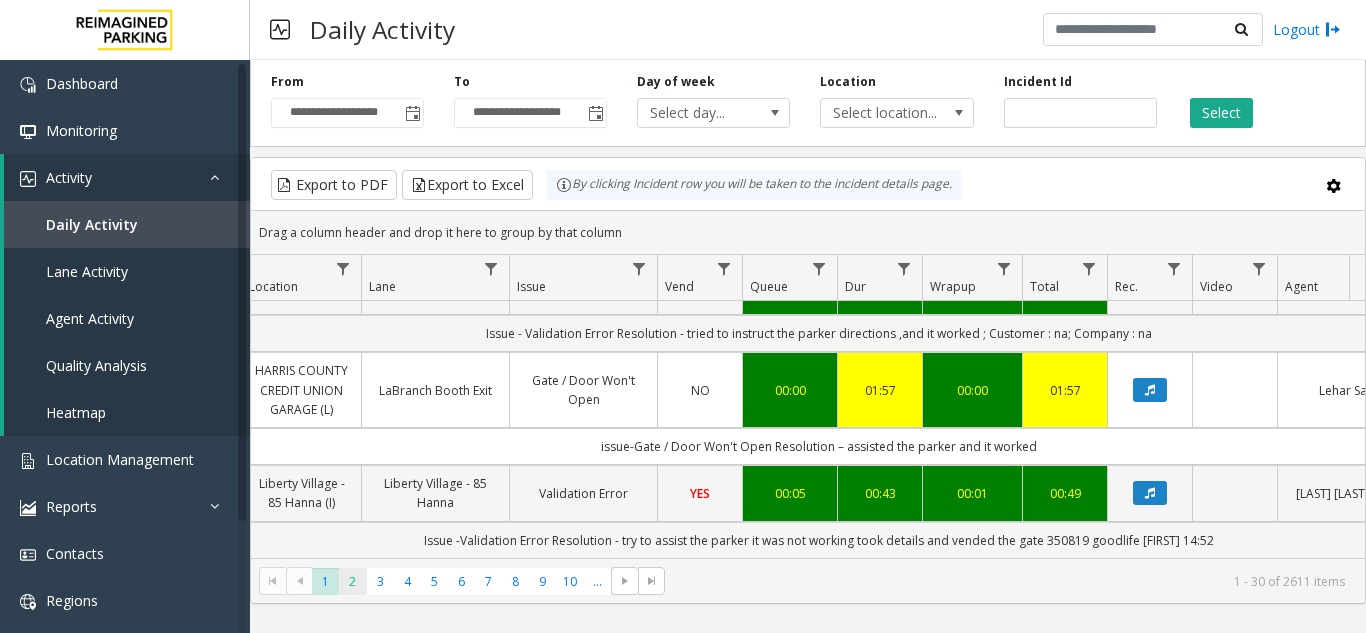 click on "2" 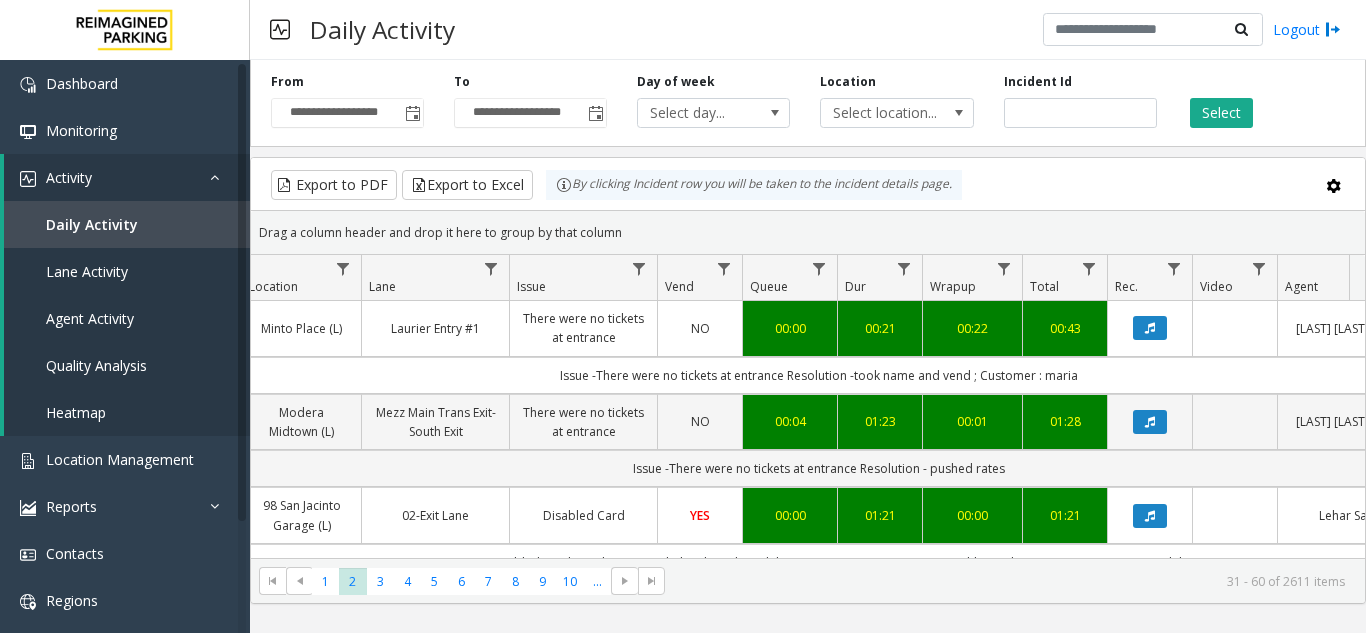 scroll, scrollTop: 0, scrollLeft: 373, axis: horizontal 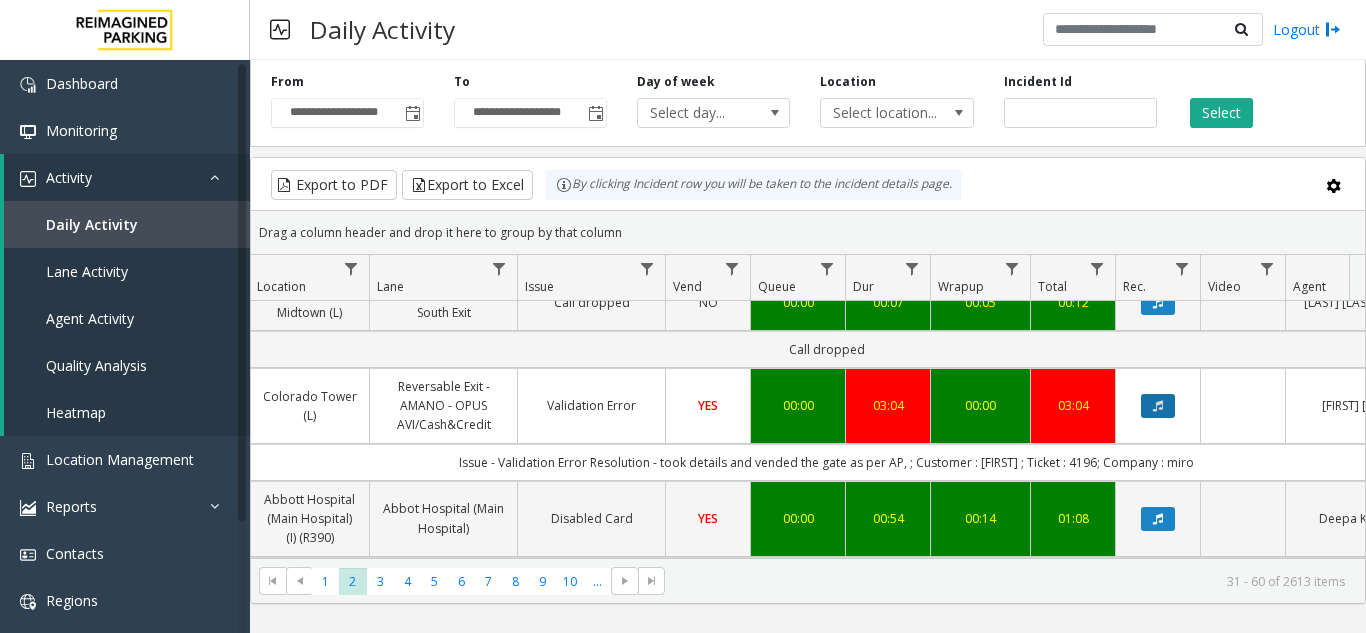 click 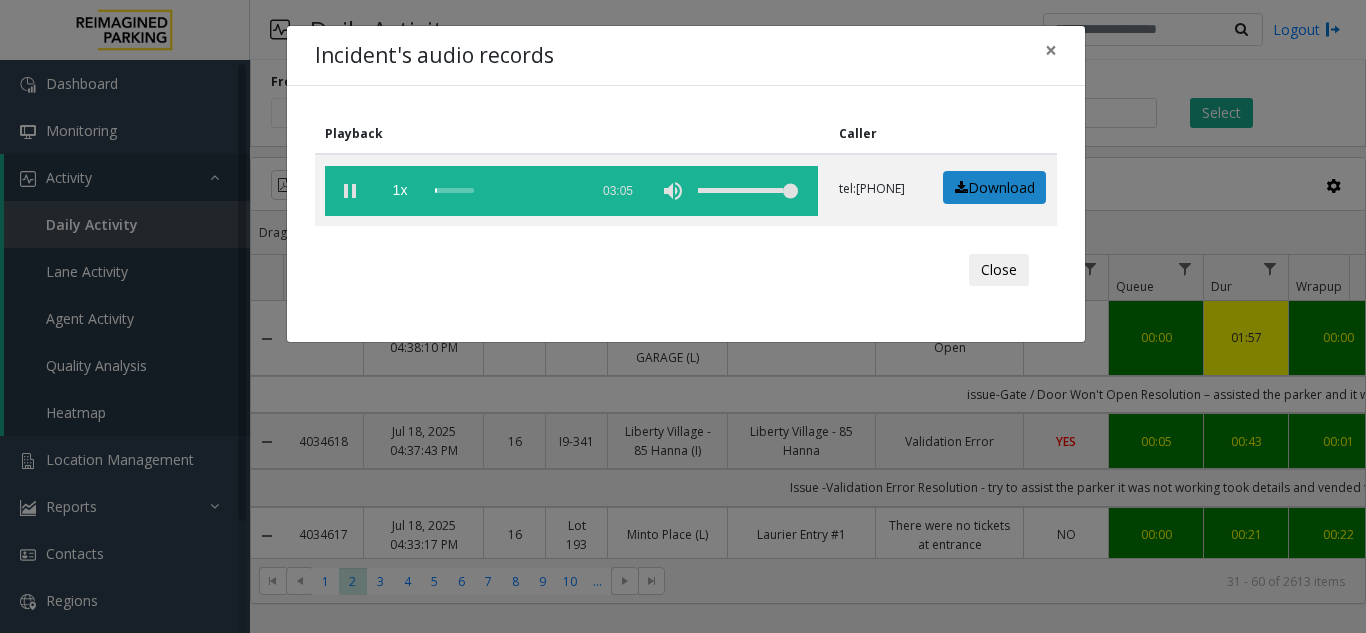 scroll, scrollTop: 0, scrollLeft: 0, axis: both 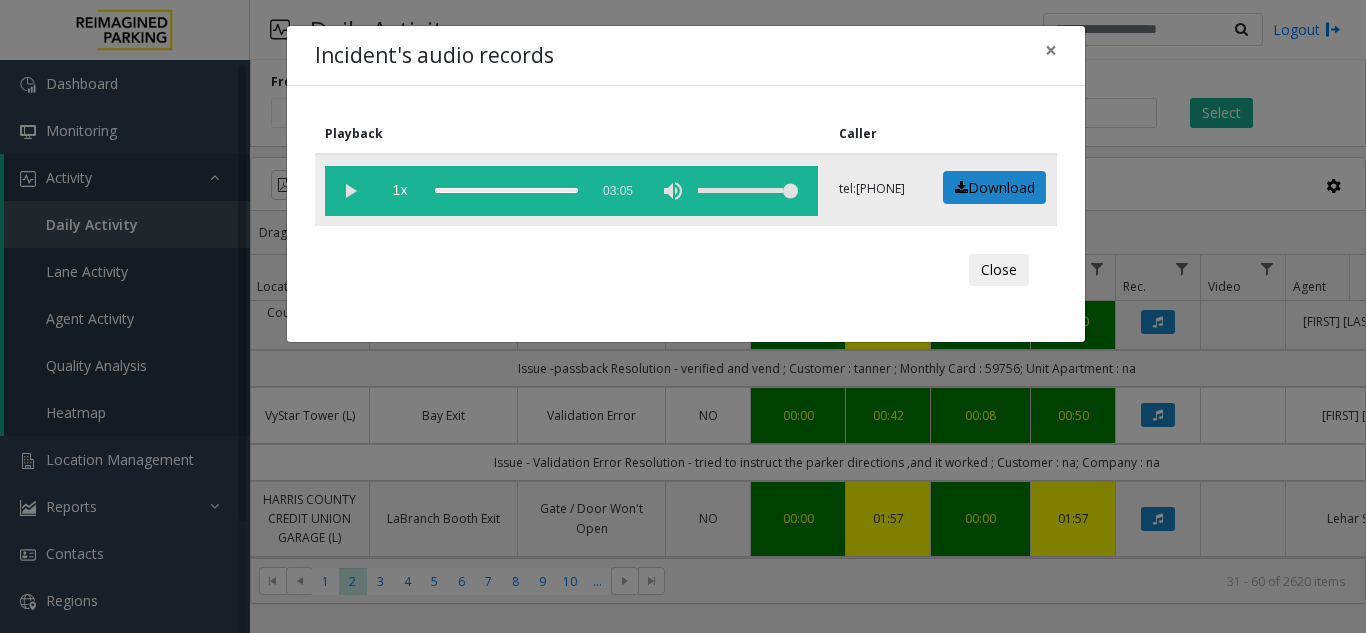 click 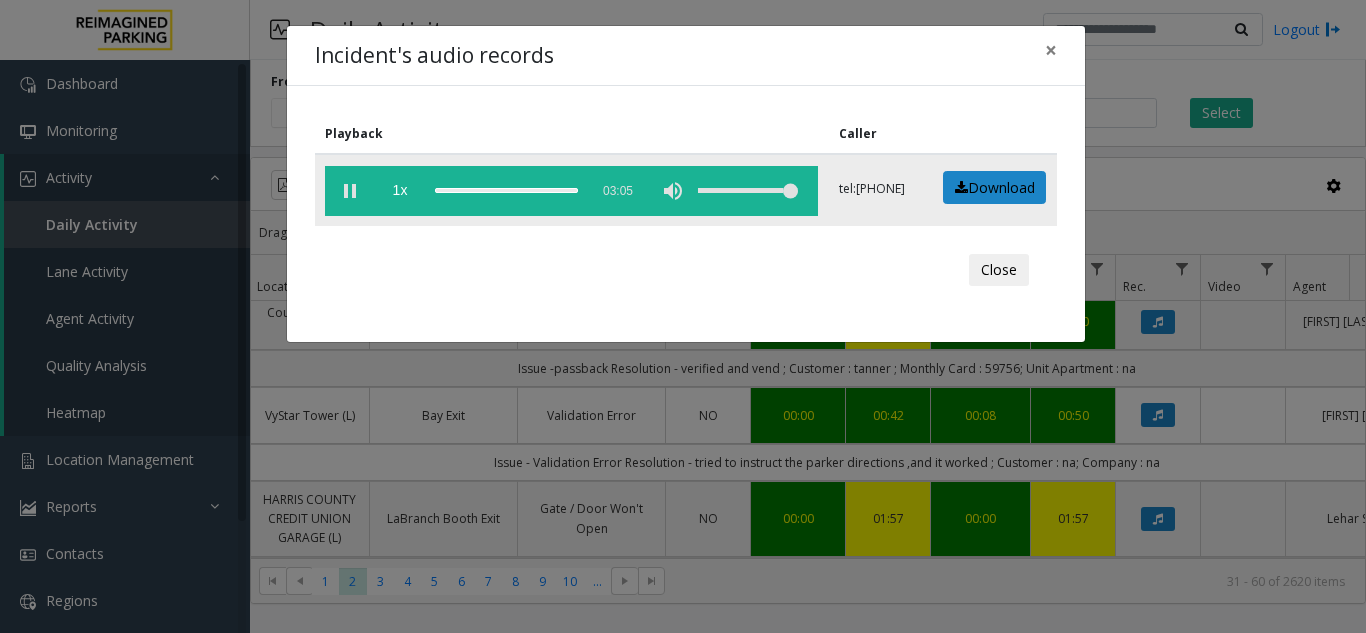 click 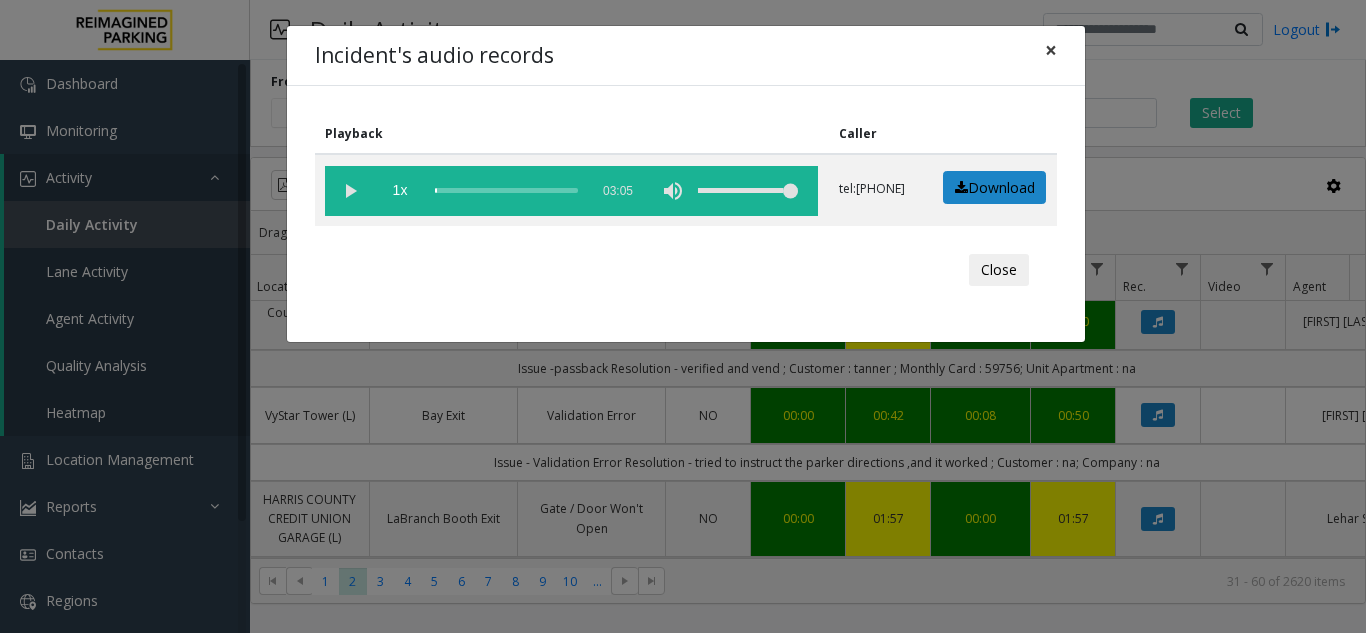 click on "×" 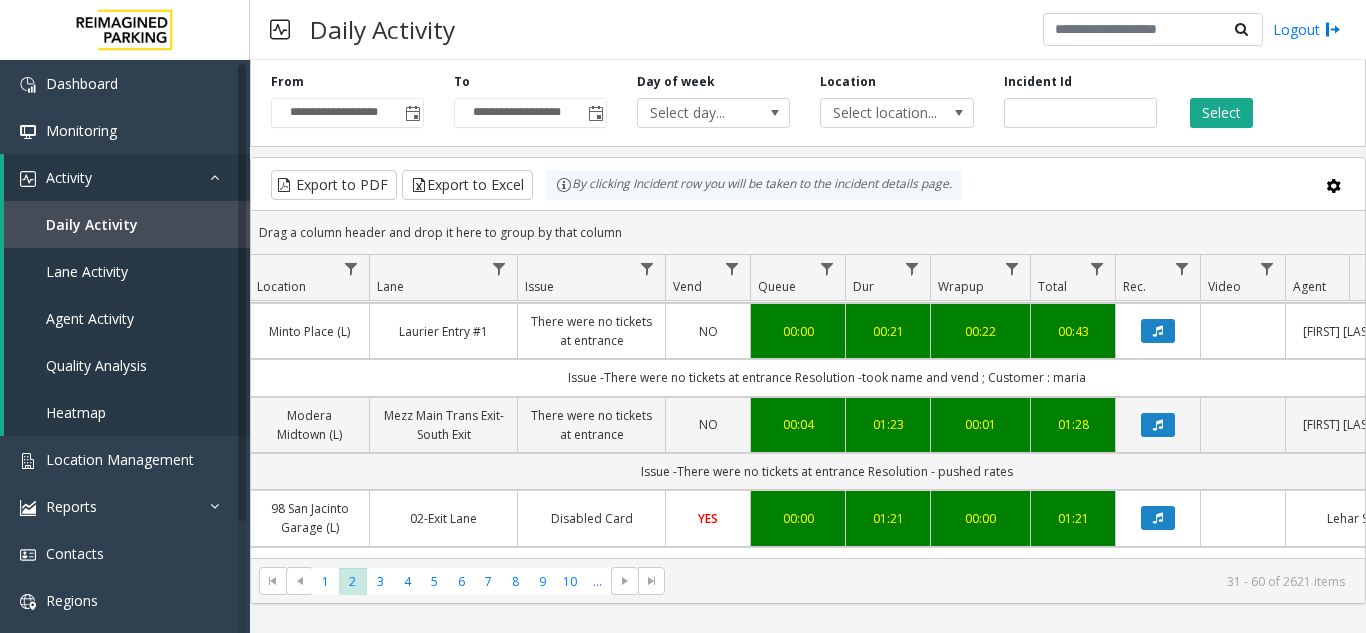 scroll, scrollTop: 1034, scrollLeft: 358, axis: both 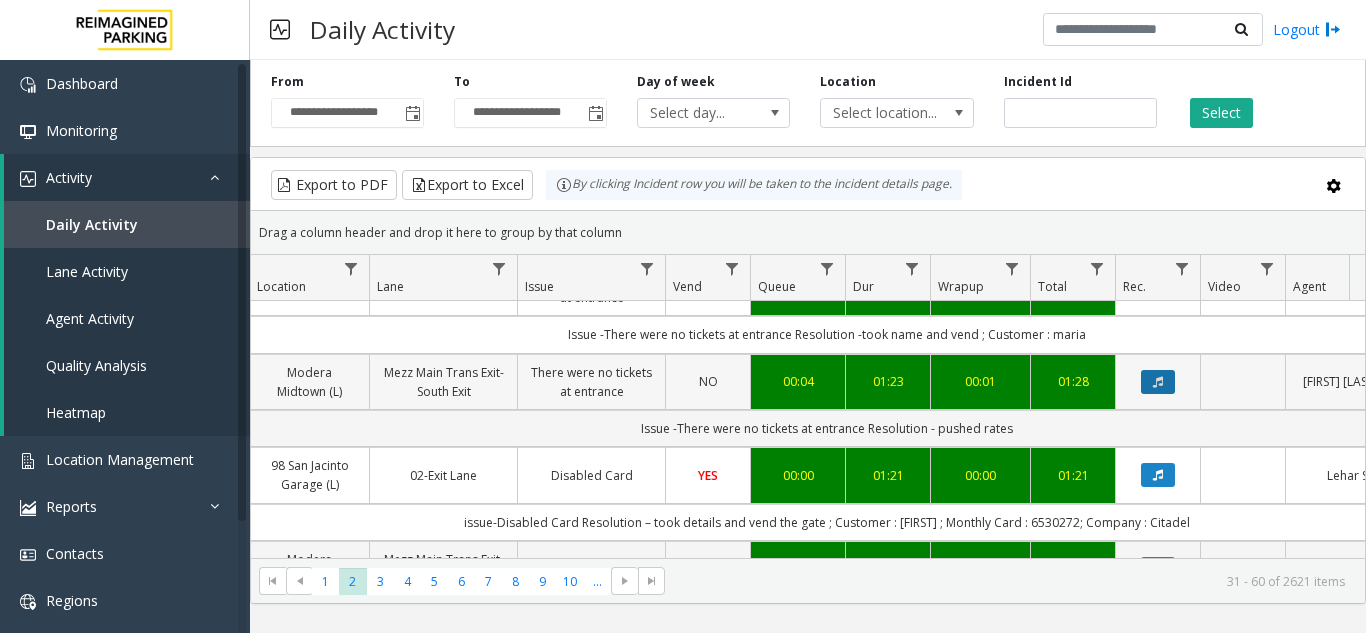 click 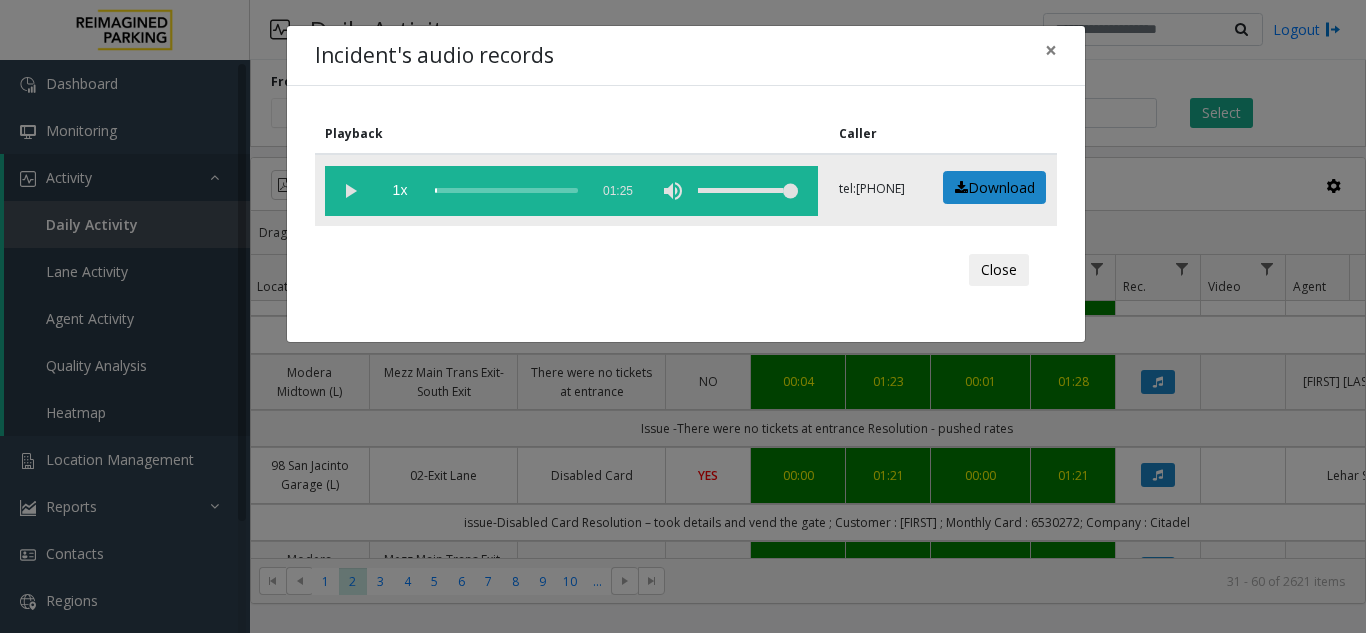 click 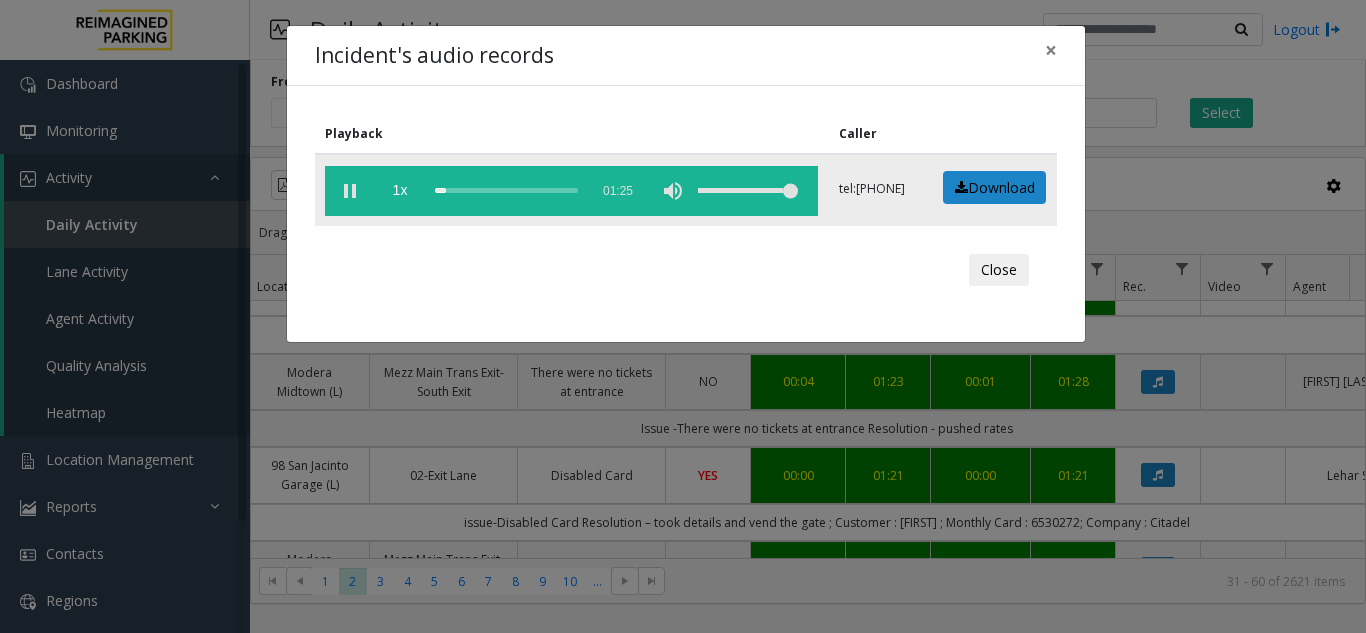 click 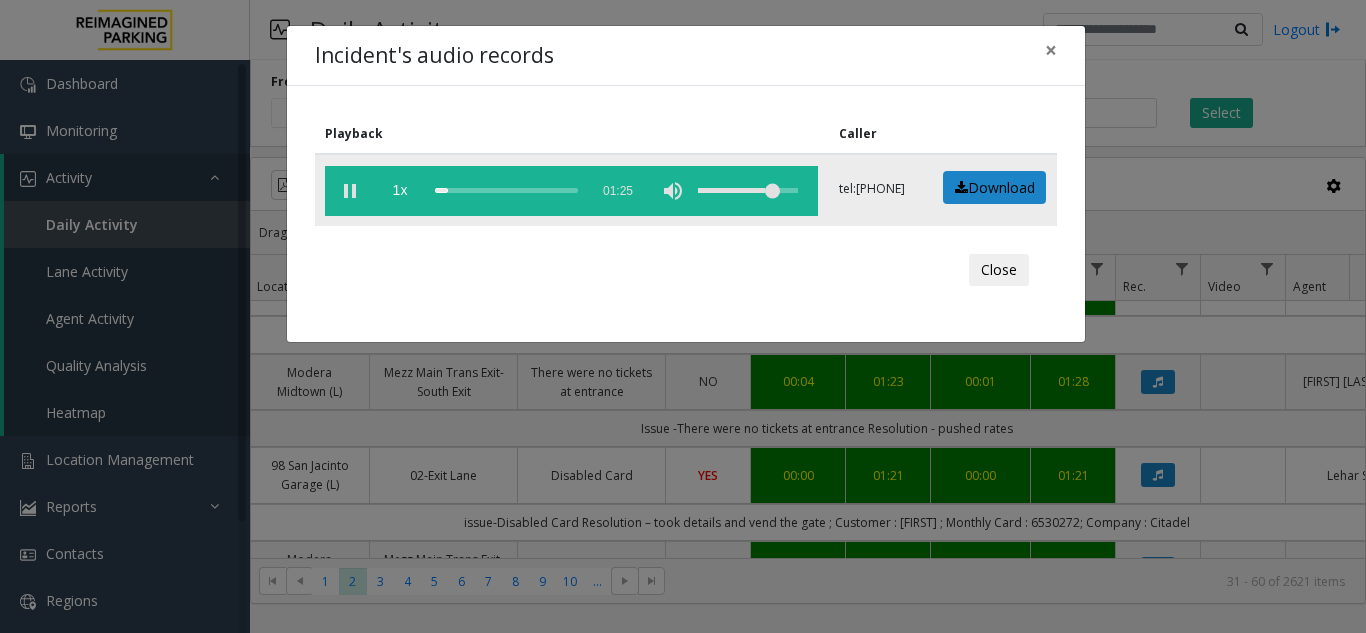 click 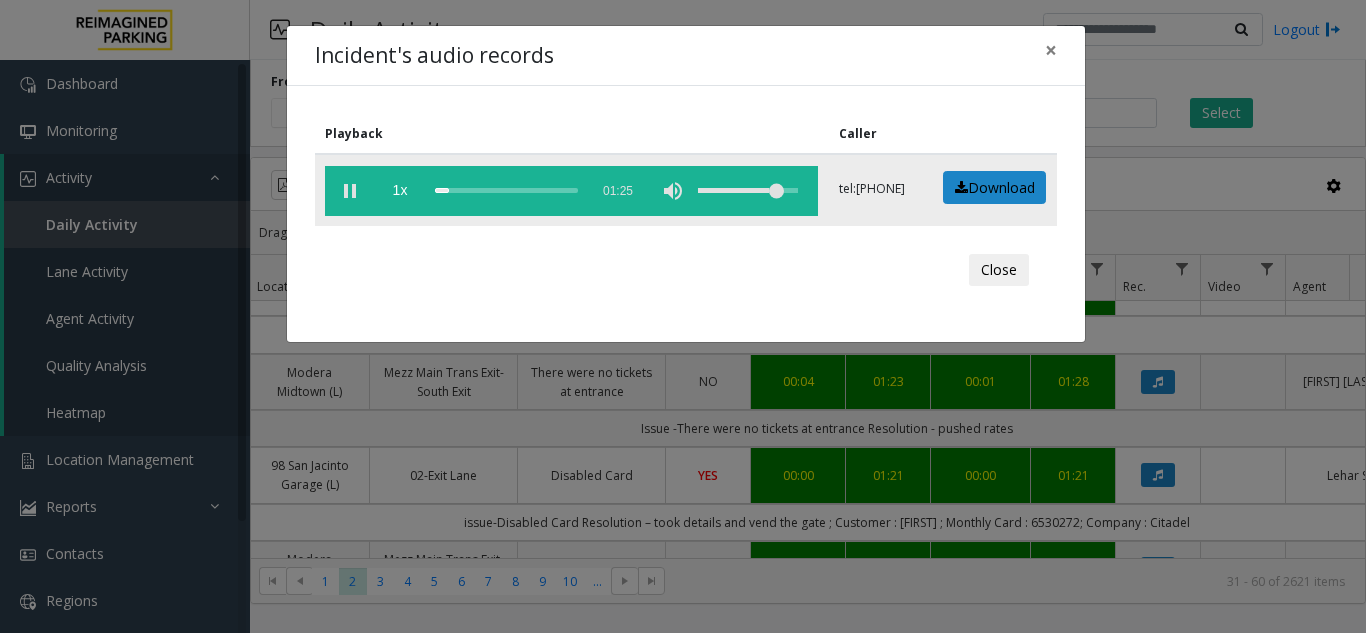 click 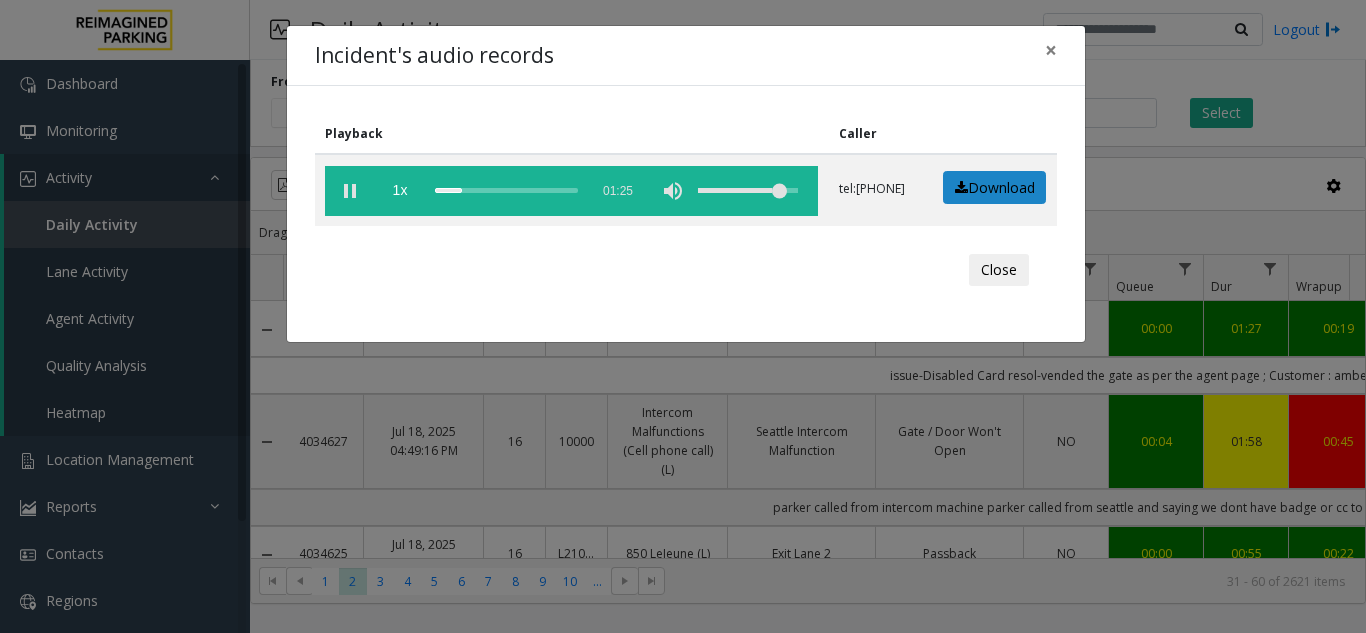 scroll, scrollTop: 0, scrollLeft: 0, axis: both 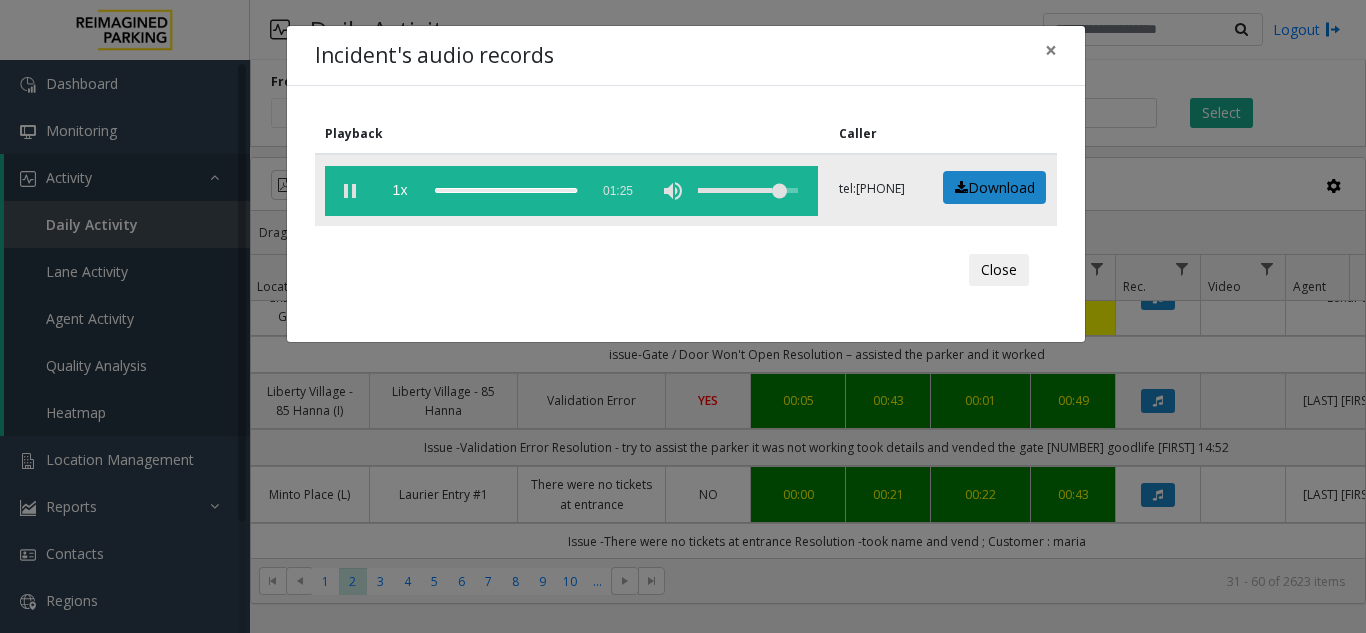 click 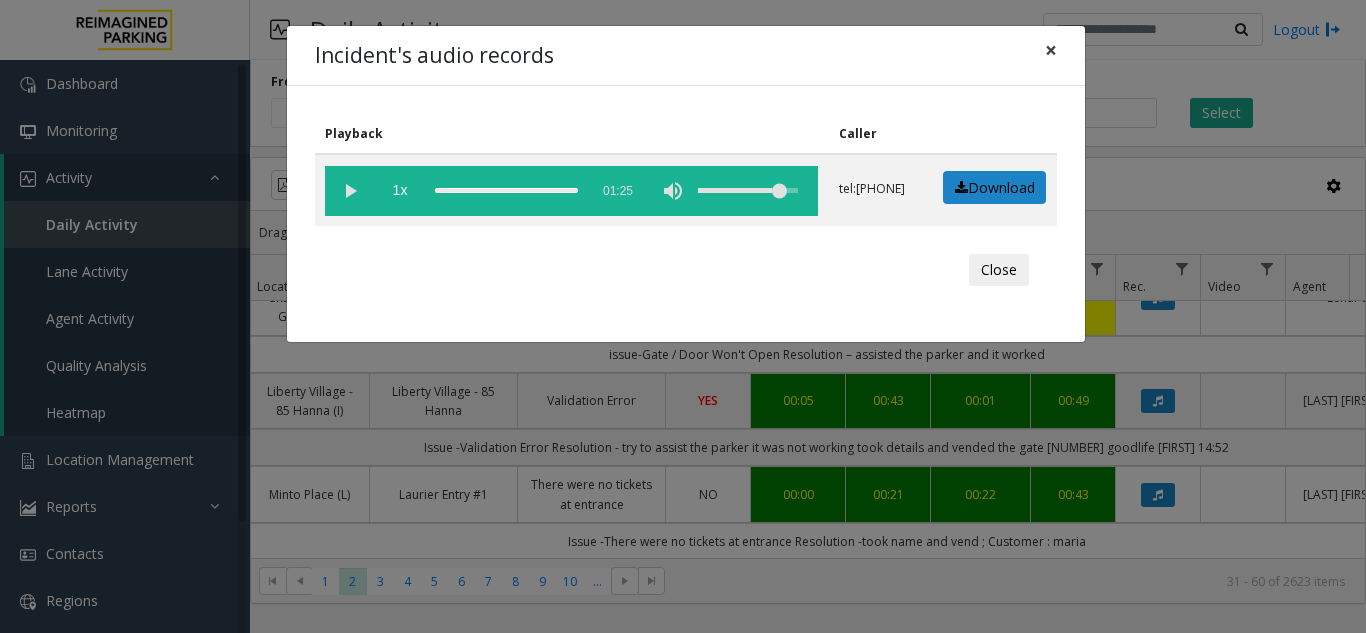 click on "×" 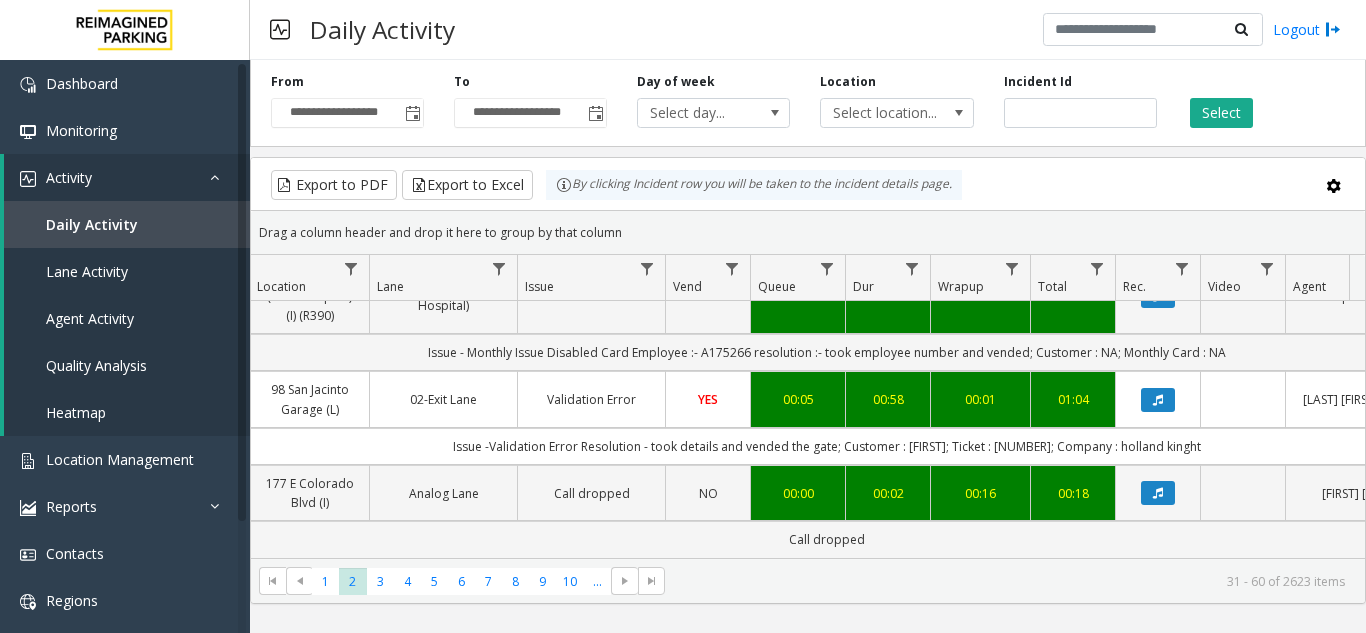 scroll, scrollTop: 1715, scrollLeft: 358, axis: both 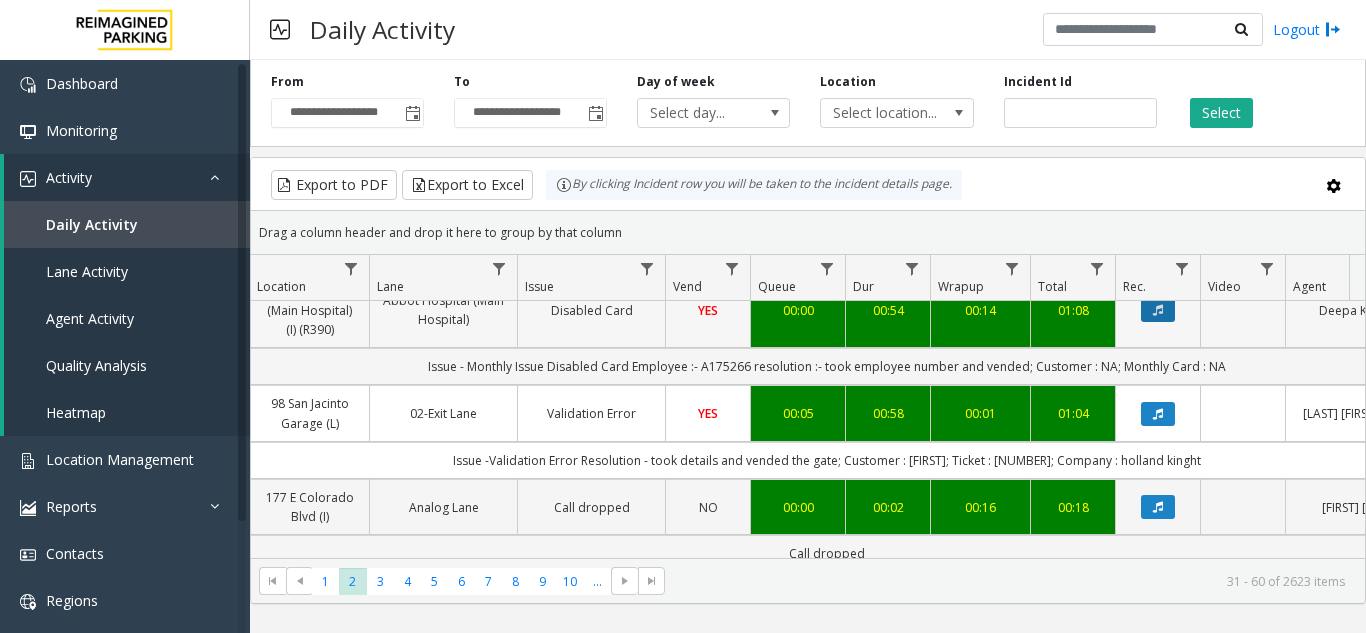 click 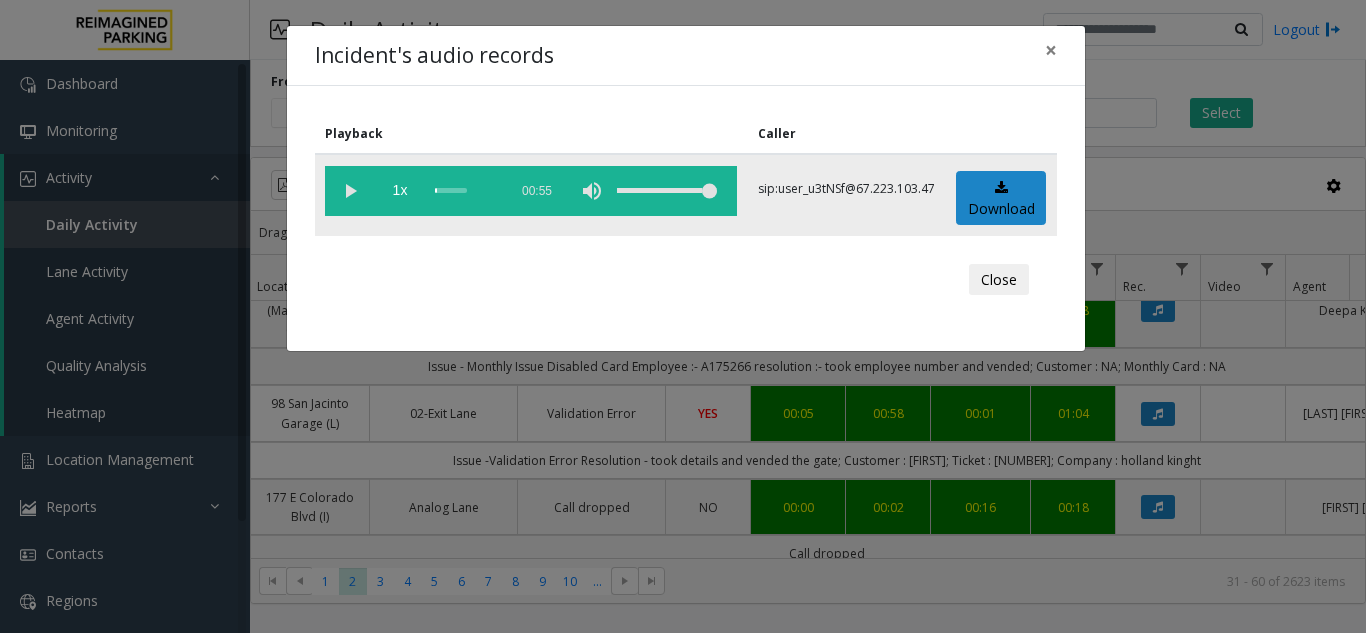 click 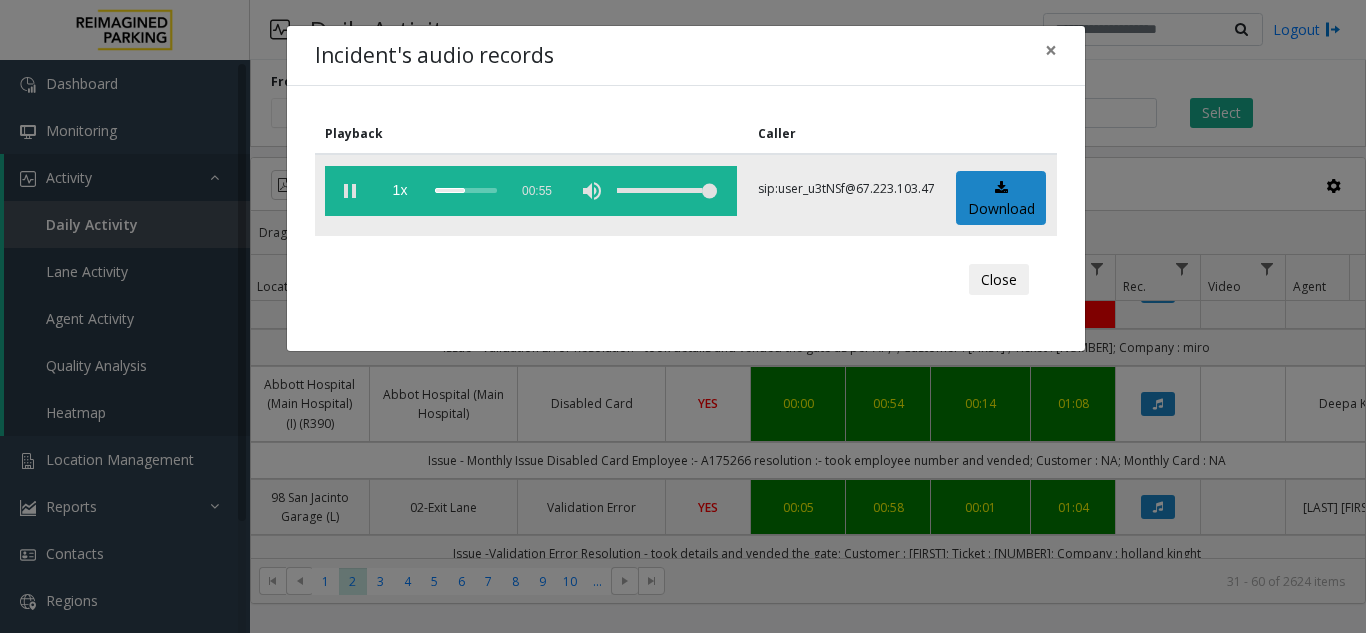 click 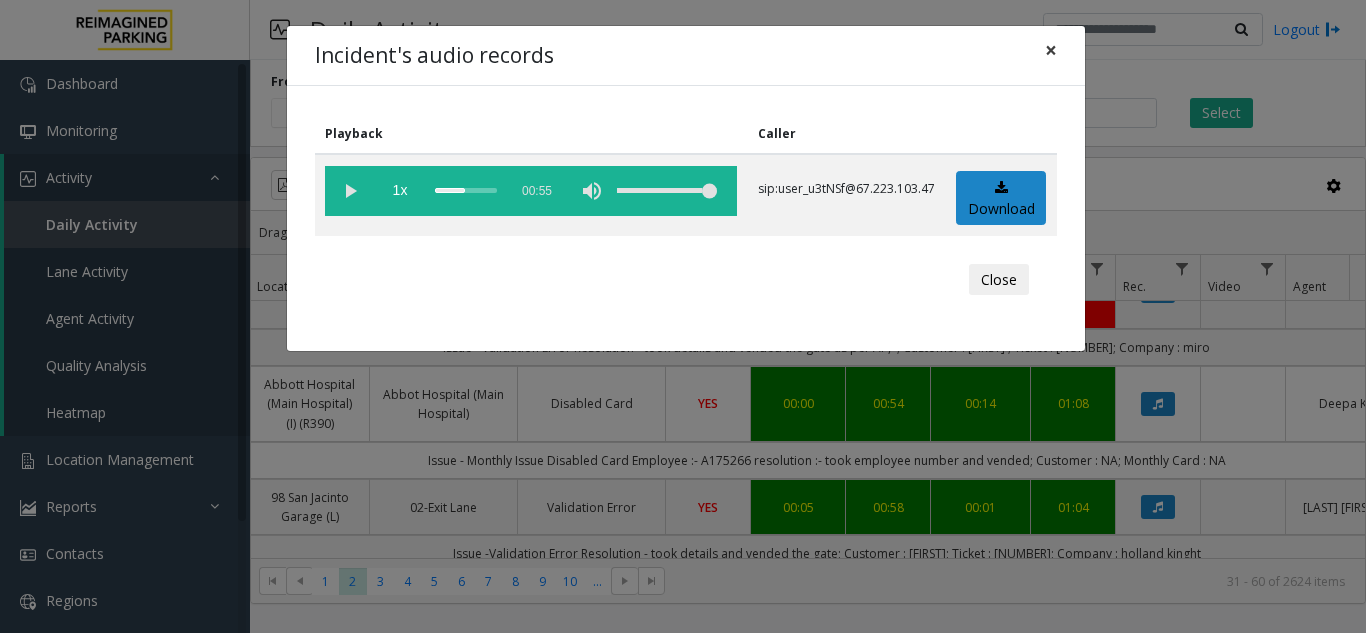 click on "×" 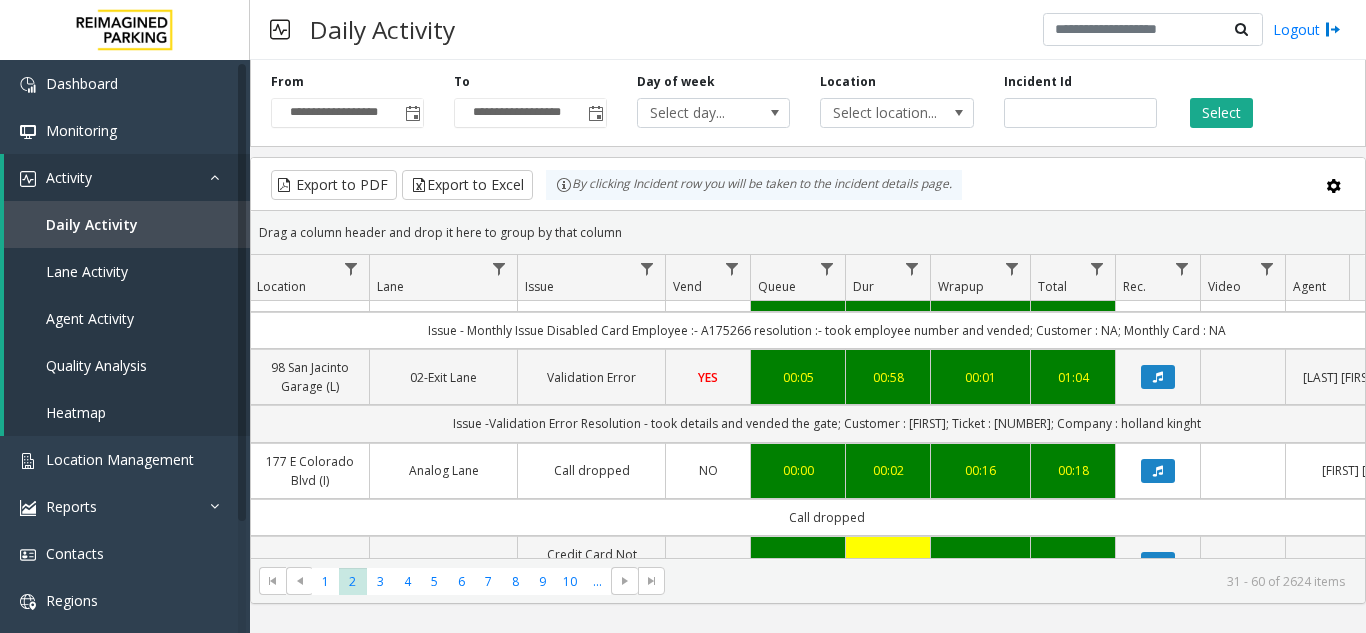 scroll, scrollTop: 1831, scrollLeft: 358, axis: both 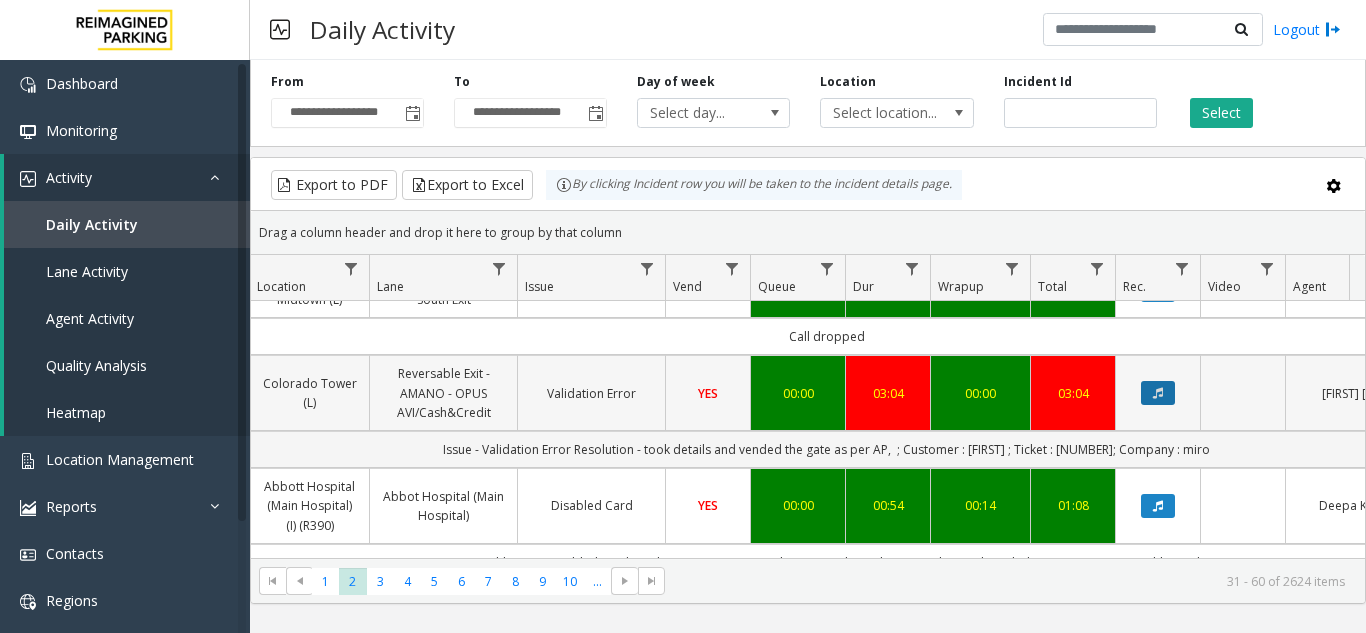 click 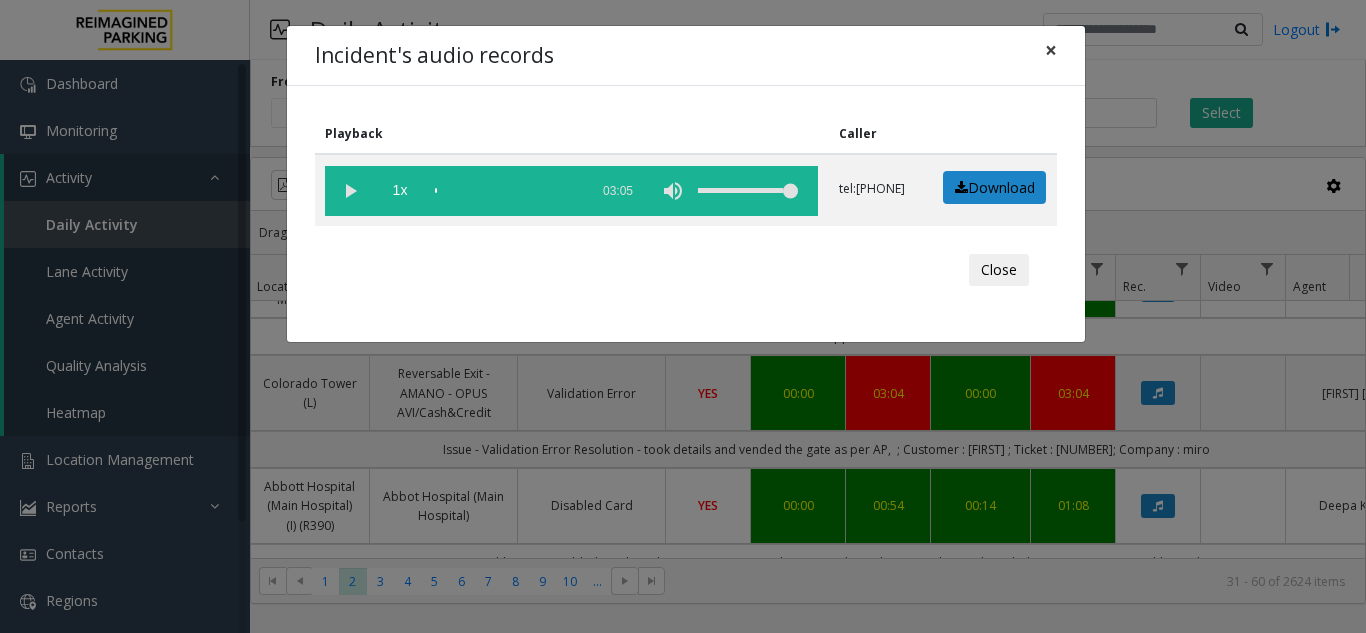 click on "×" 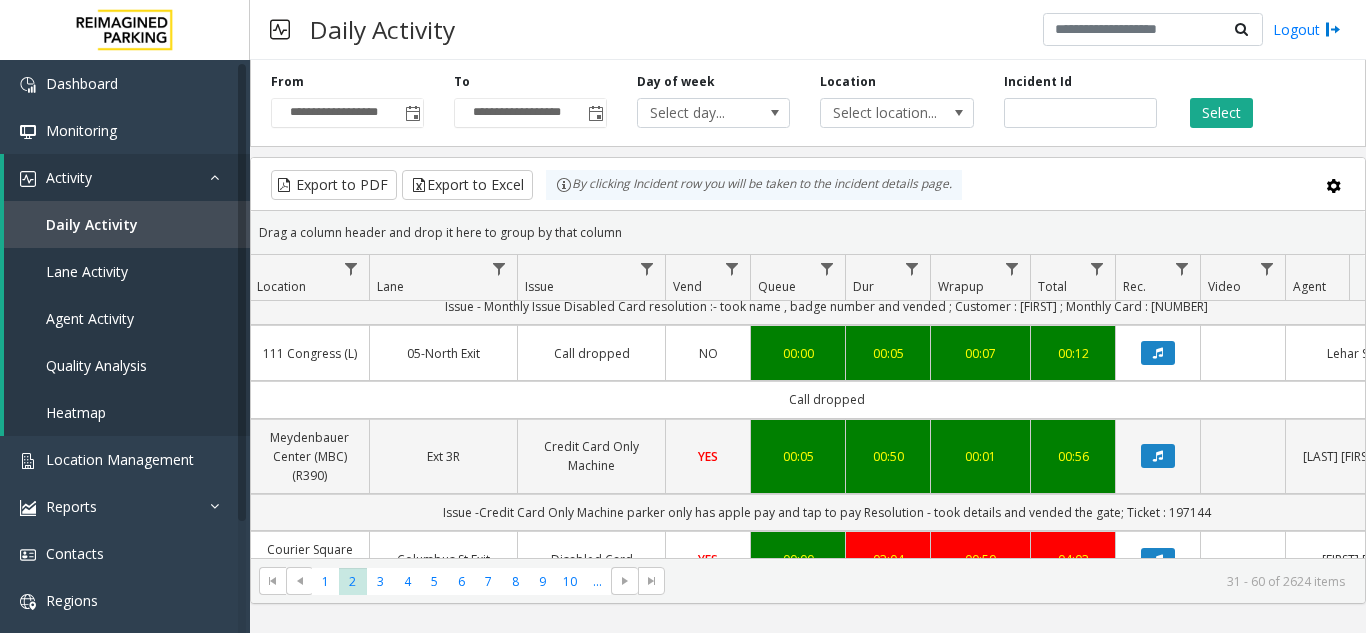 scroll, scrollTop: 2424, scrollLeft: 358, axis: both 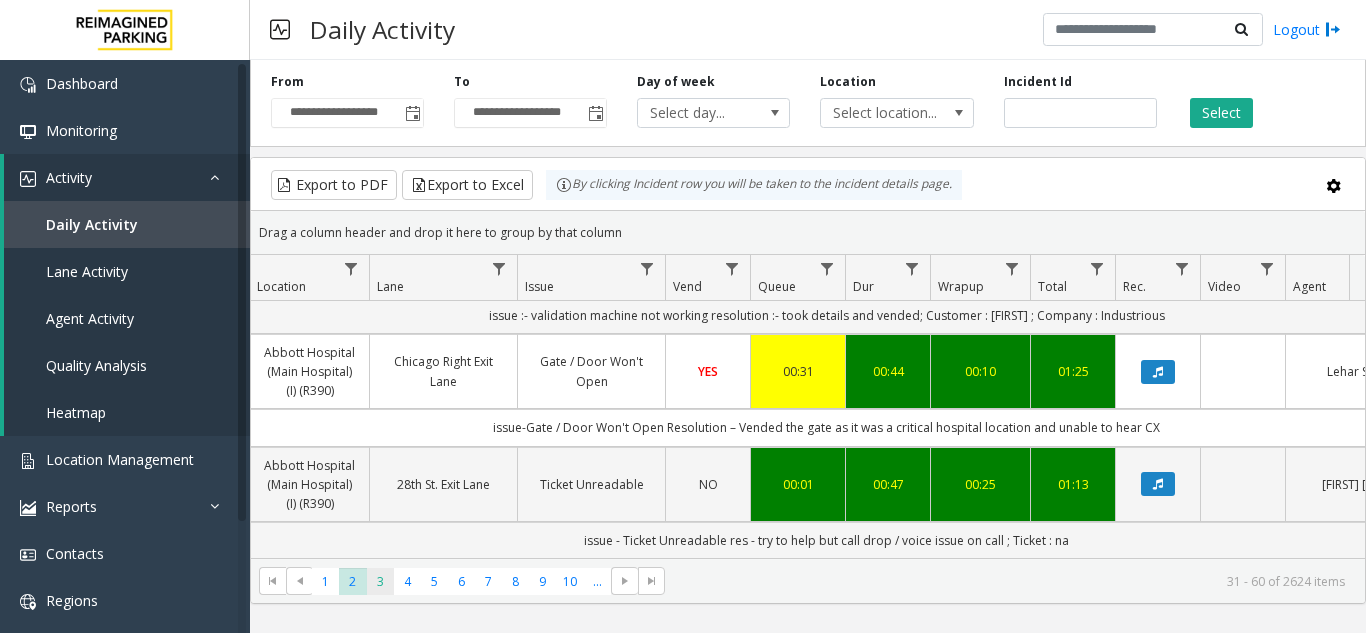 click on "3" 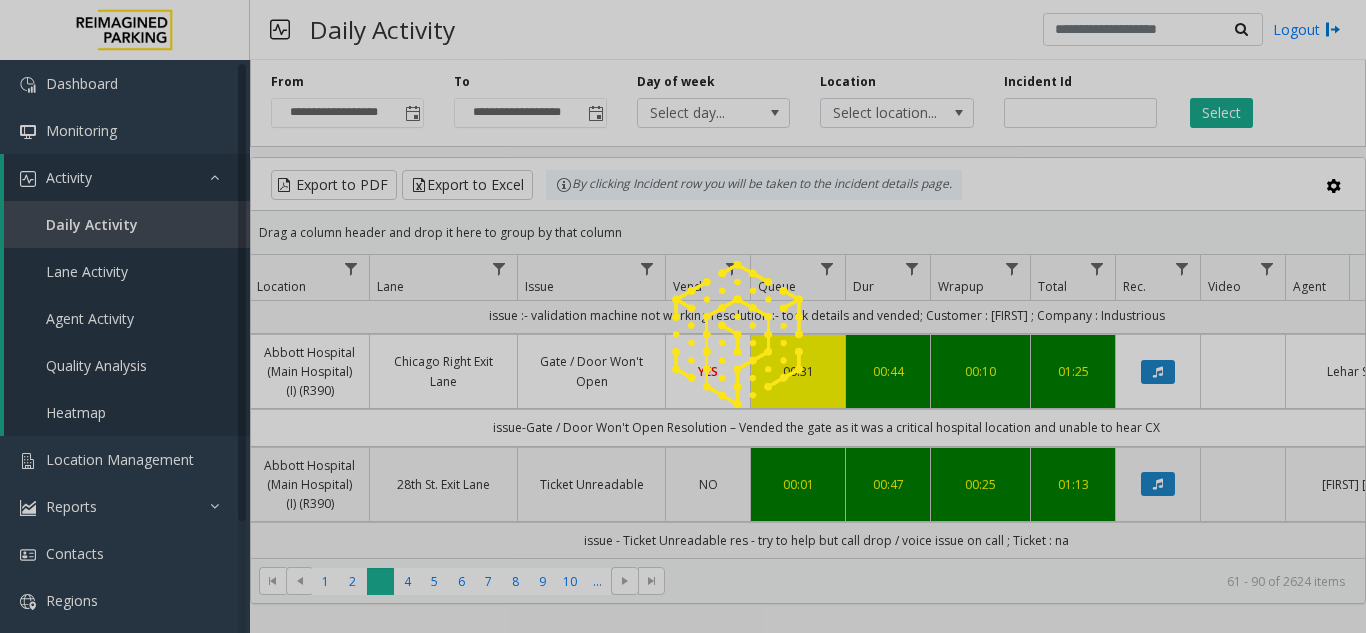scroll, scrollTop: 0, scrollLeft: 358, axis: horizontal 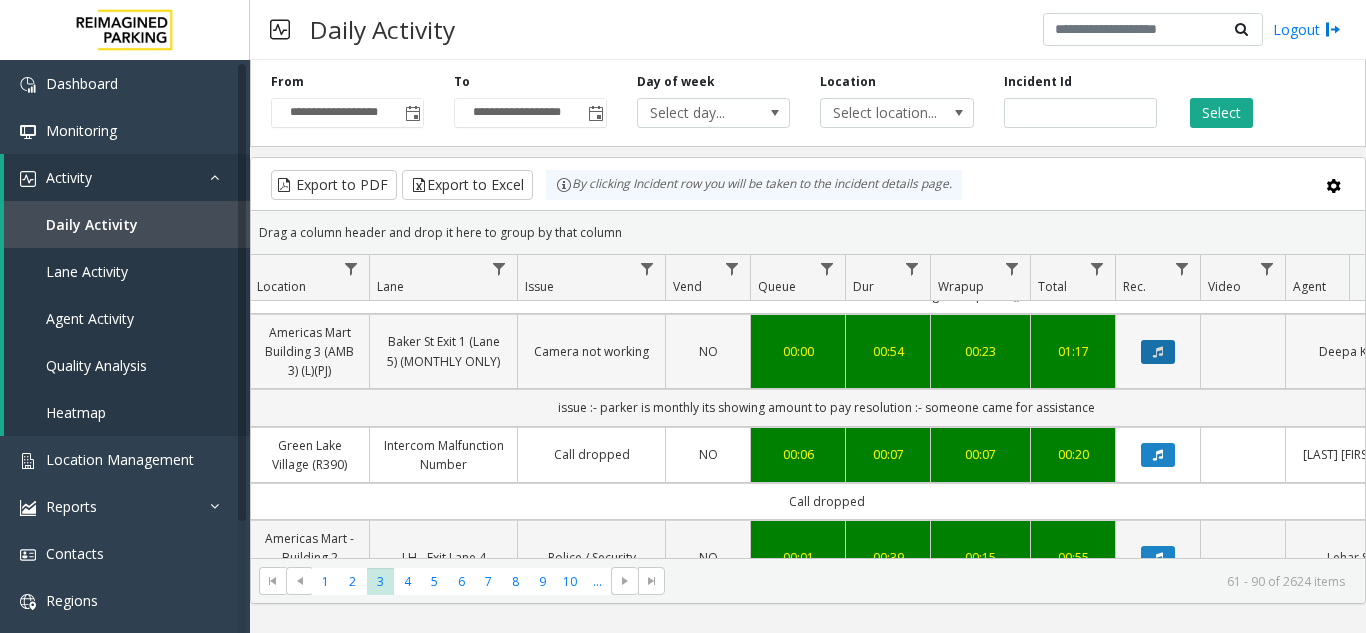 click 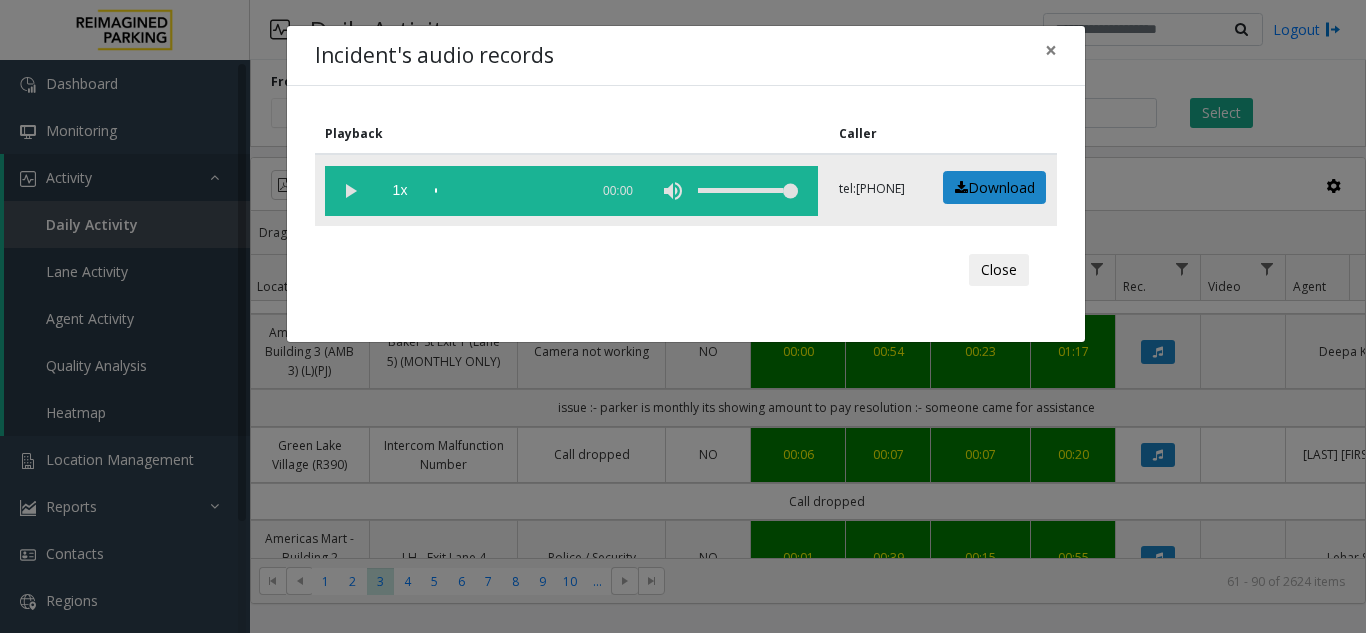 click 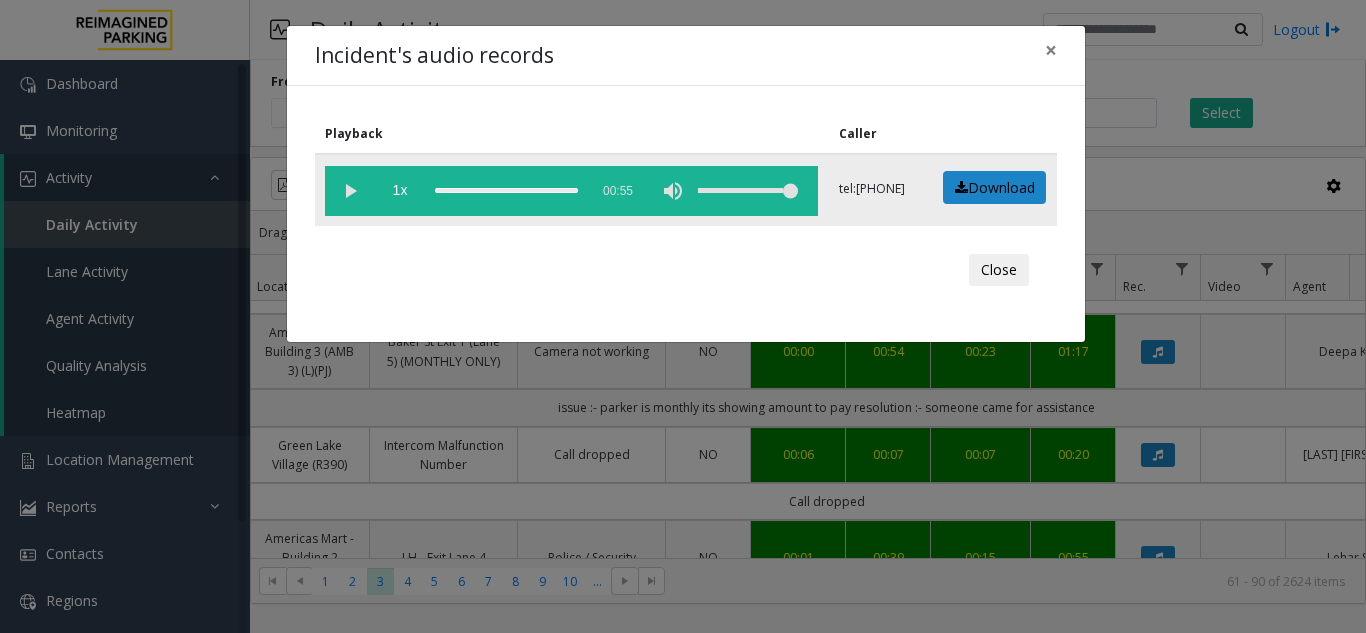 click 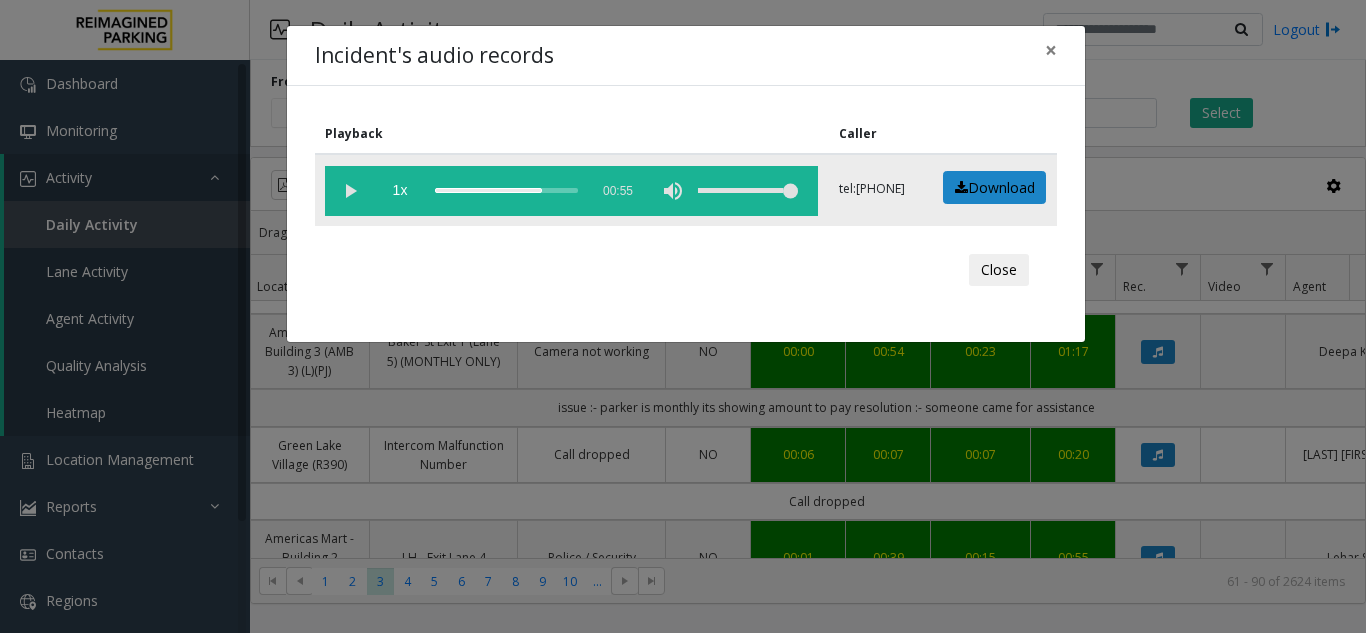 click 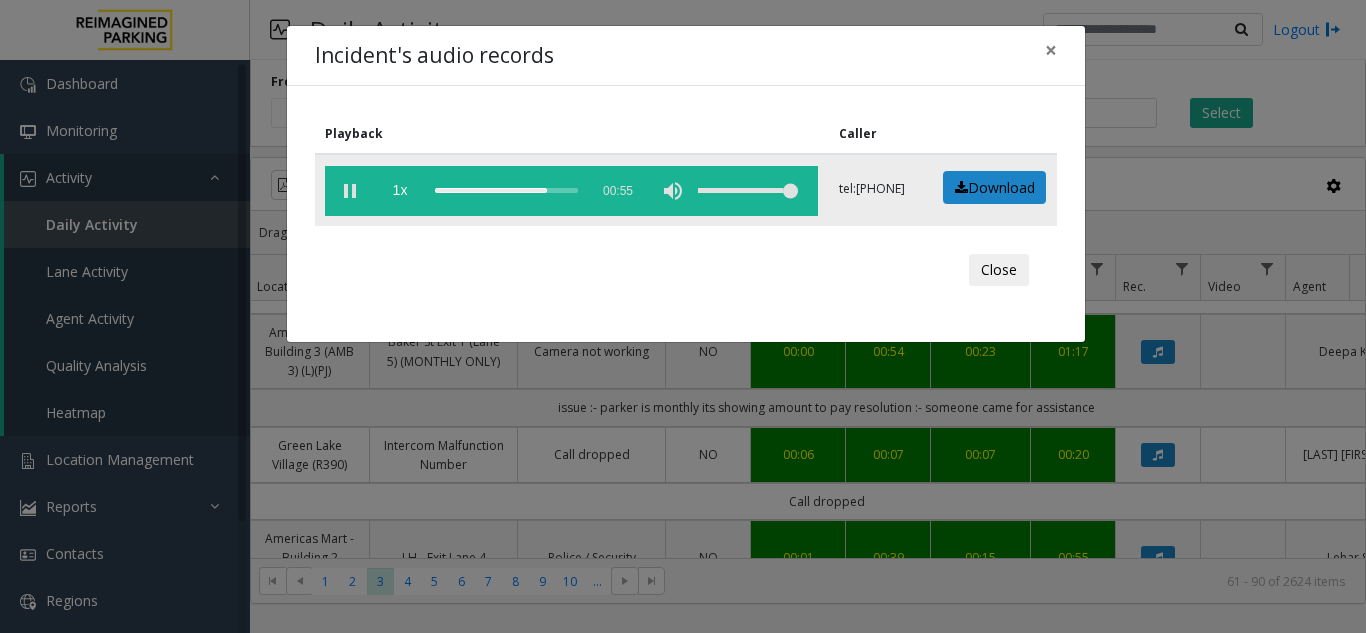 click 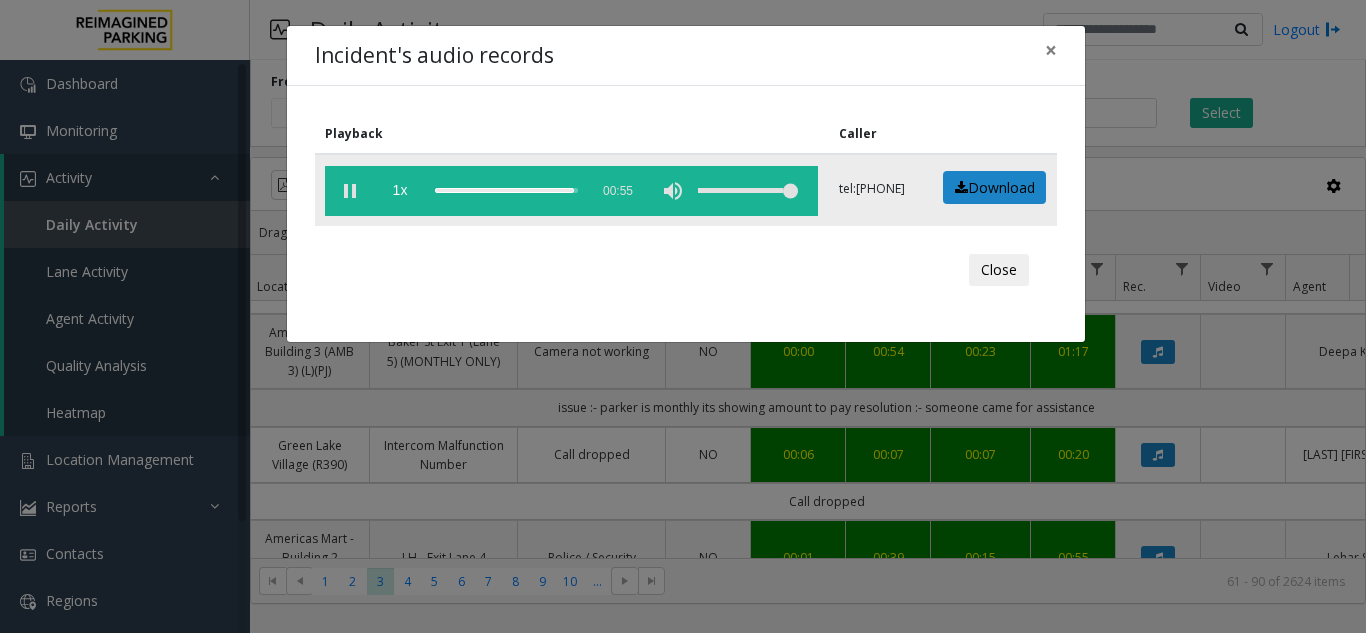 click 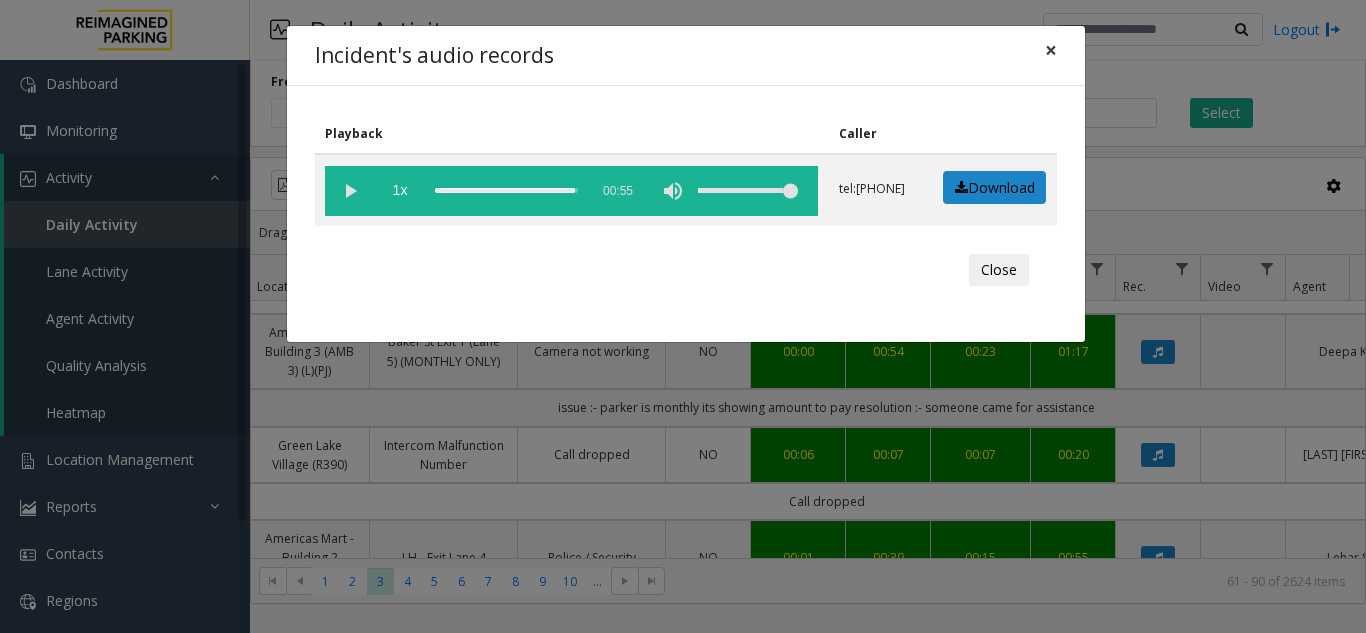 click on "×" 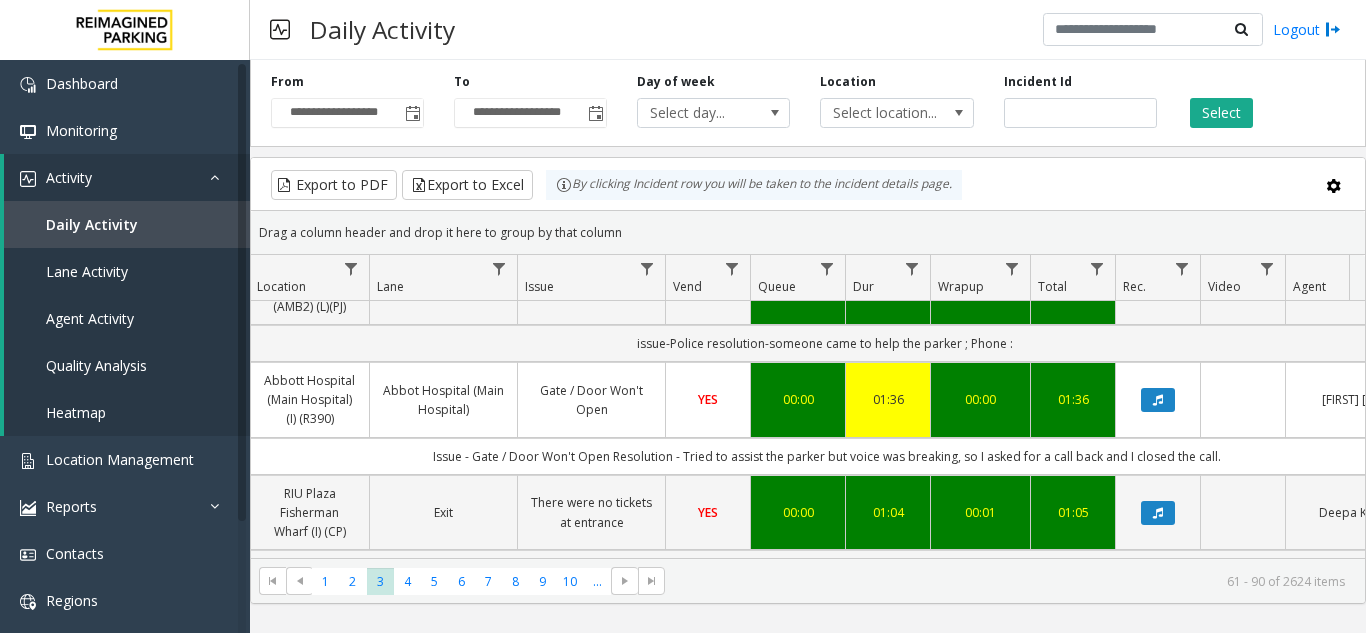 scroll, scrollTop: 1811, scrollLeft: 358, axis: both 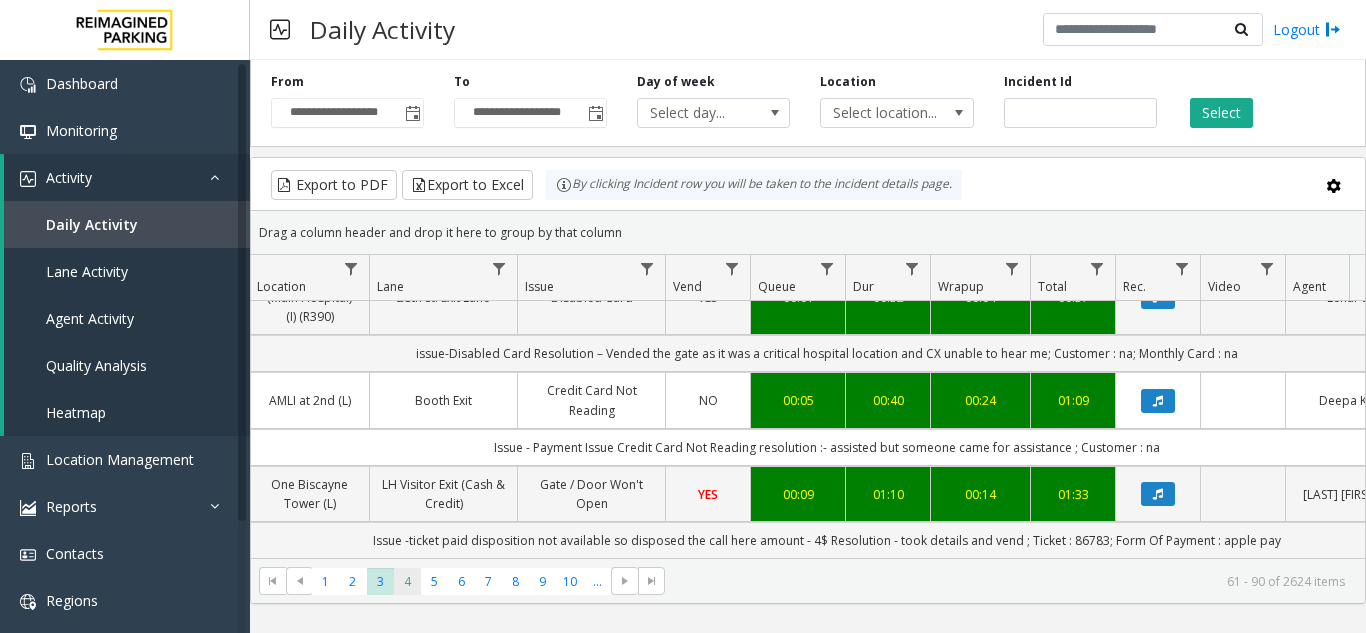 click on "4" 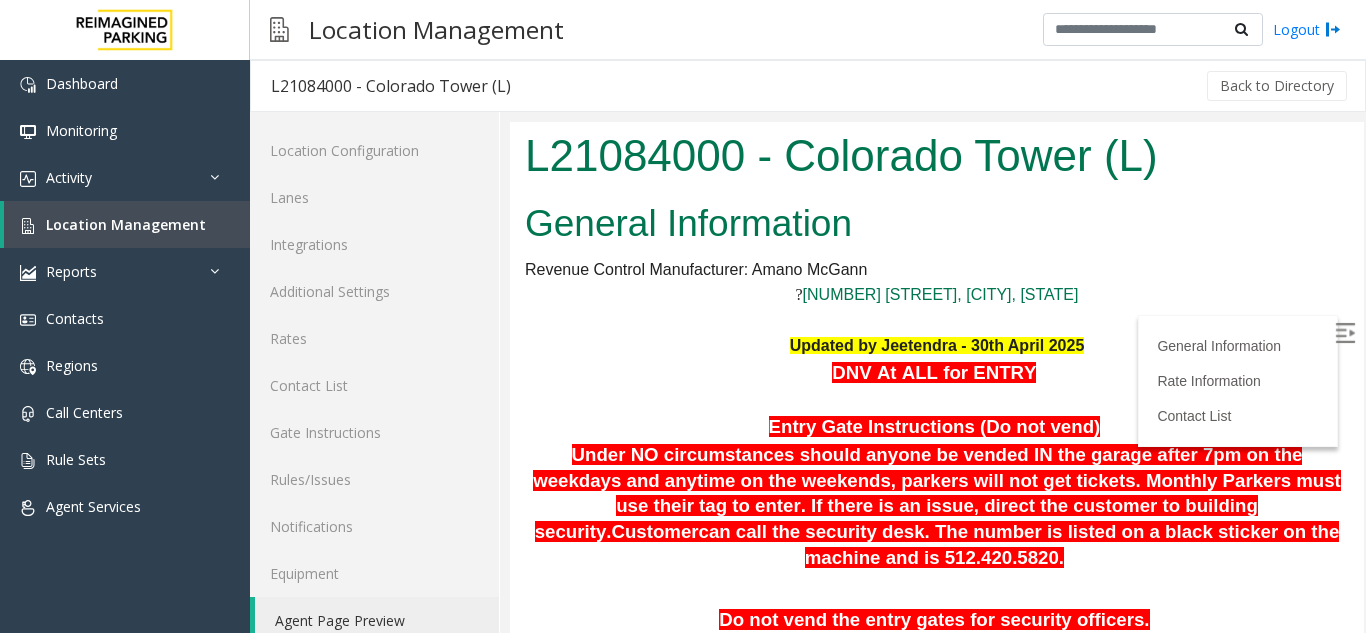 scroll, scrollTop: 0, scrollLeft: 0, axis: both 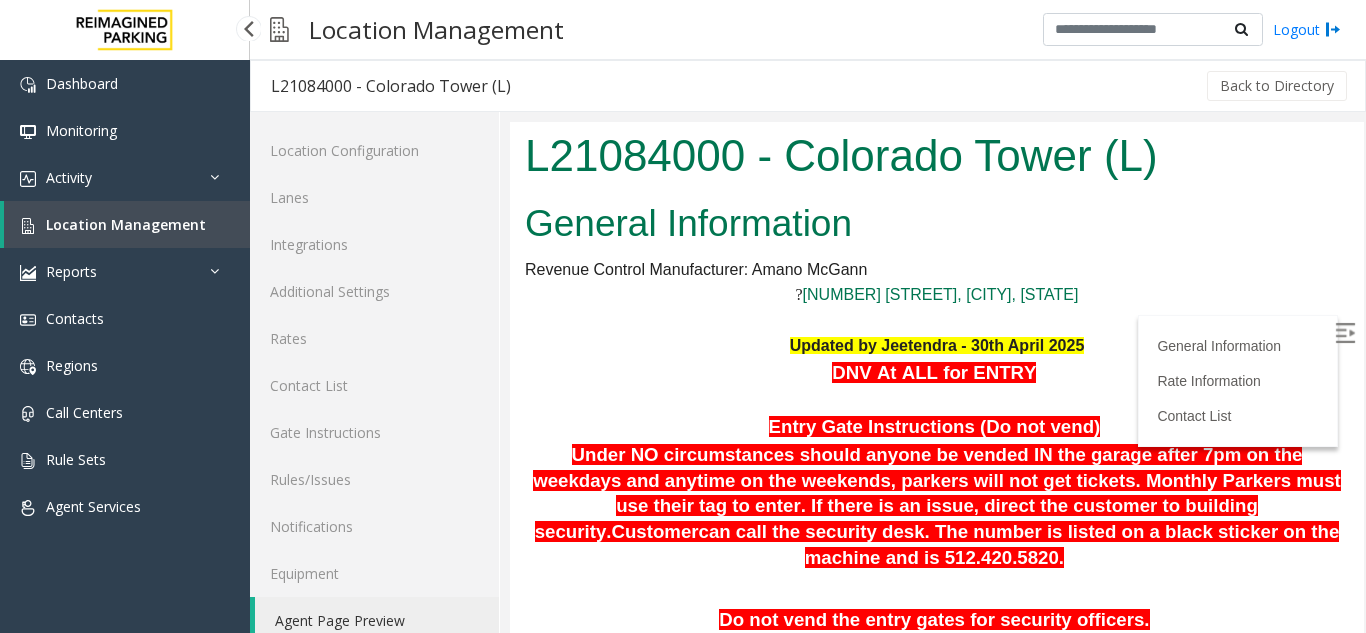 click on "Location Management" at bounding box center (126, 224) 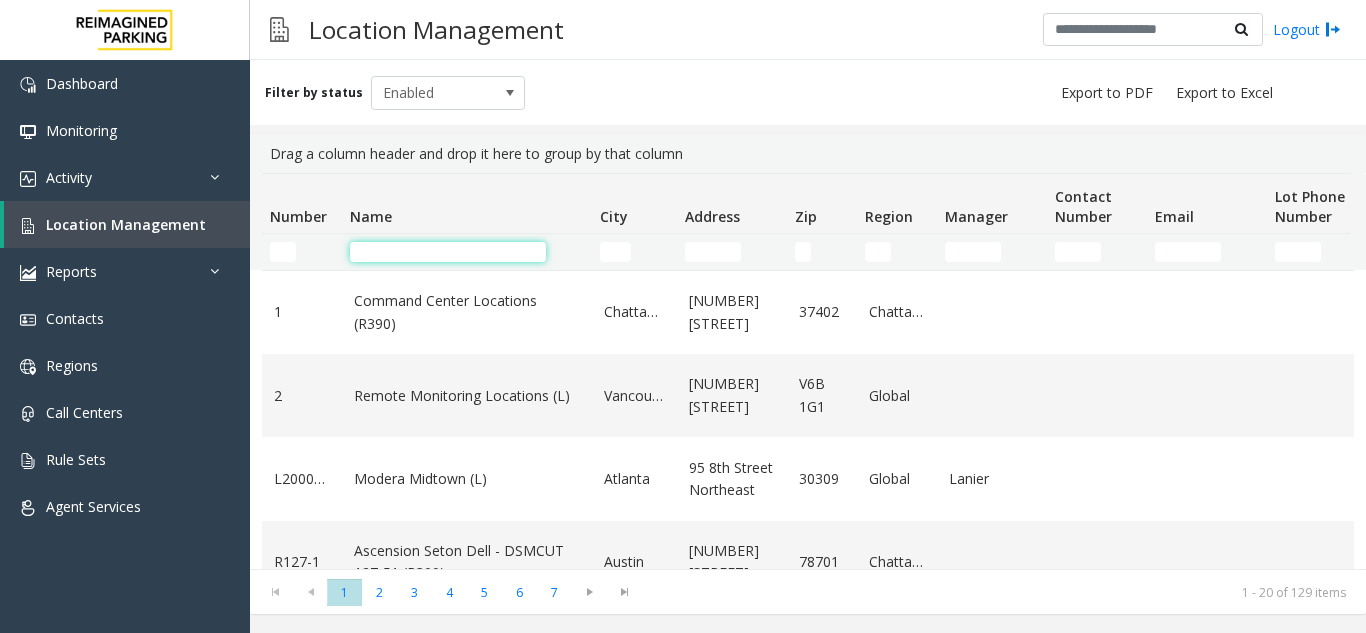 click 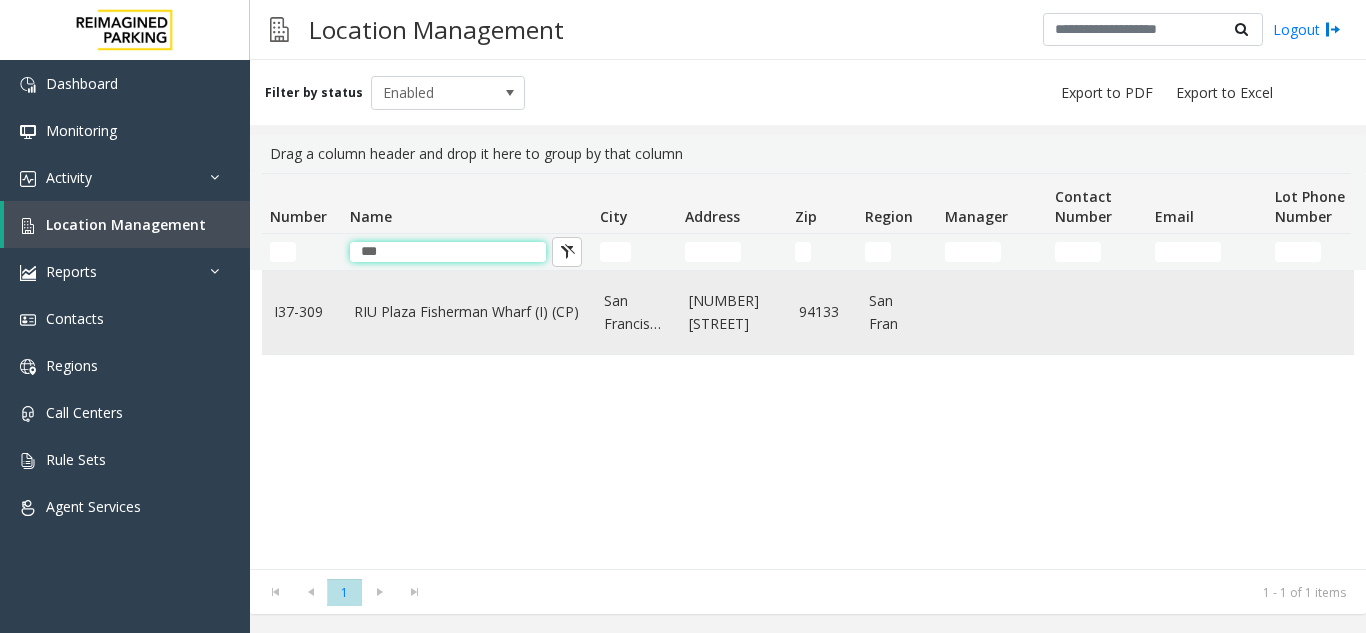 type on "***" 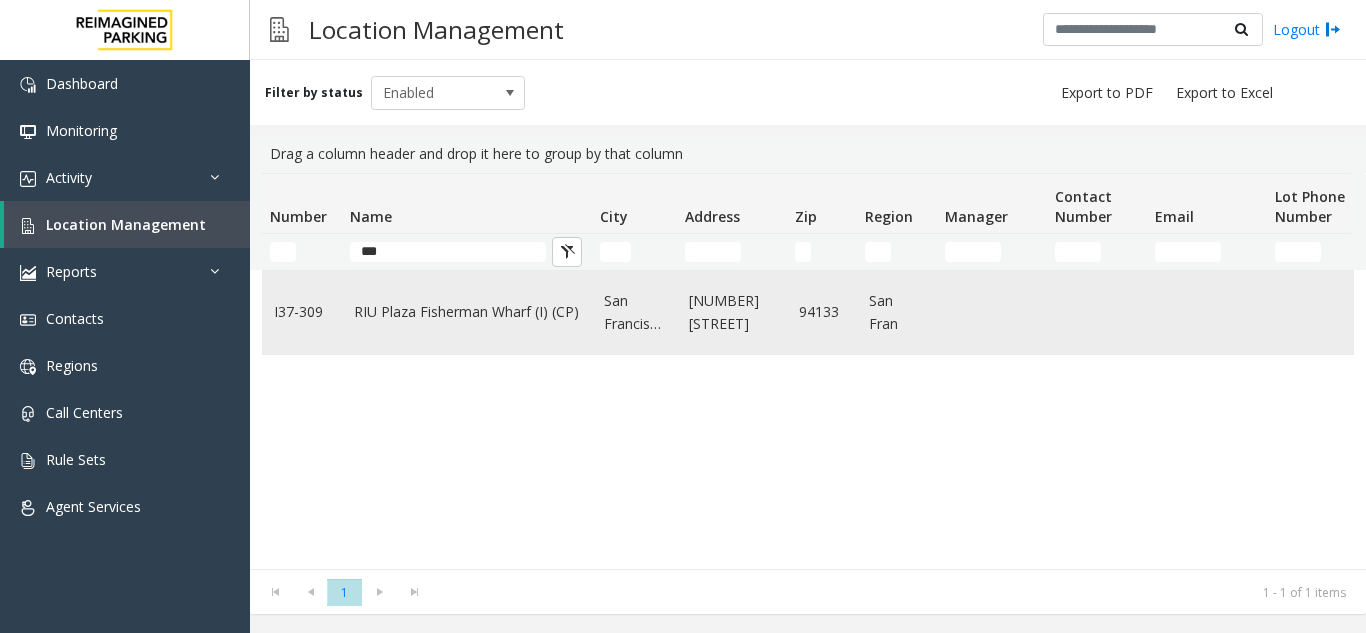 click on "RIU Plaza Fisherman Wharf (I) (CP)" 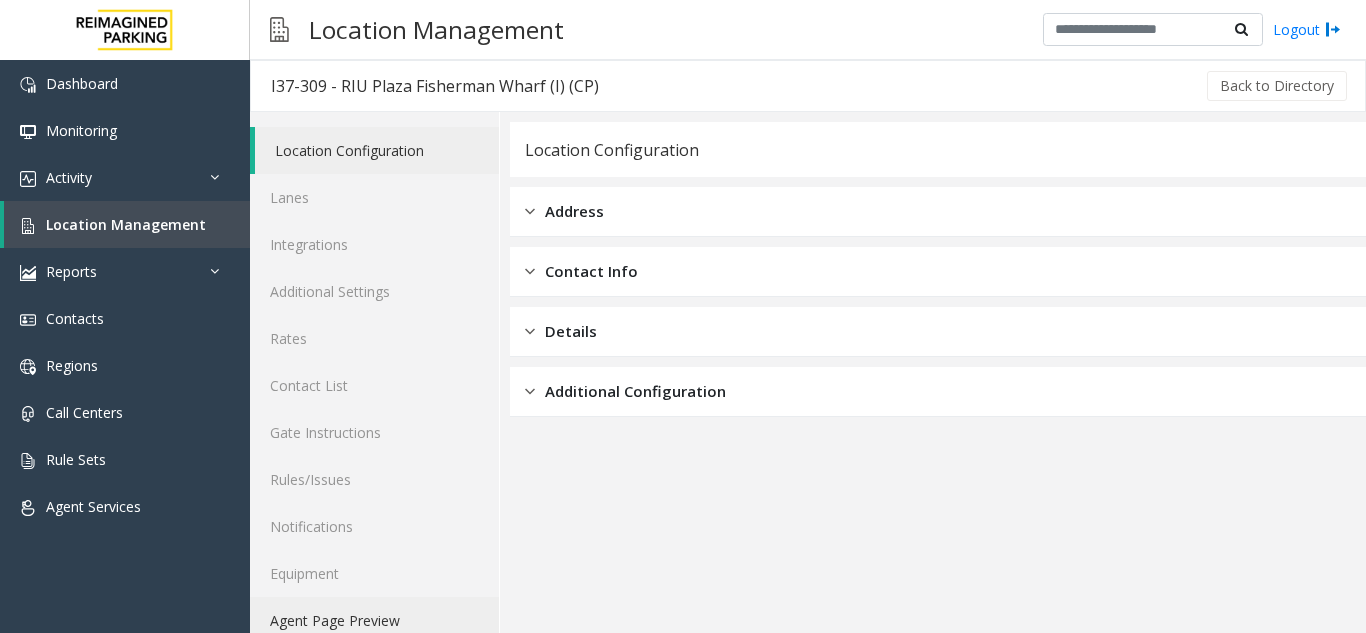click on "Agent Page Preview" 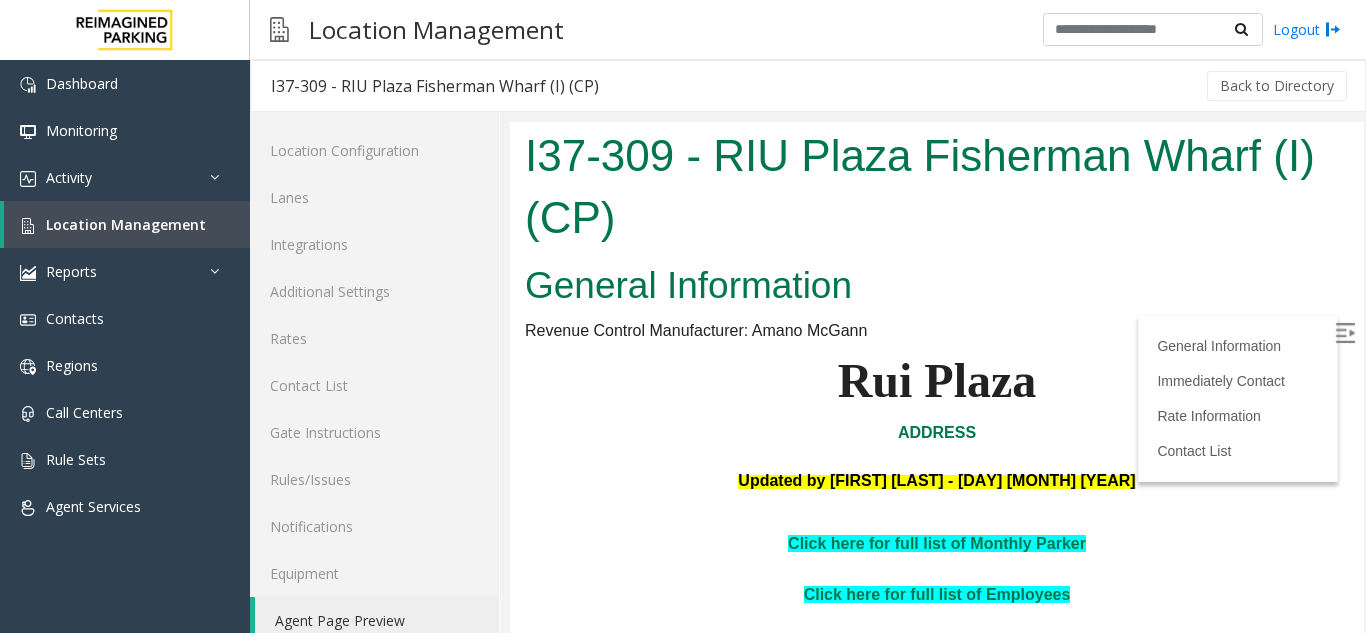 scroll, scrollTop: 0, scrollLeft: 0, axis: both 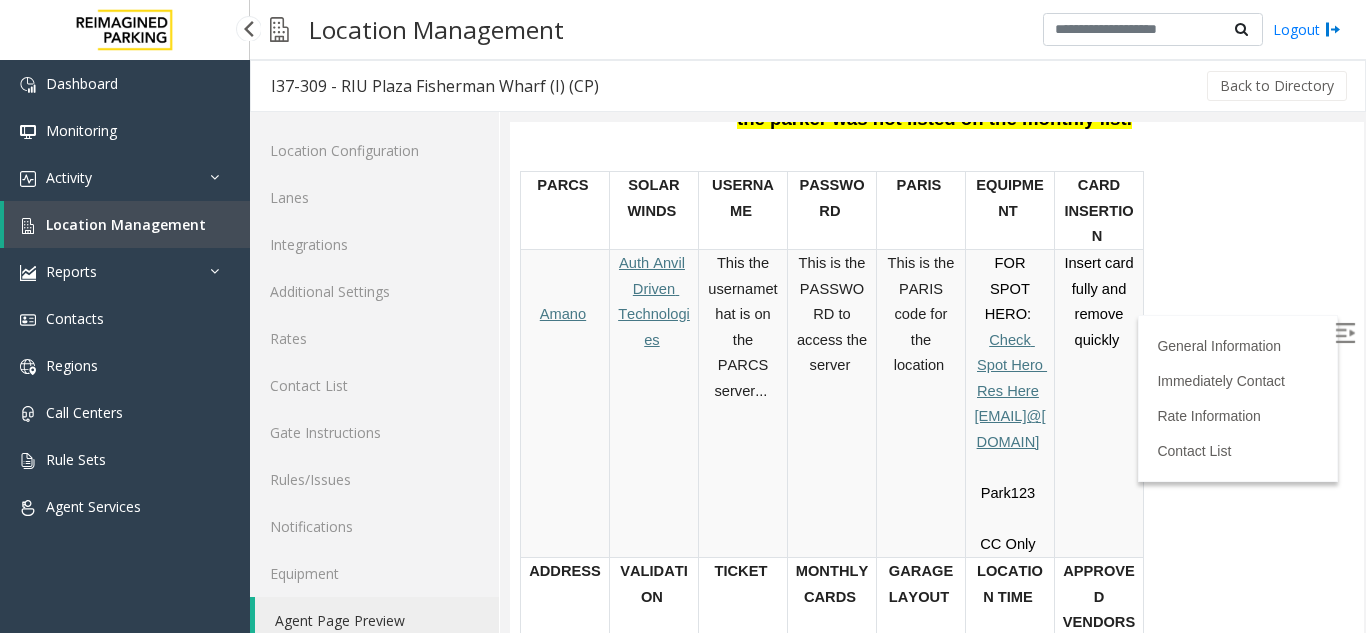 click on "Location Management" at bounding box center [127, 224] 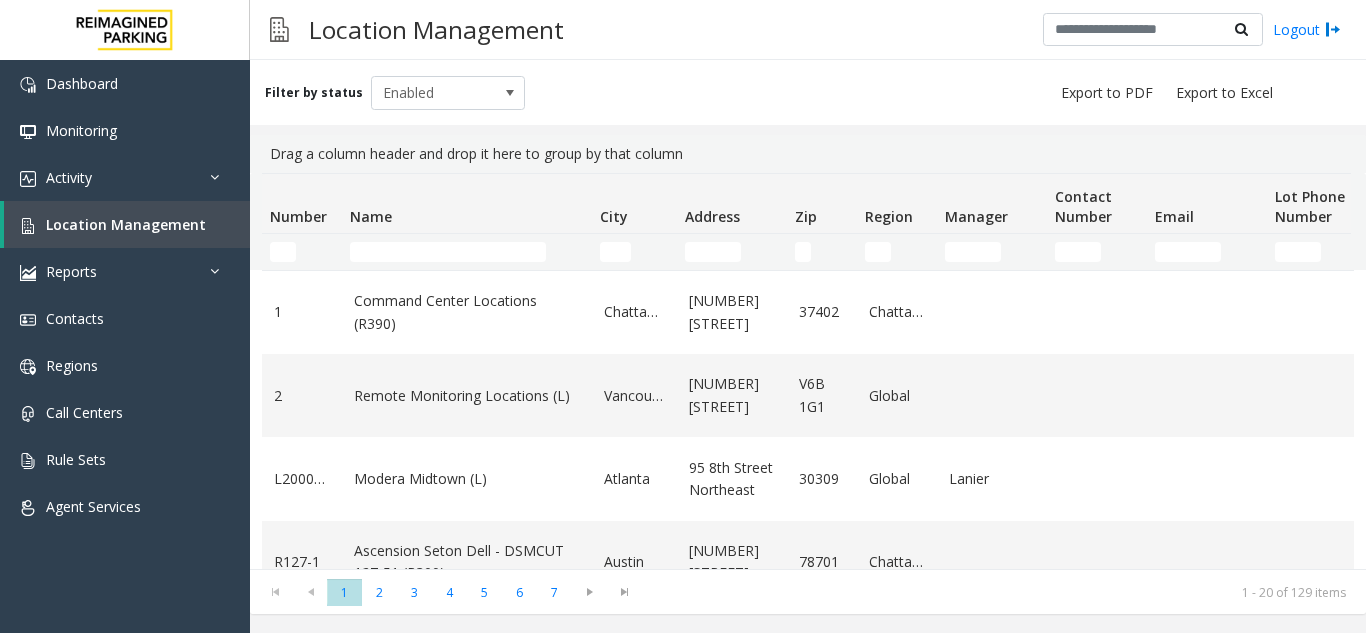 click 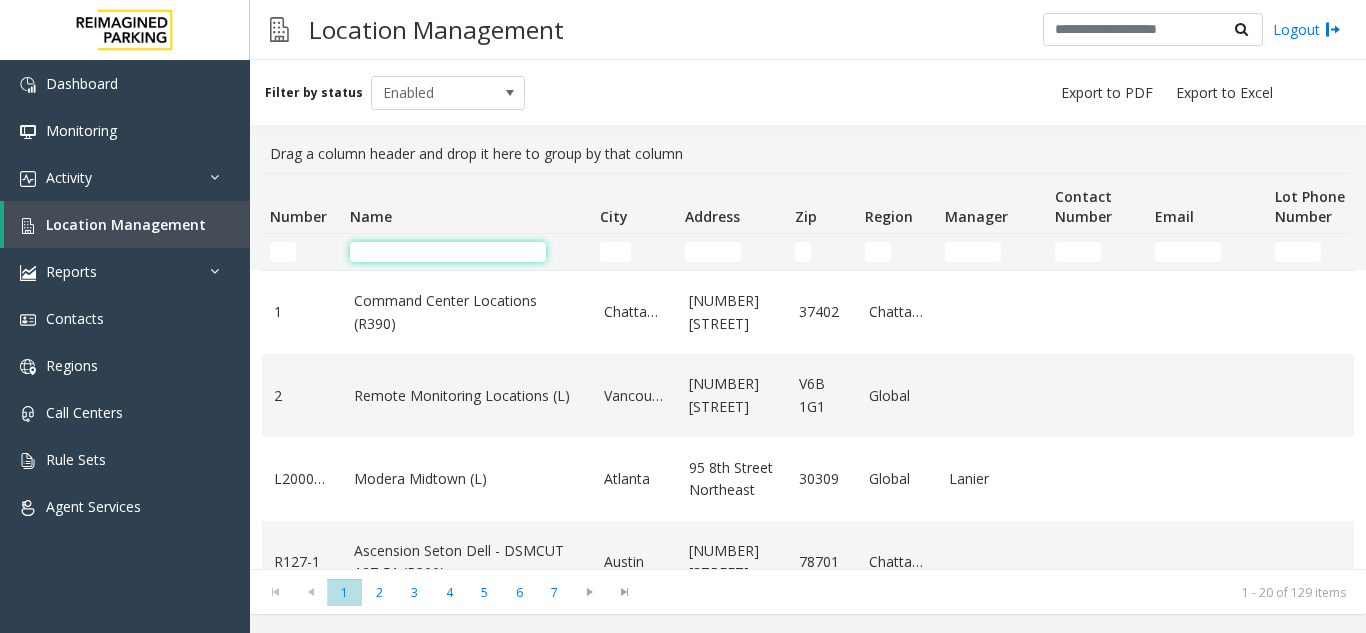 click 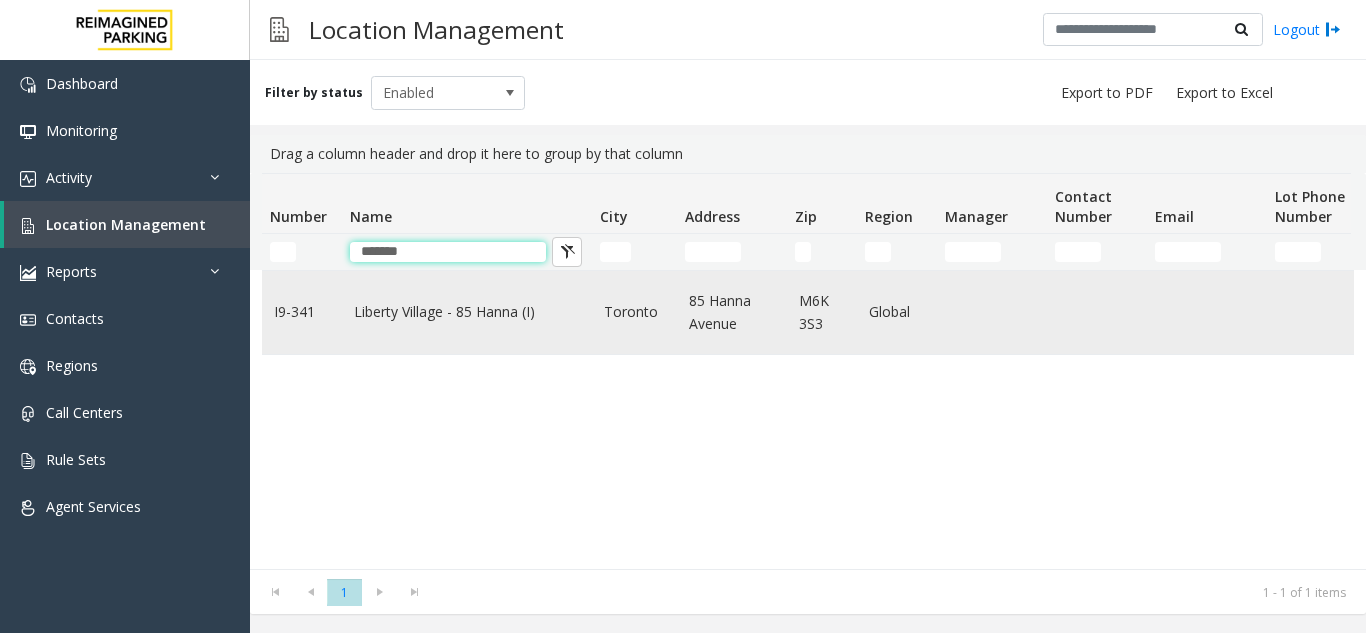 type on "*******" 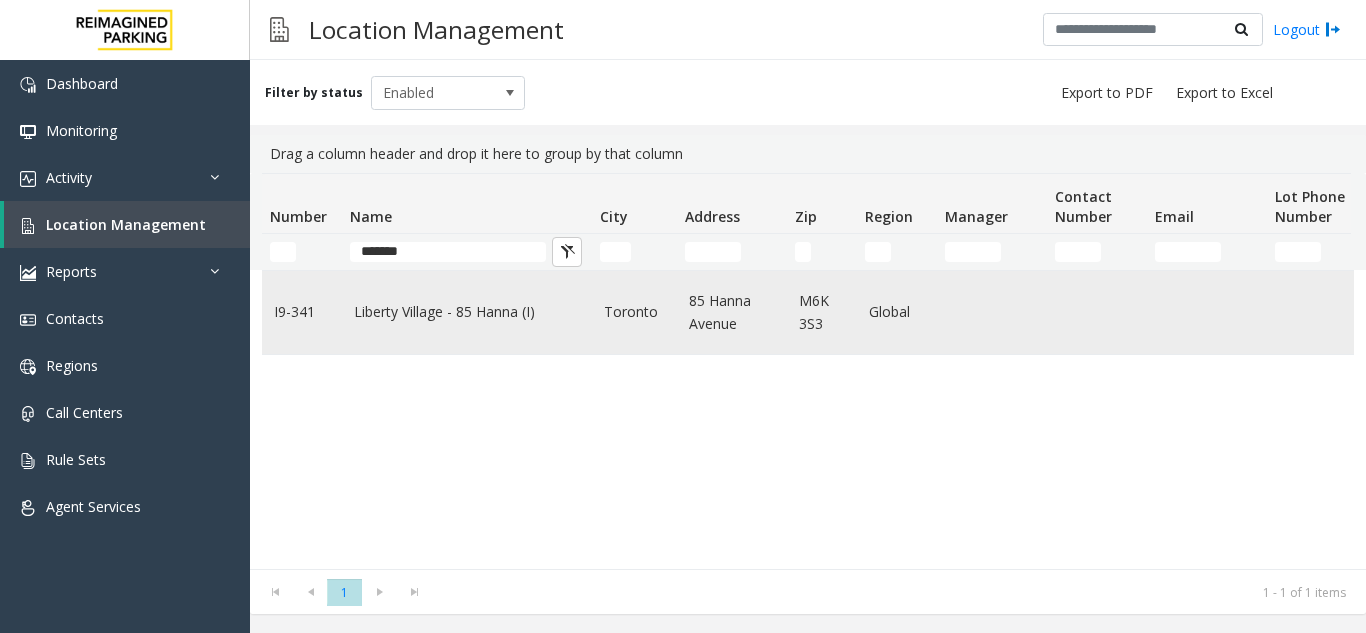 click on "Liberty Village - 85 Hanna (I)" 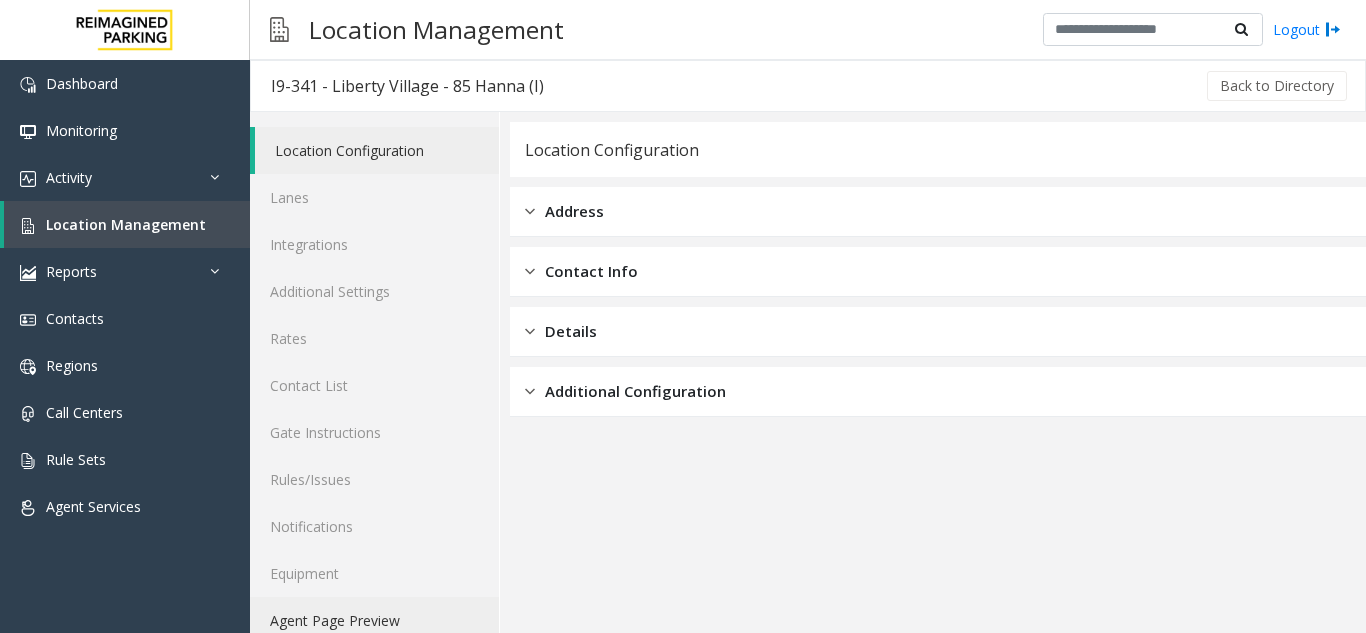 click on "Agent Page Preview" 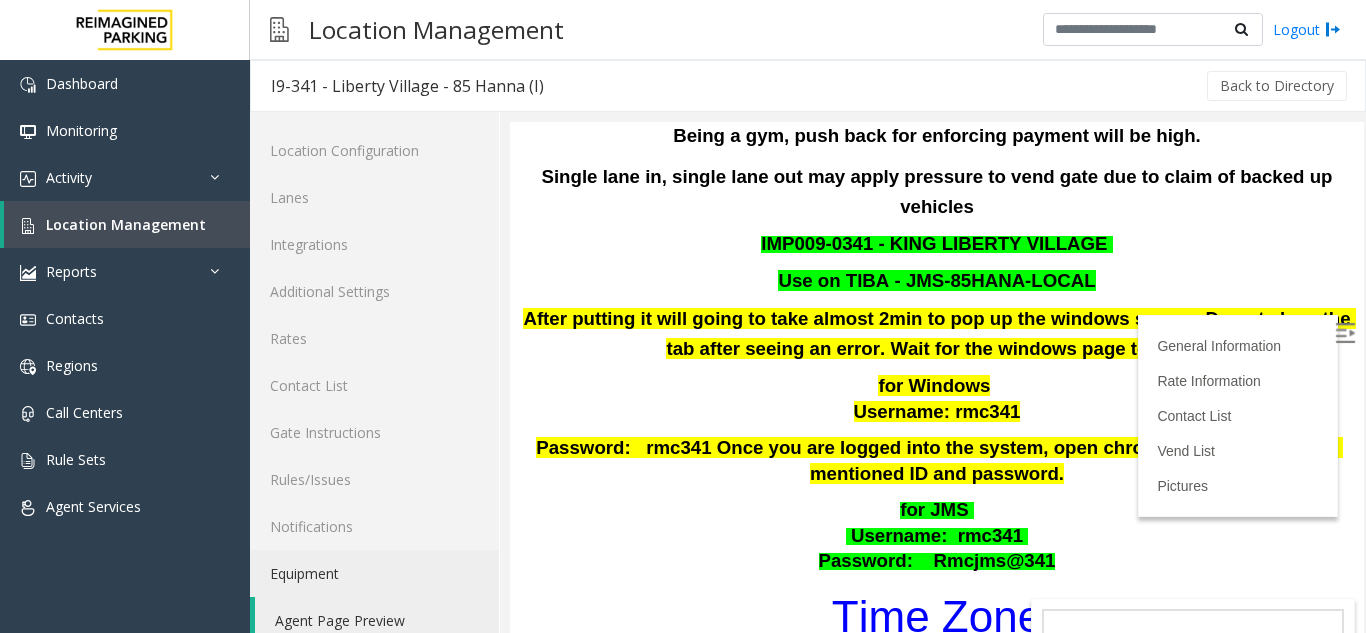 scroll, scrollTop: 292, scrollLeft: 0, axis: vertical 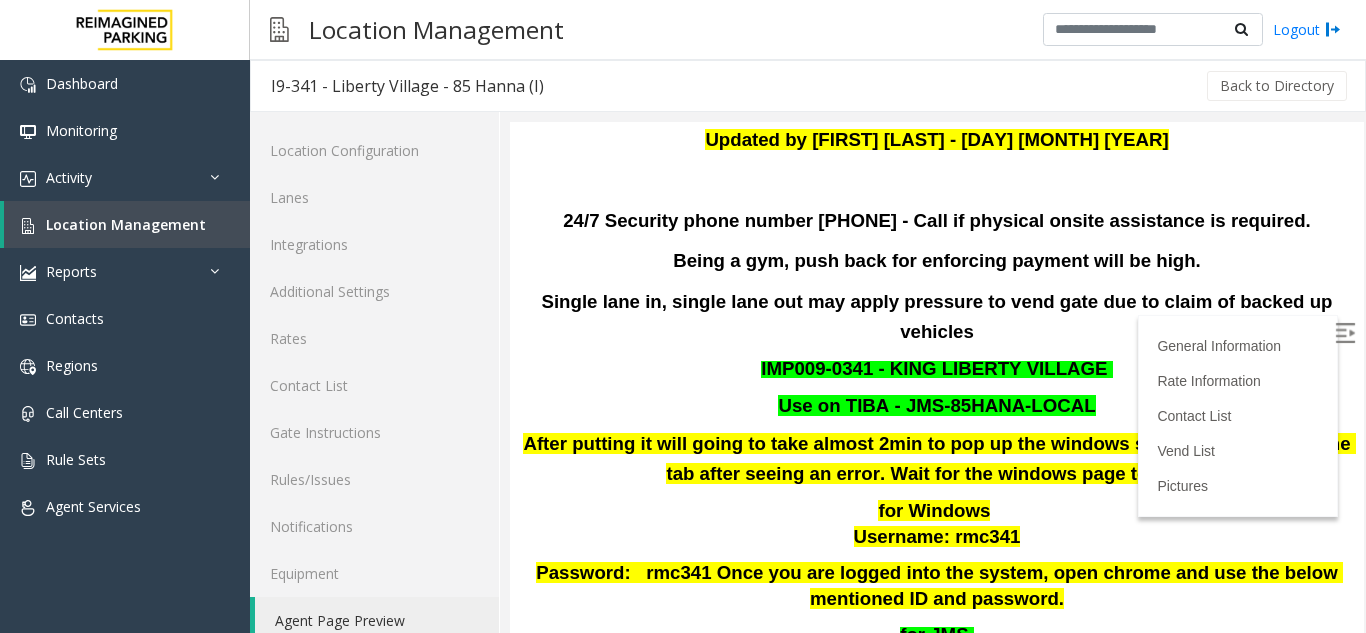 drag, startPoint x: 1339, startPoint y: 178, endPoint x: 1860, endPoint y: 304, distance: 536.0196 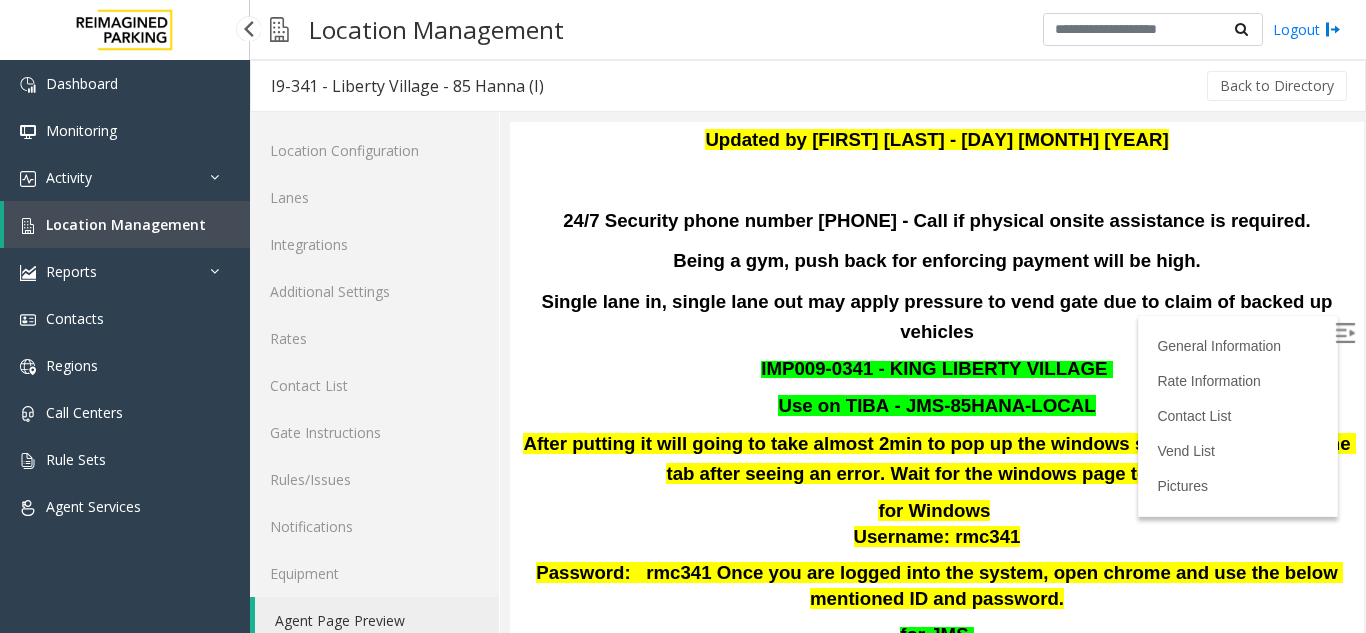 click on "Location Management" at bounding box center [127, 224] 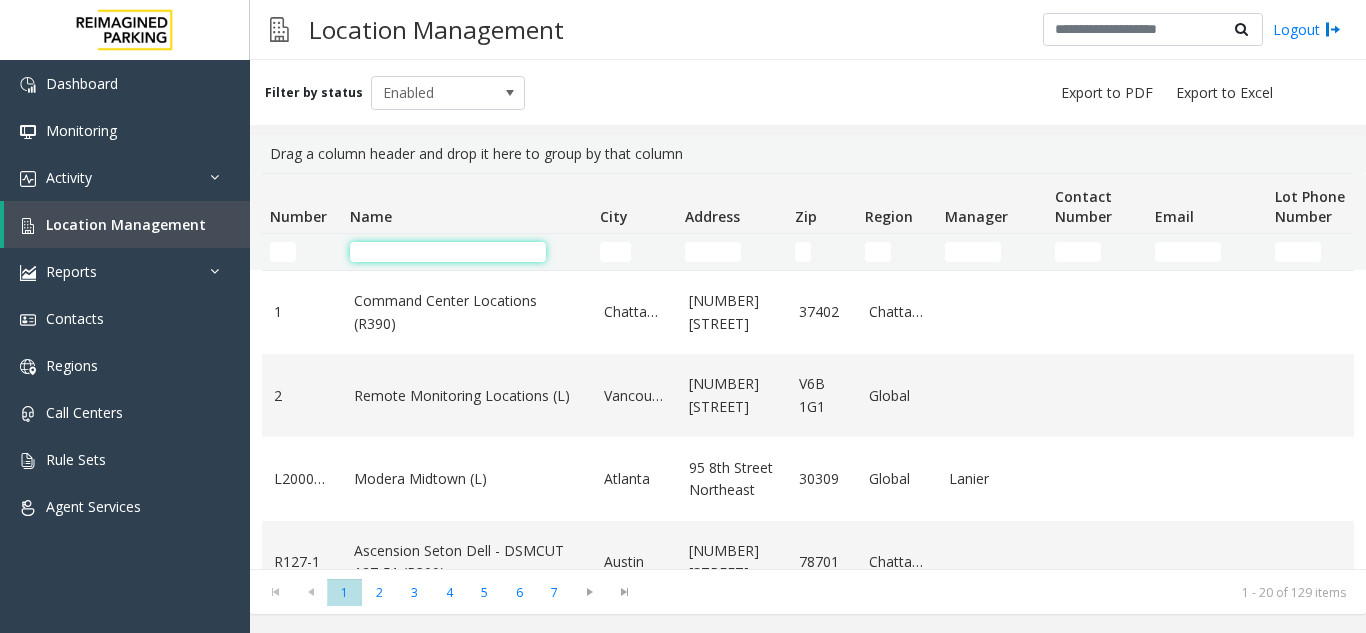 click 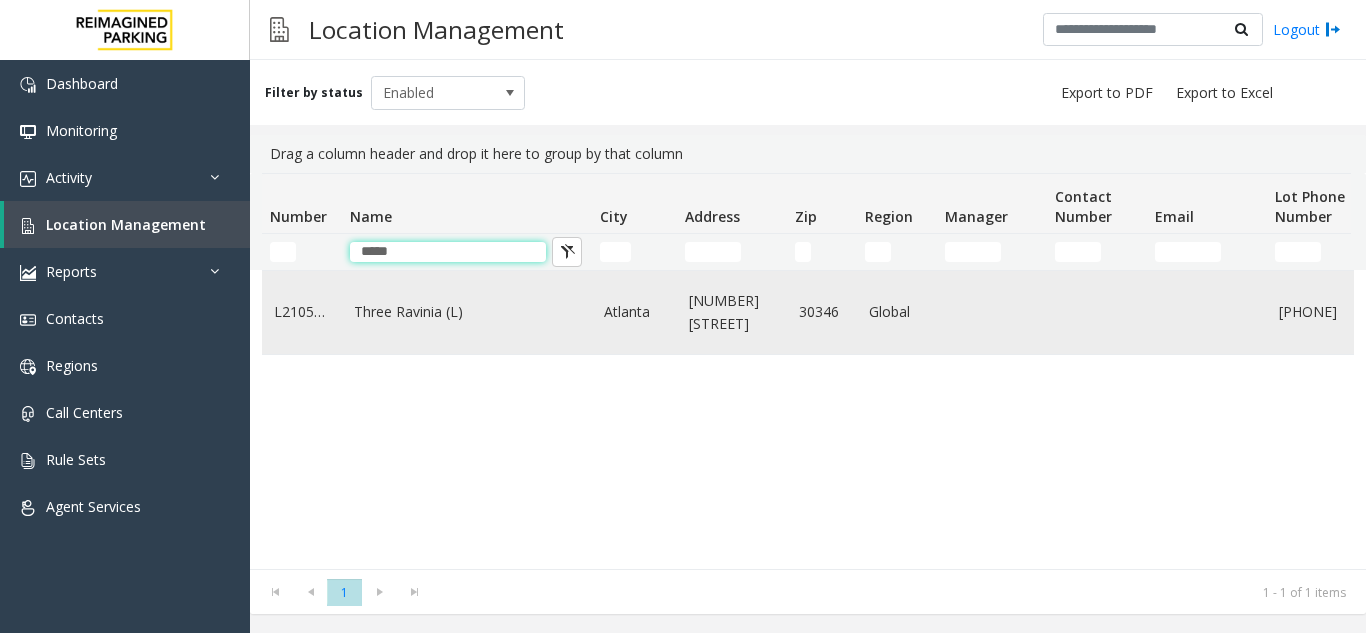 type on "*****" 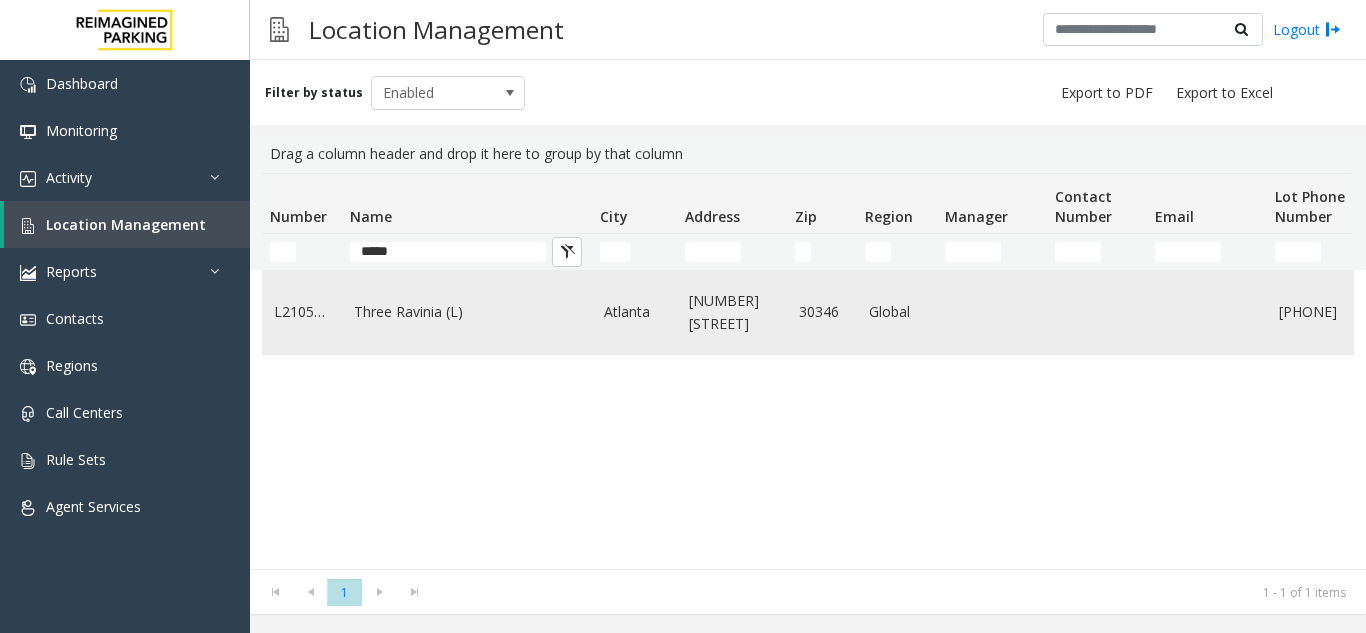 click on "Three Ravinia (L)" 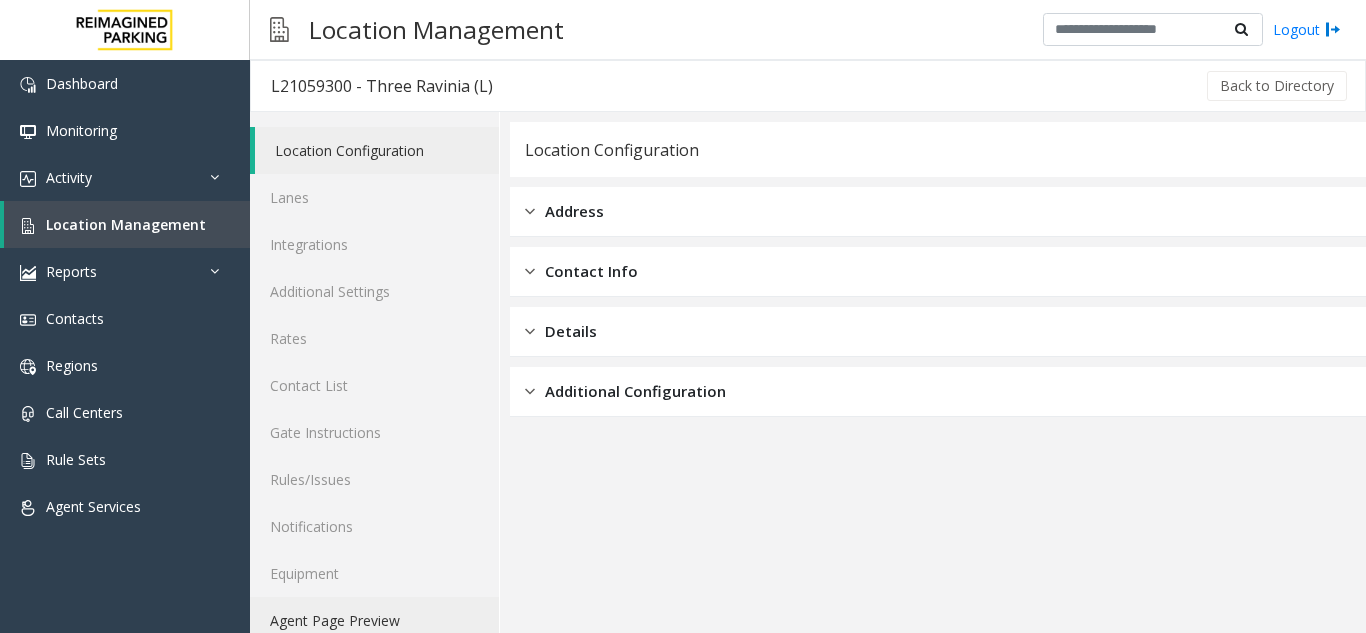 click on "Agent Page Preview" 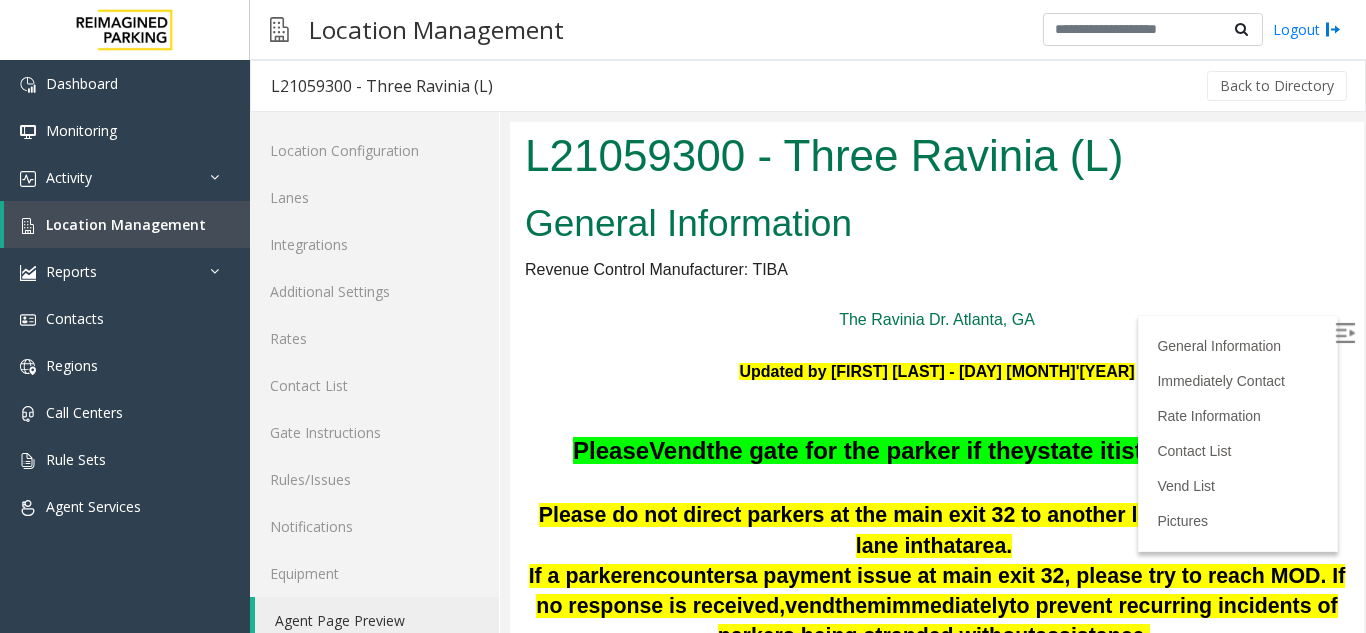scroll, scrollTop: 0, scrollLeft: 0, axis: both 